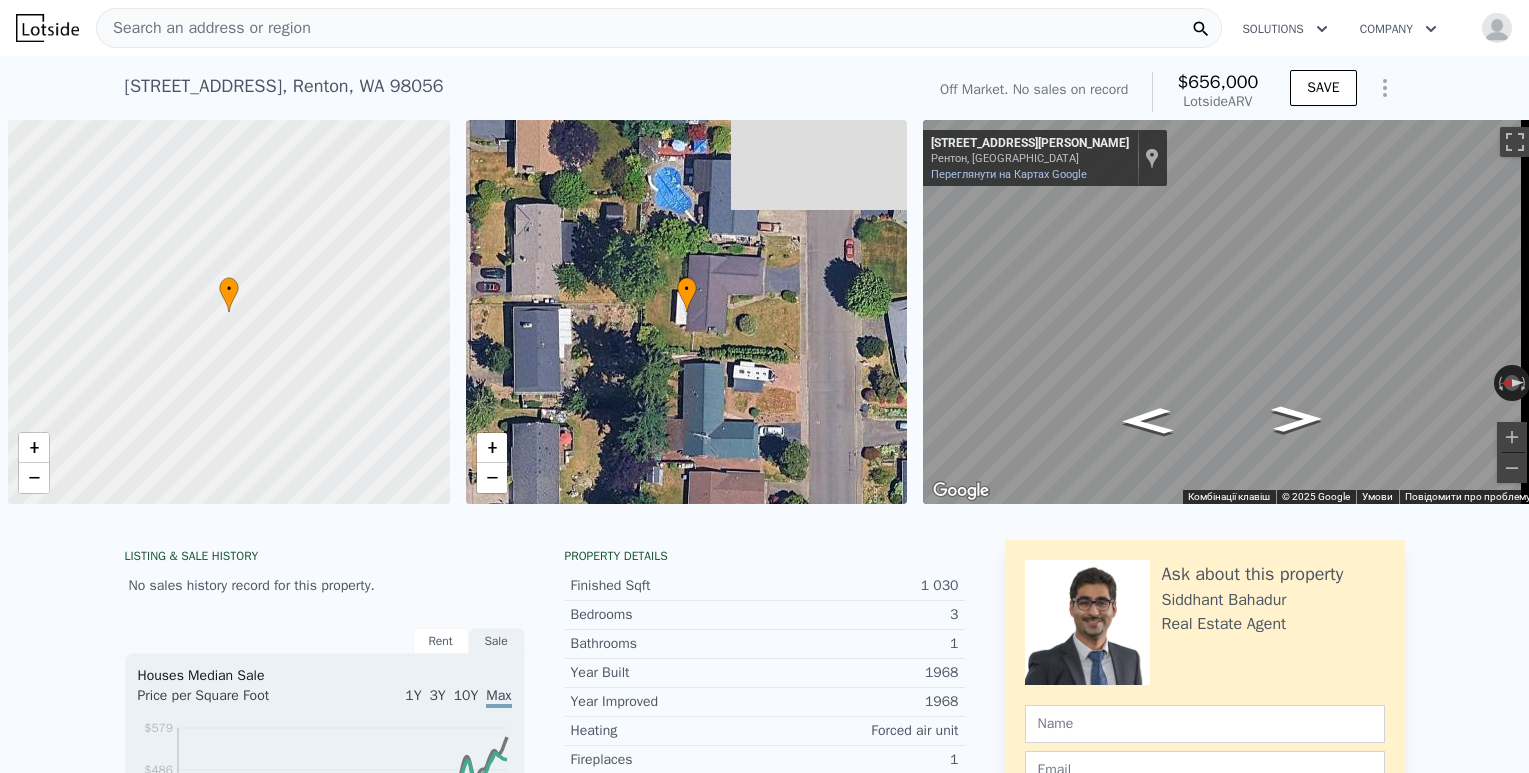 scroll, scrollTop: 0, scrollLeft: 0, axis: both 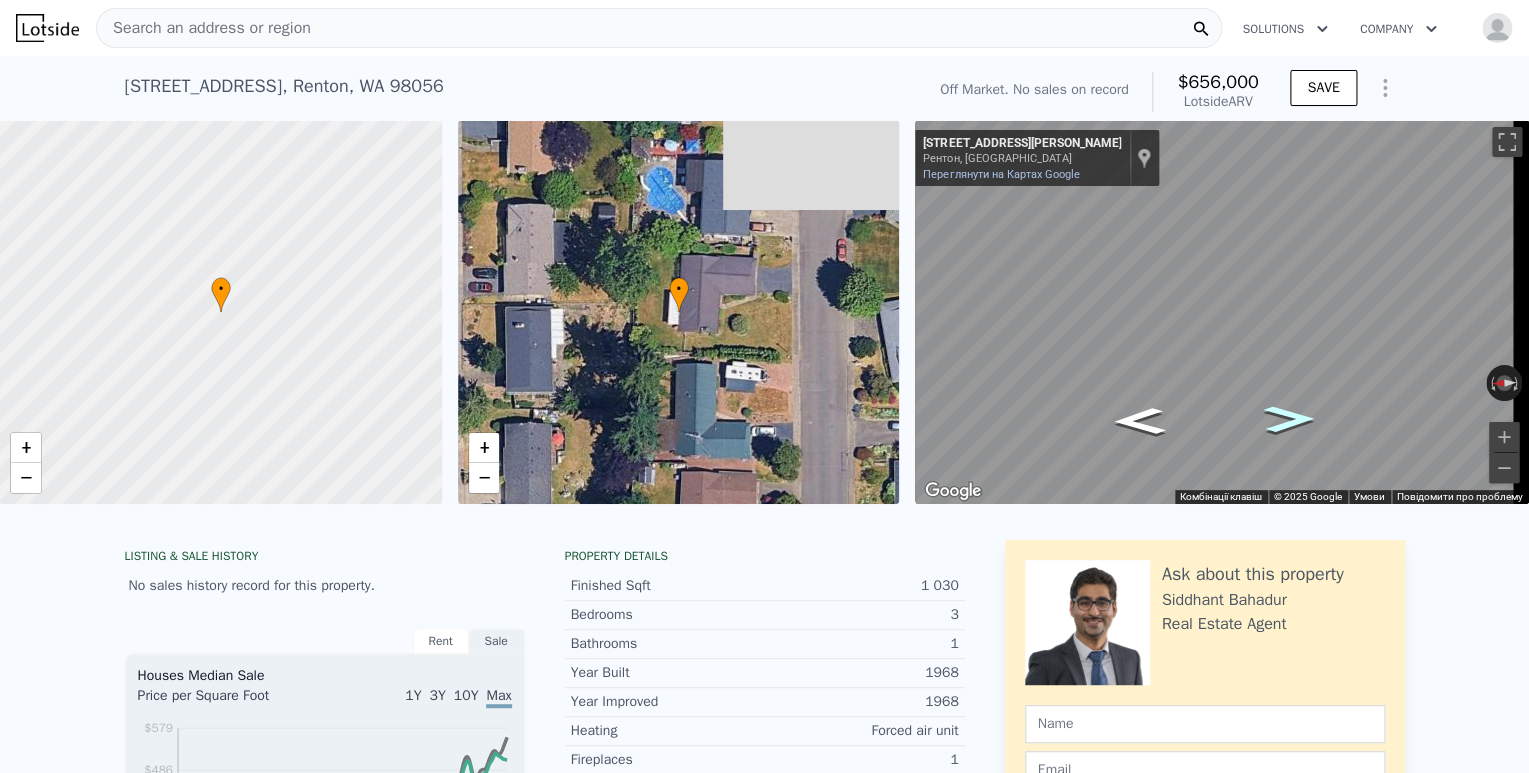 click 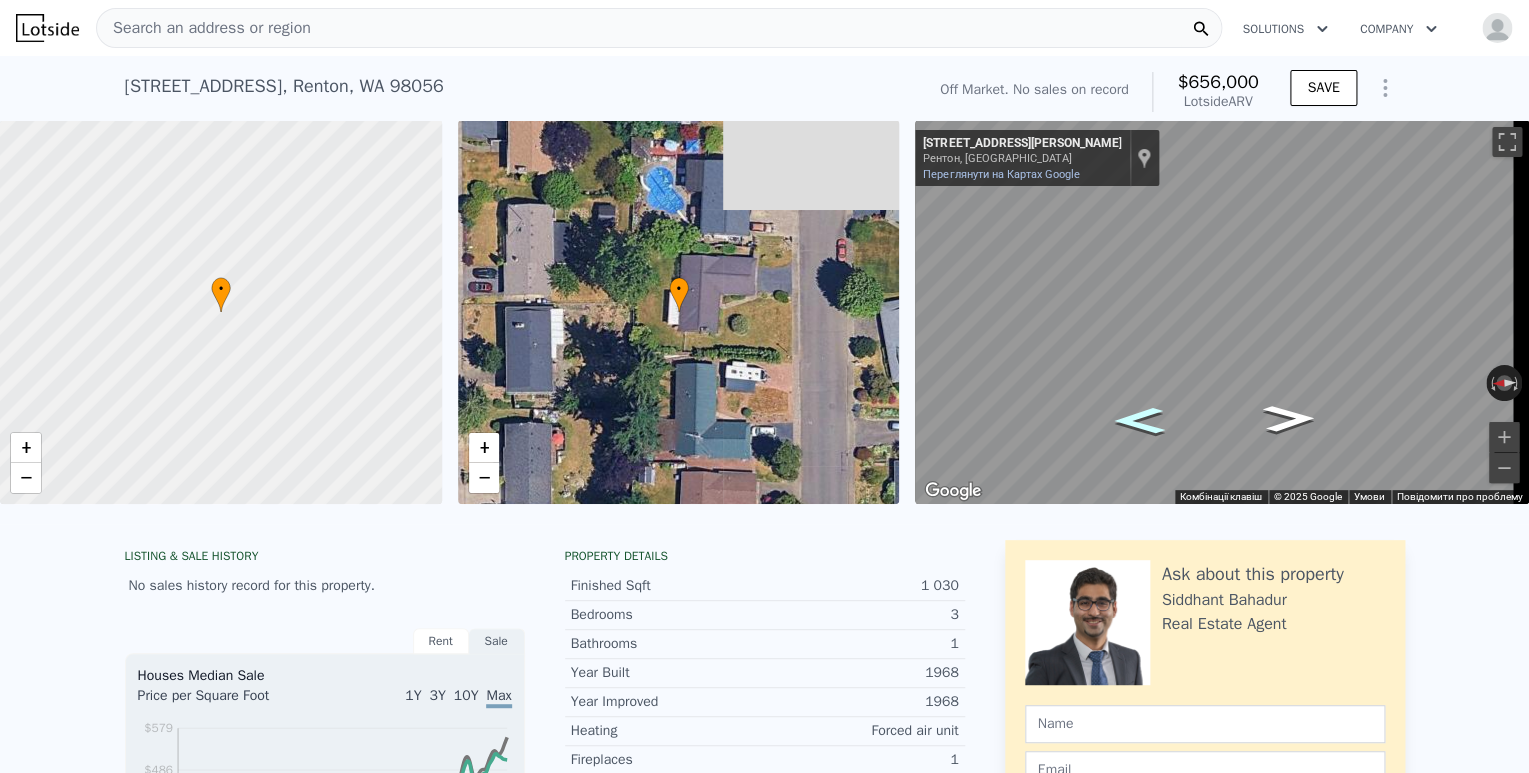 click 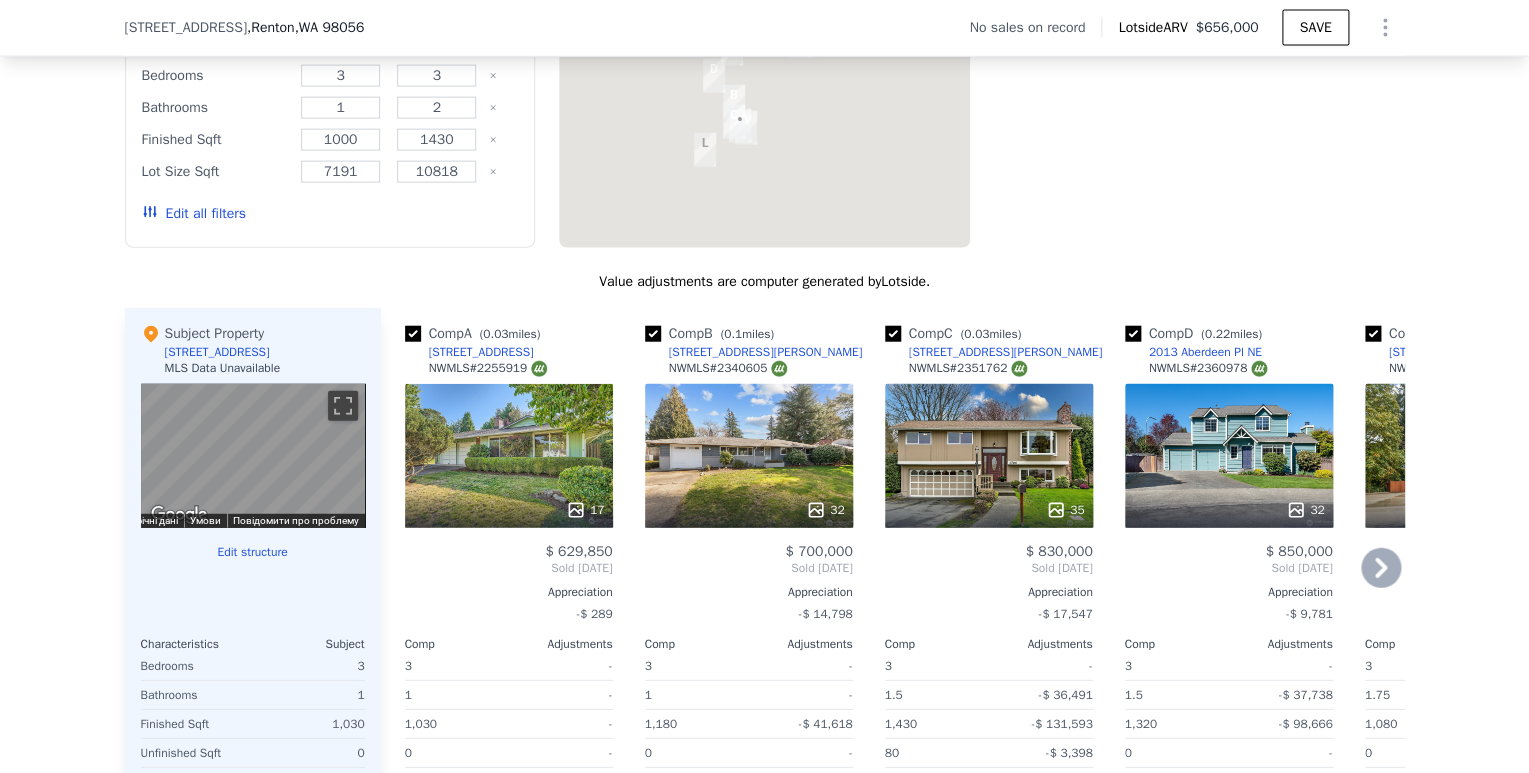 scroll, scrollTop: 1849, scrollLeft: 0, axis: vertical 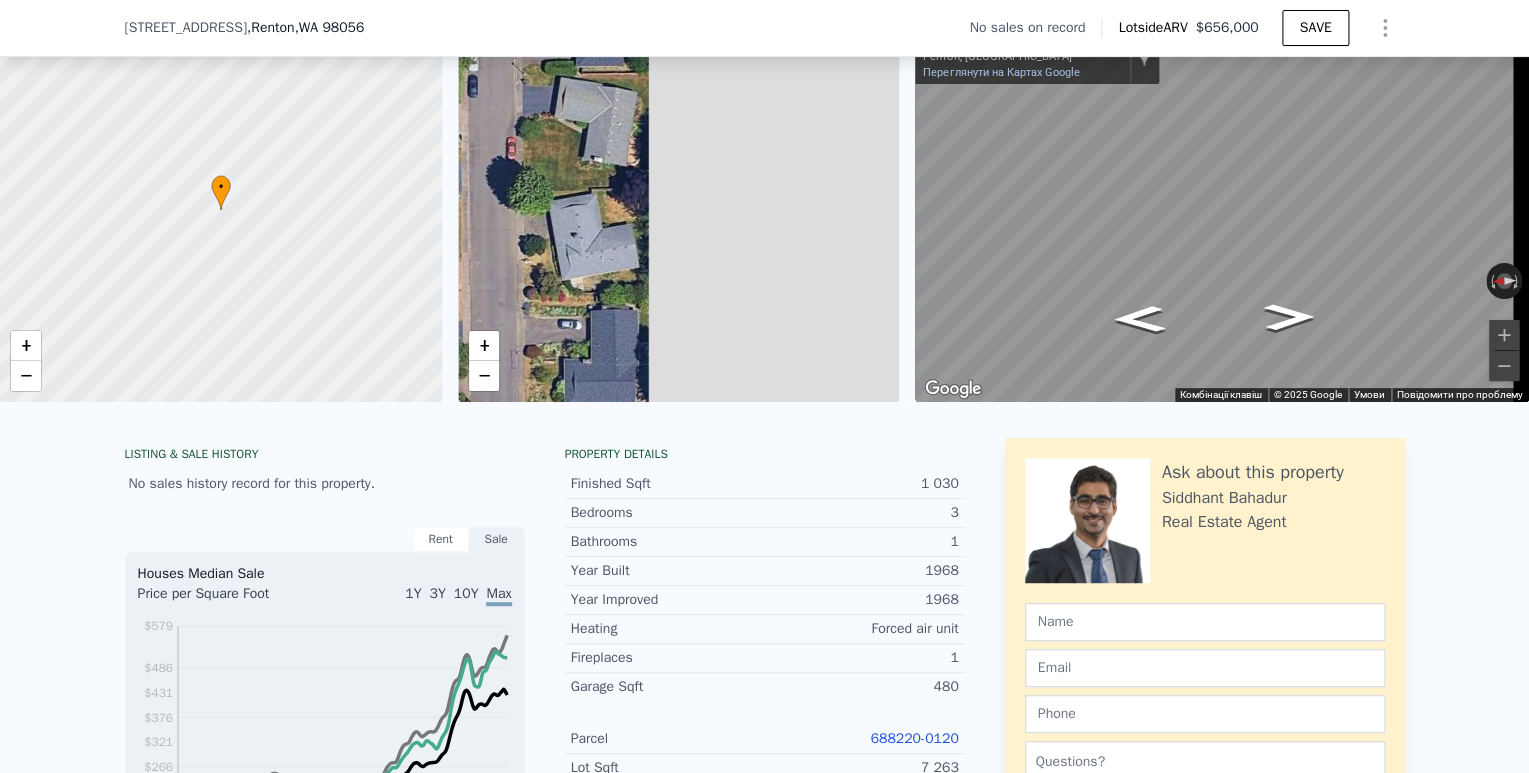 drag, startPoint x: 460, startPoint y: 78, endPoint x: 128, endPoint y: 75, distance: 332.01355 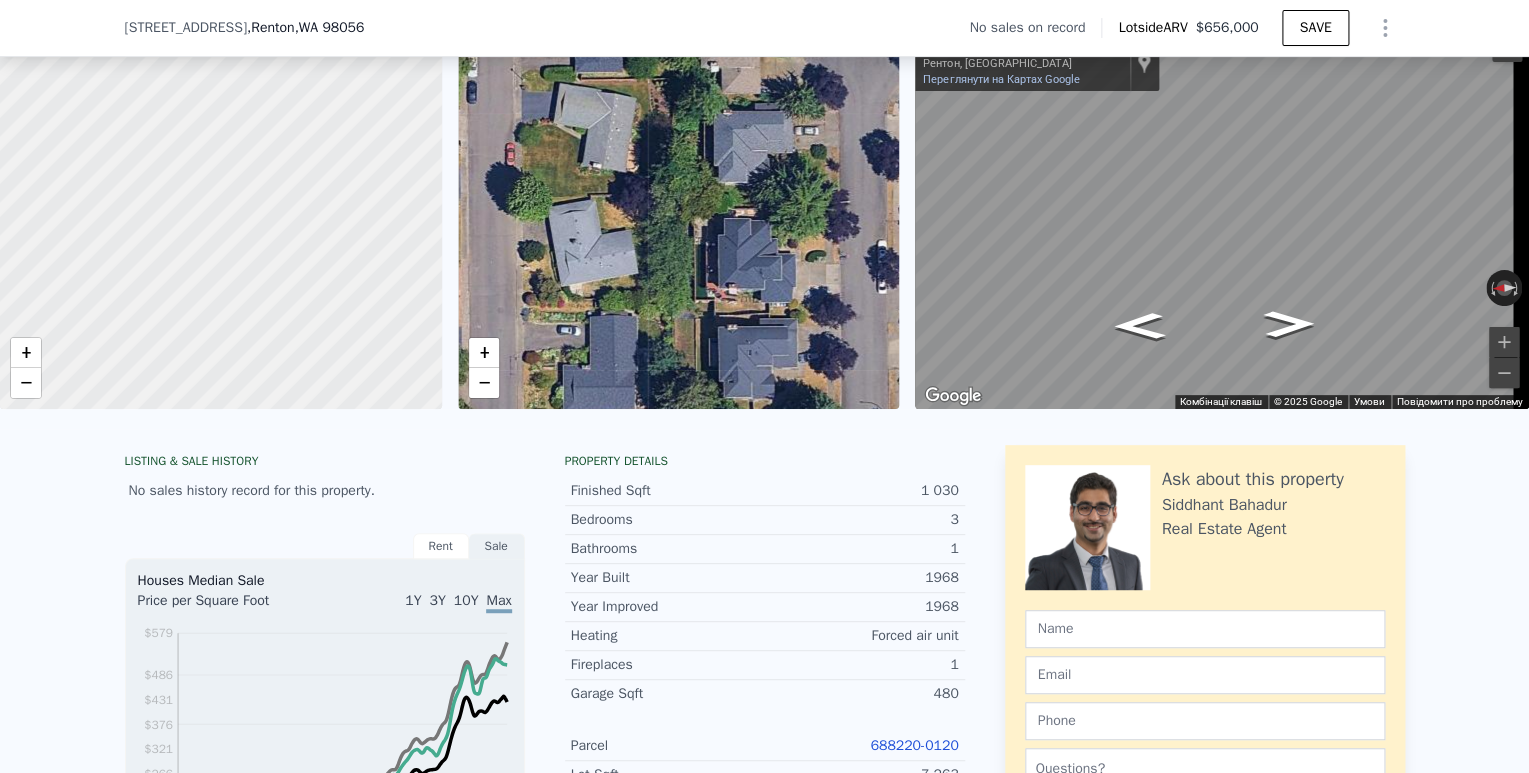 drag, startPoint x: 122, startPoint y: 80, endPoint x: 423, endPoint y: 90, distance: 301.16608 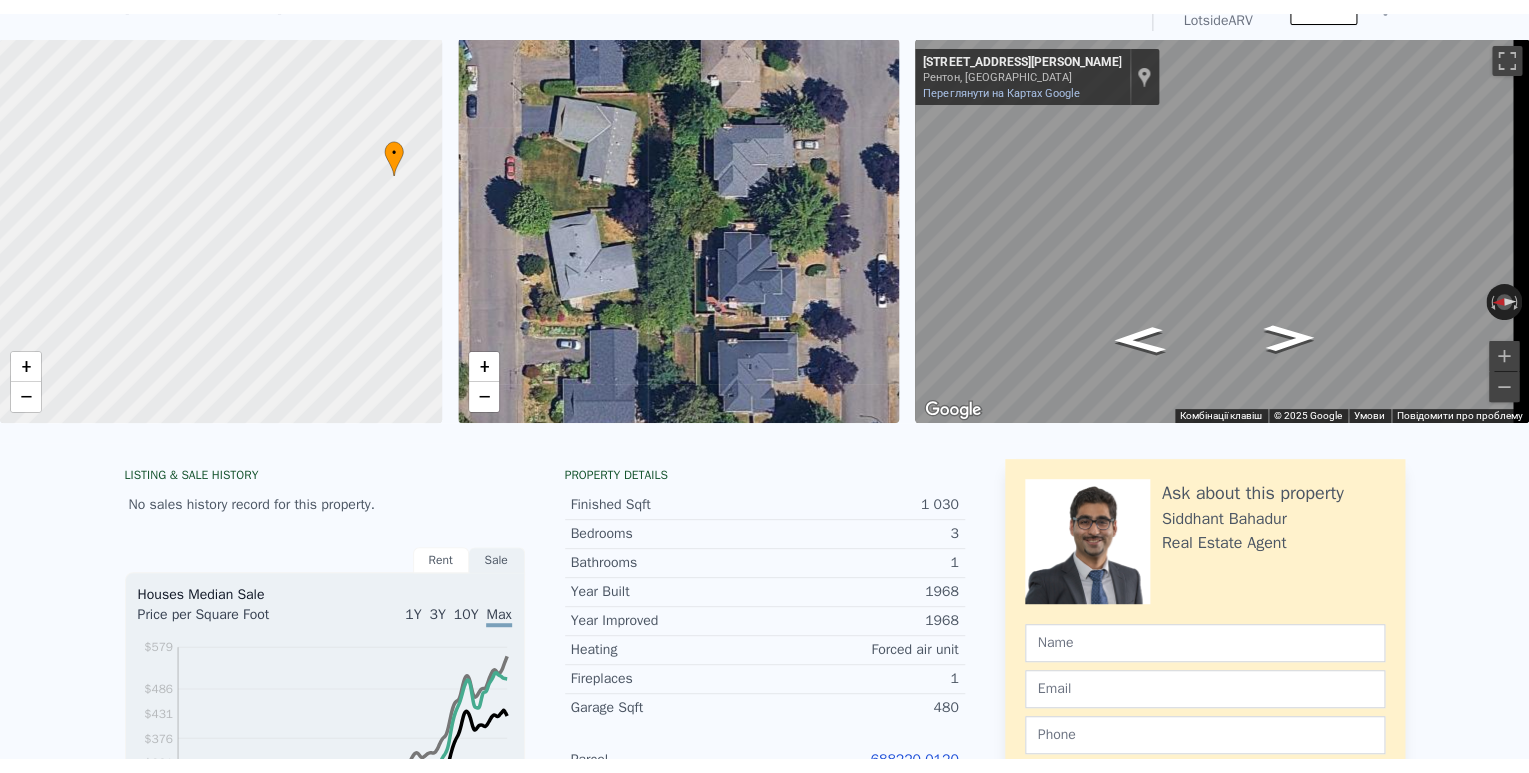 scroll, scrollTop: 88, scrollLeft: 0, axis: vertical 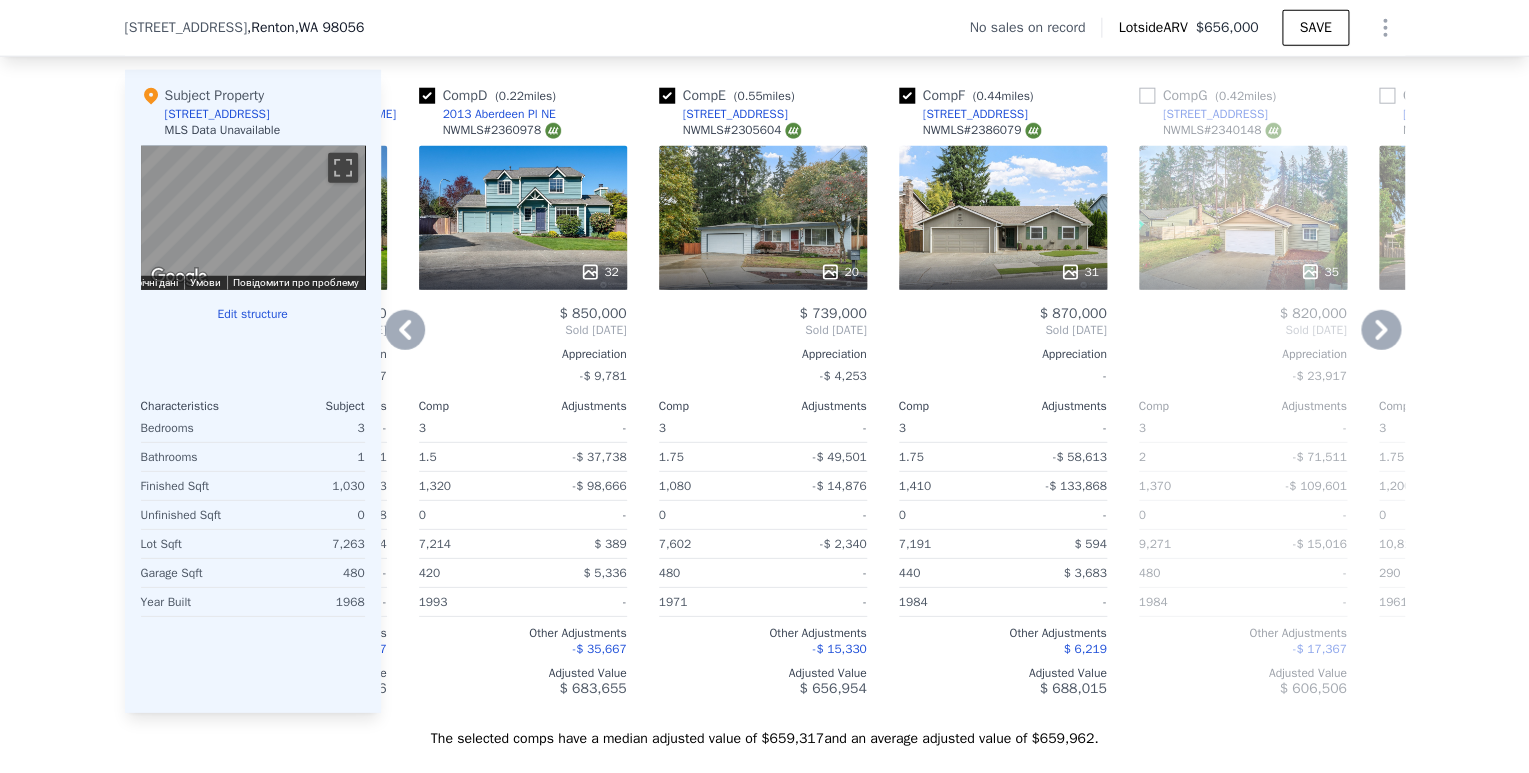 click on "[STREET_ADDRESS]" at bounding box center (975, 114) 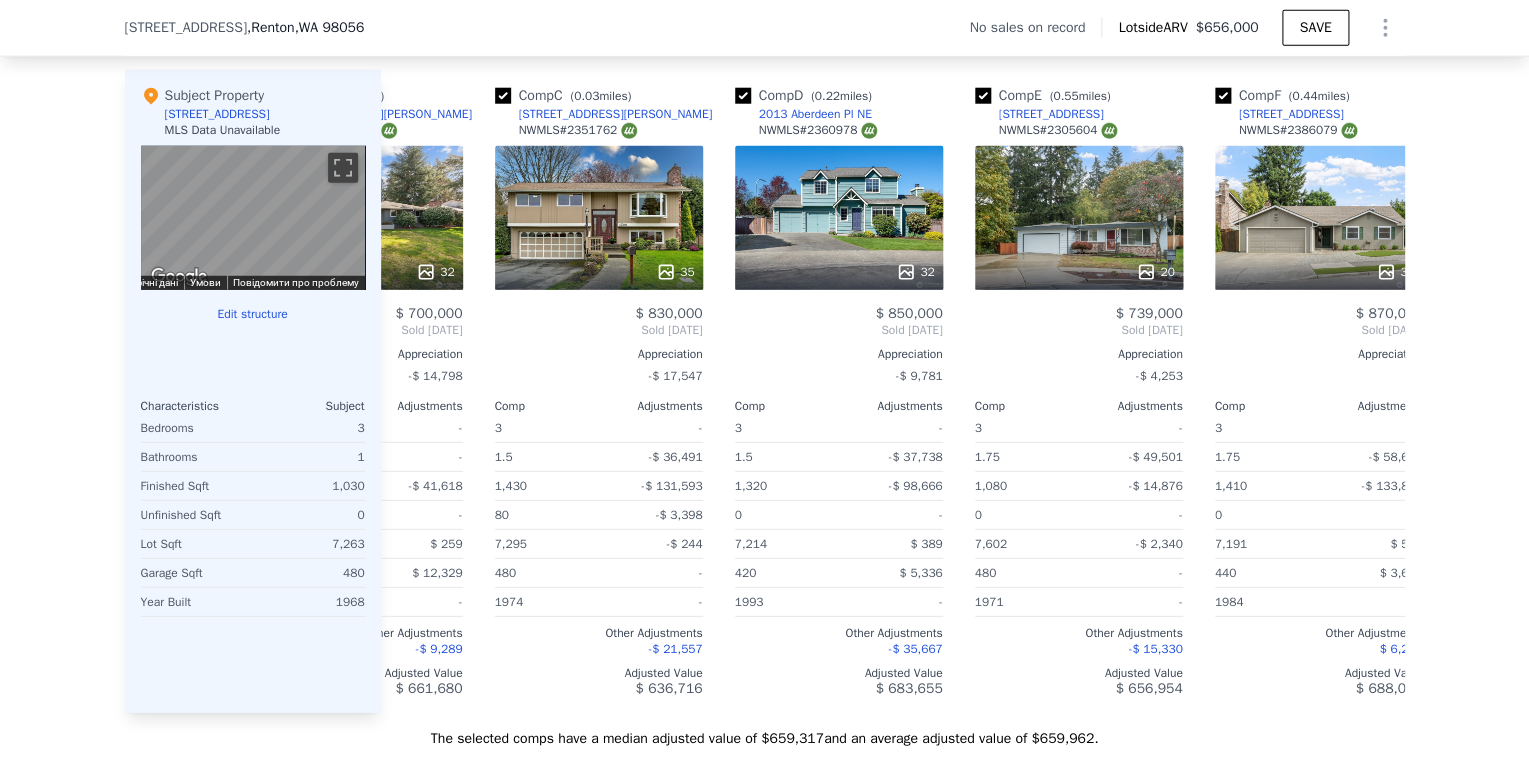 scroll, scrollTop: 0, scrollLeft: 372, axis: horizontal 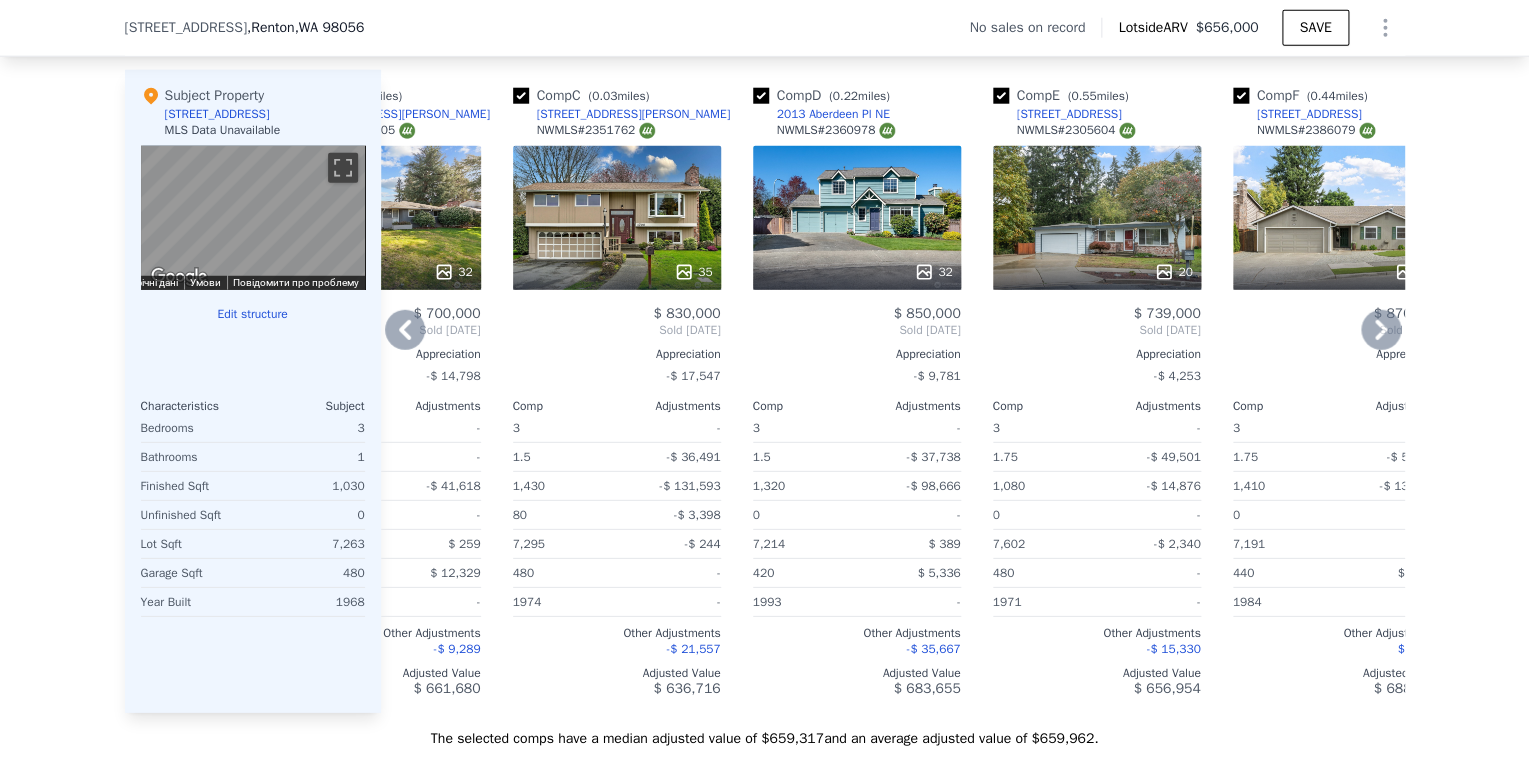 click on "2013 Aberdeen Pl NE" at bounding box center [833, 114] 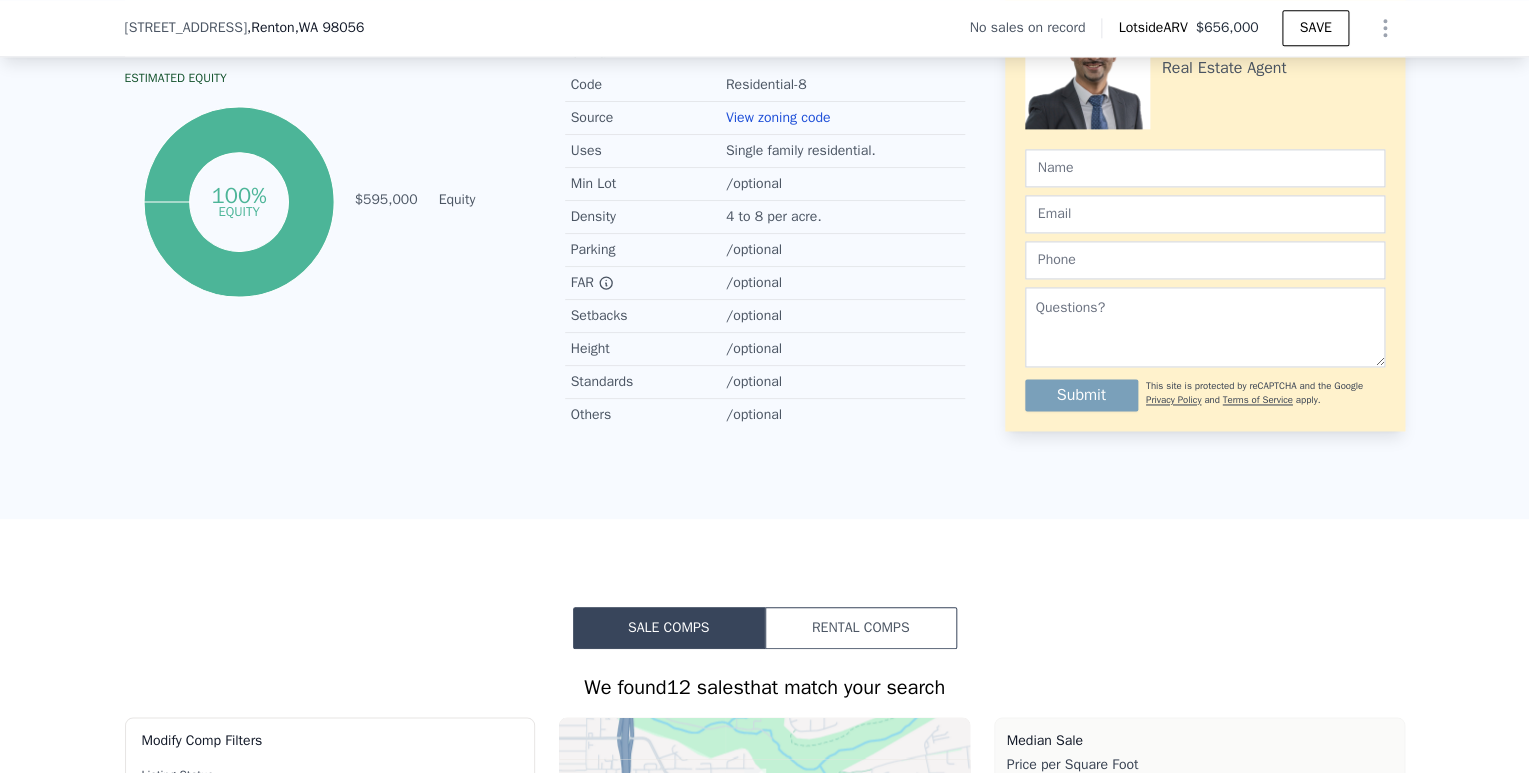 scroll, scrollTop: 0, scrollLeft: 0, axis: both 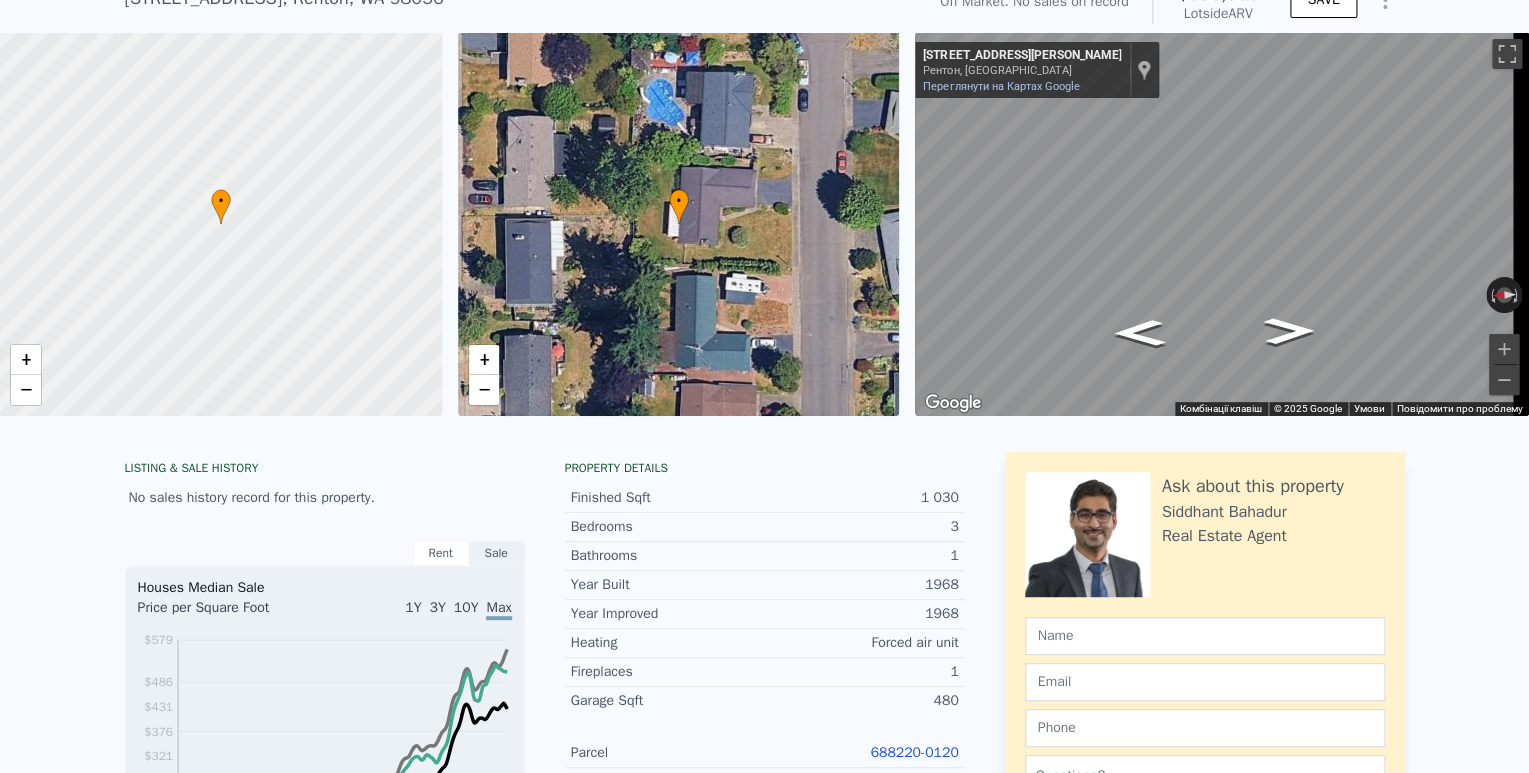 click on "•
+ −" at bounding box center [679, 224] 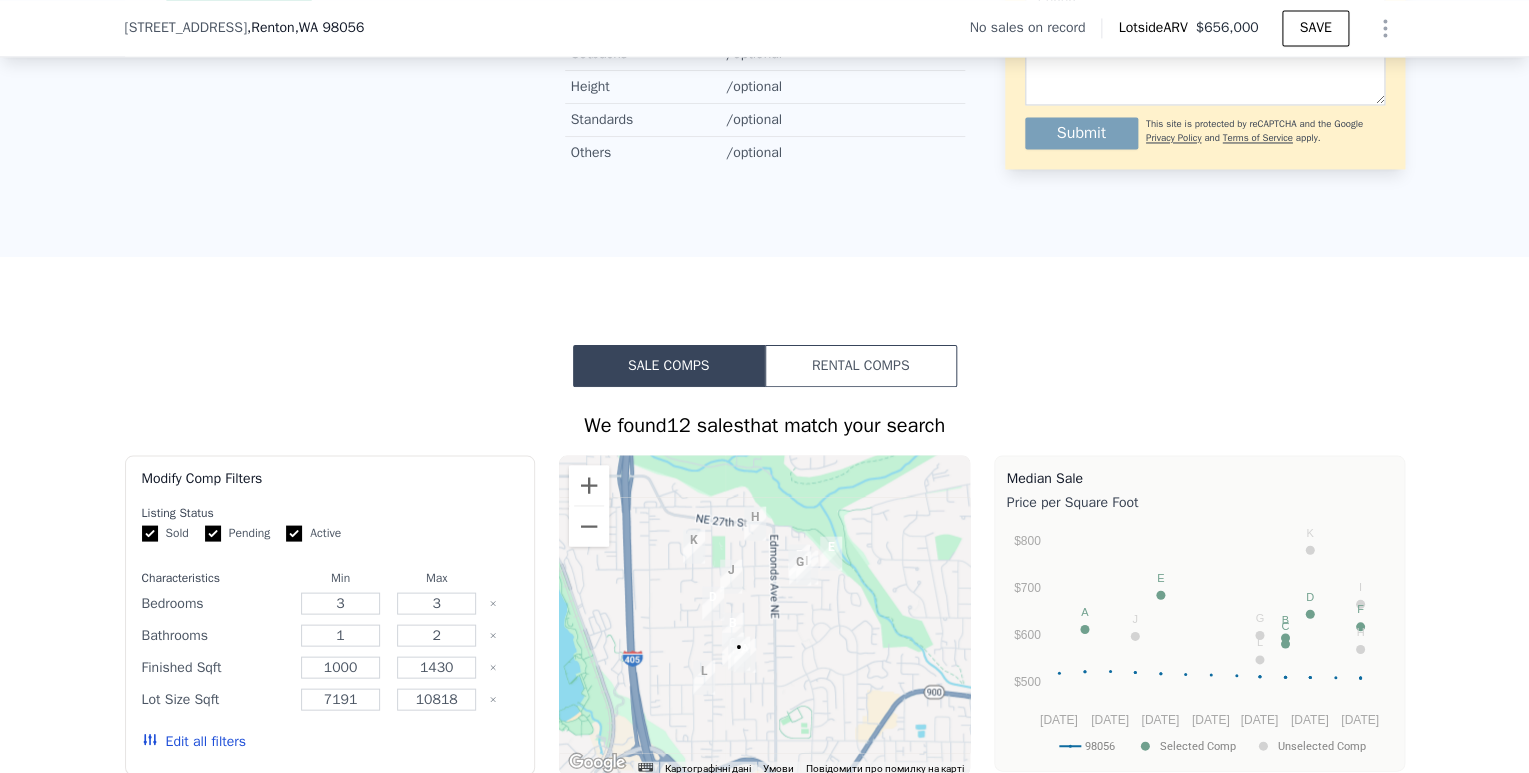 scroll, scrollTop: 2095, scrollLeft: 0, axis: vertical 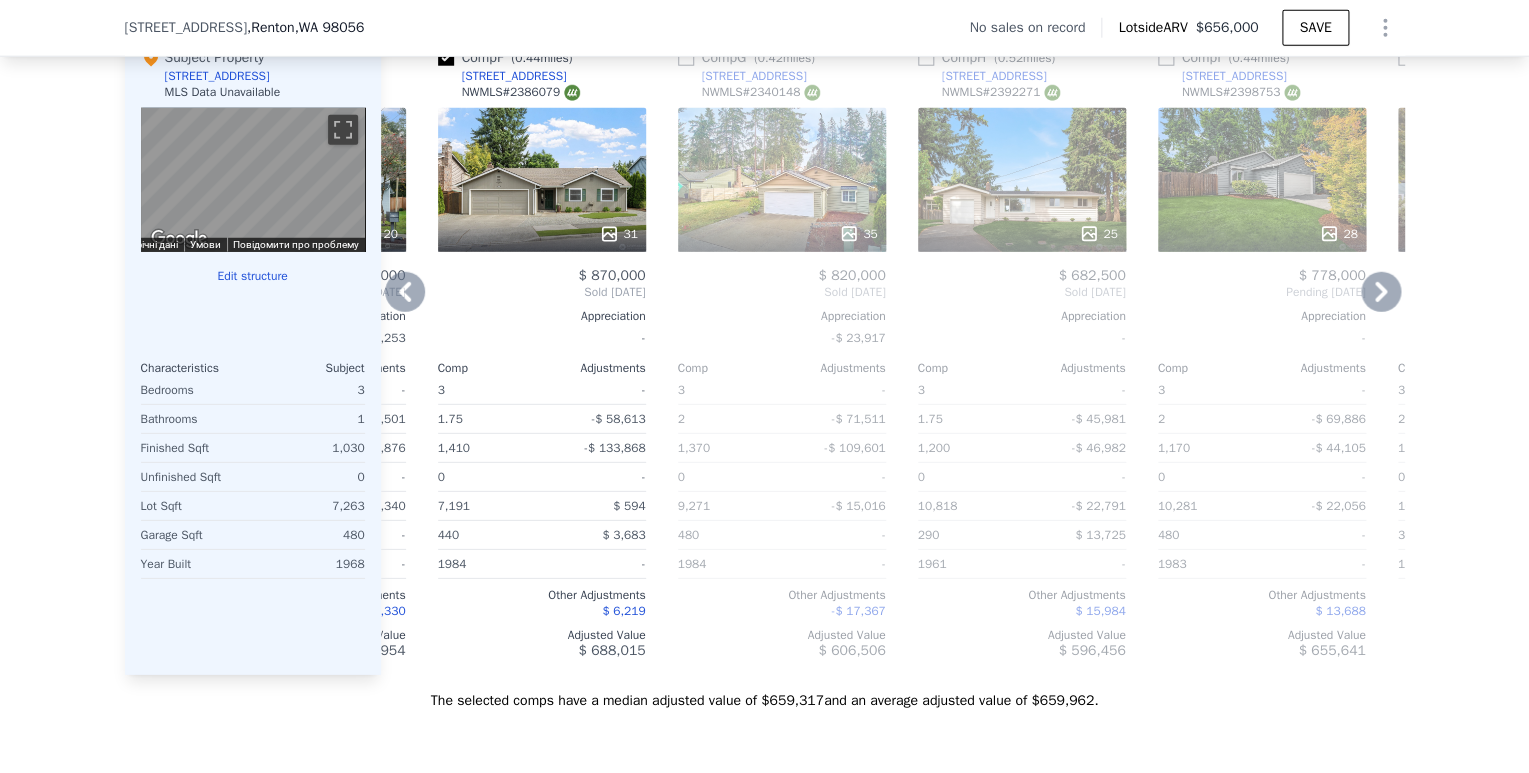 click on "2620 NE 23rd Pl" at bounding box center [514, 76] 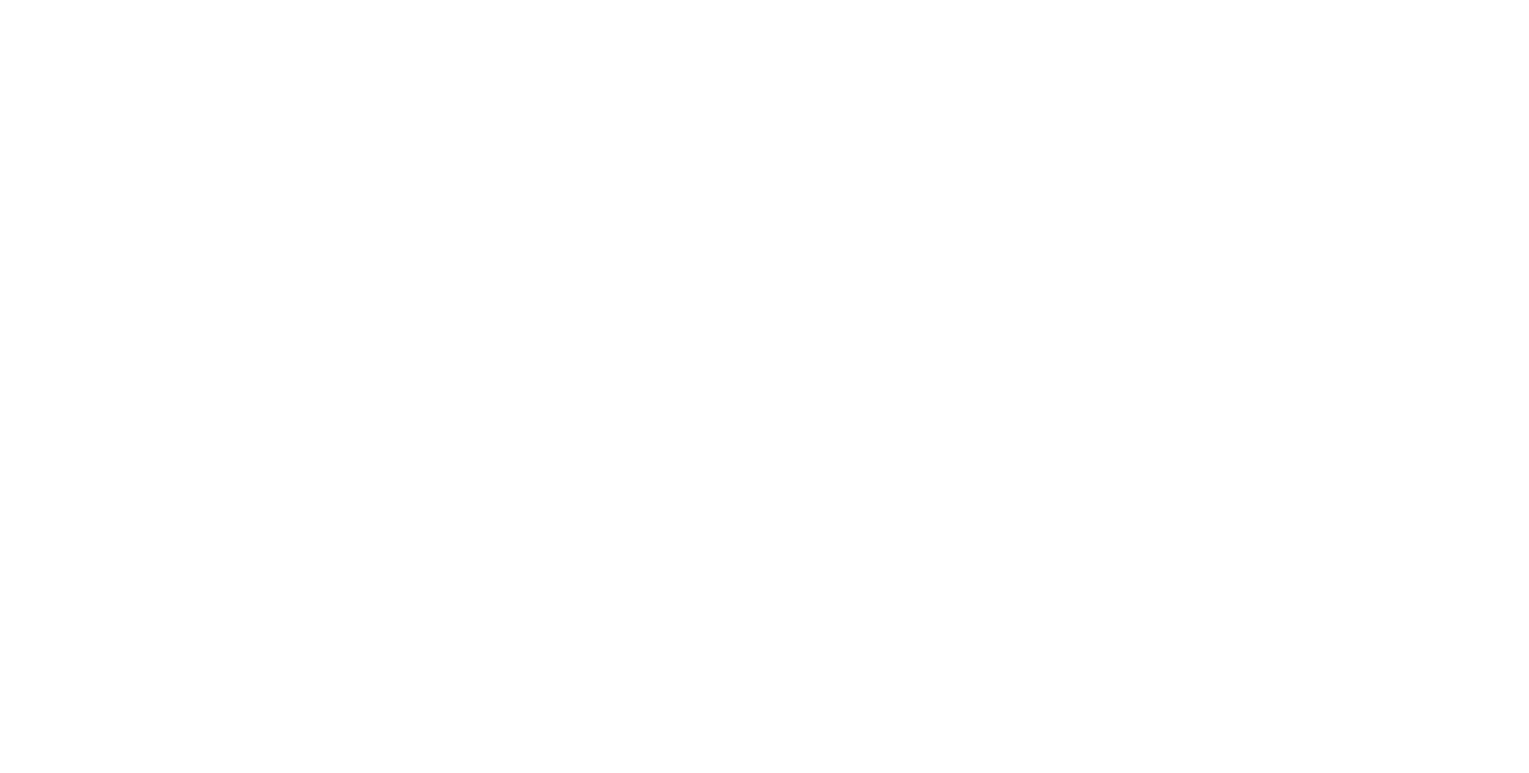 scroll, scrollTop: 0, scrollLeft: 0, axis: both 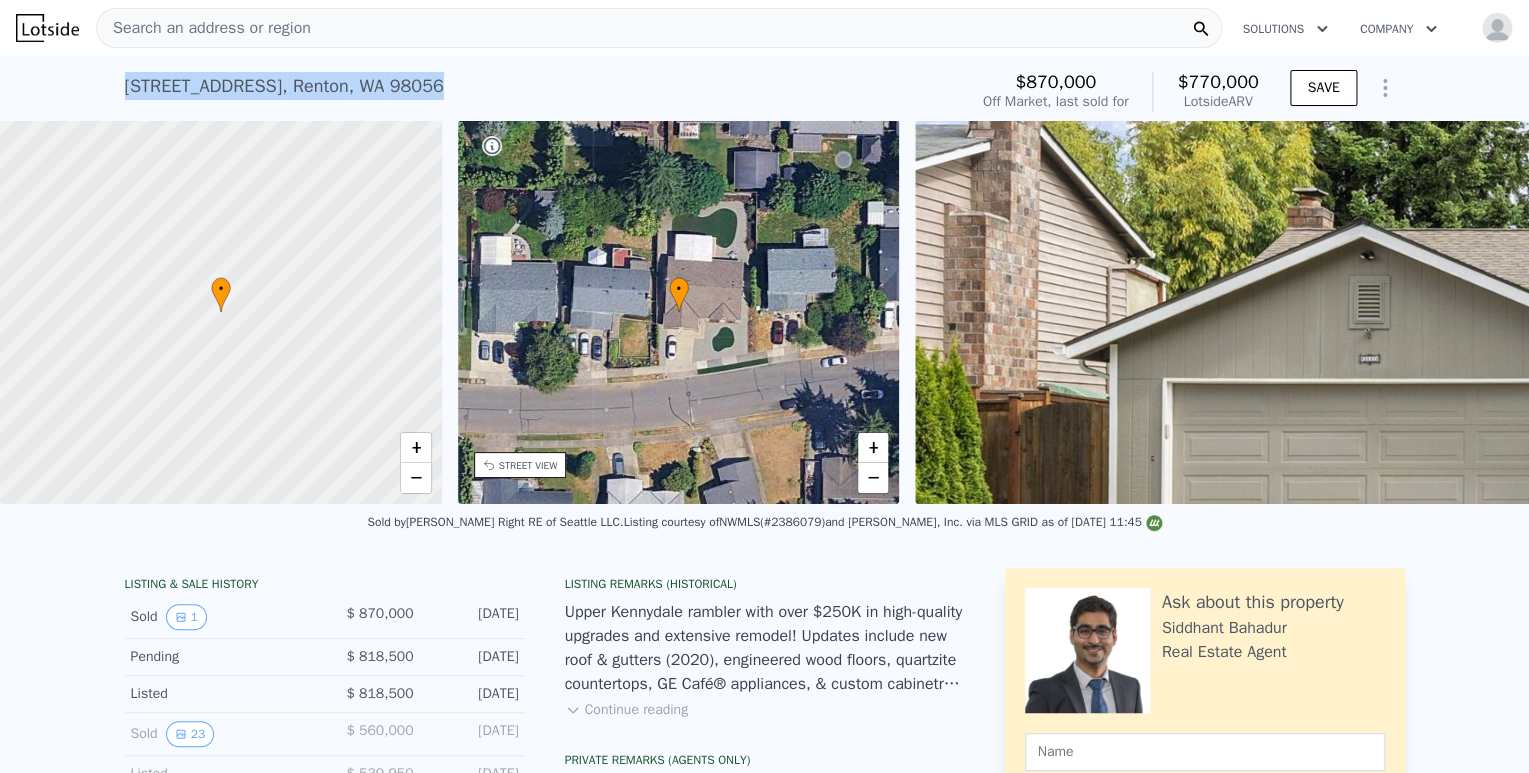 drag, startPoint x: 456, startPoint y: 90, endPoint x: 105, endPoint y: 82, distance: 351.09116 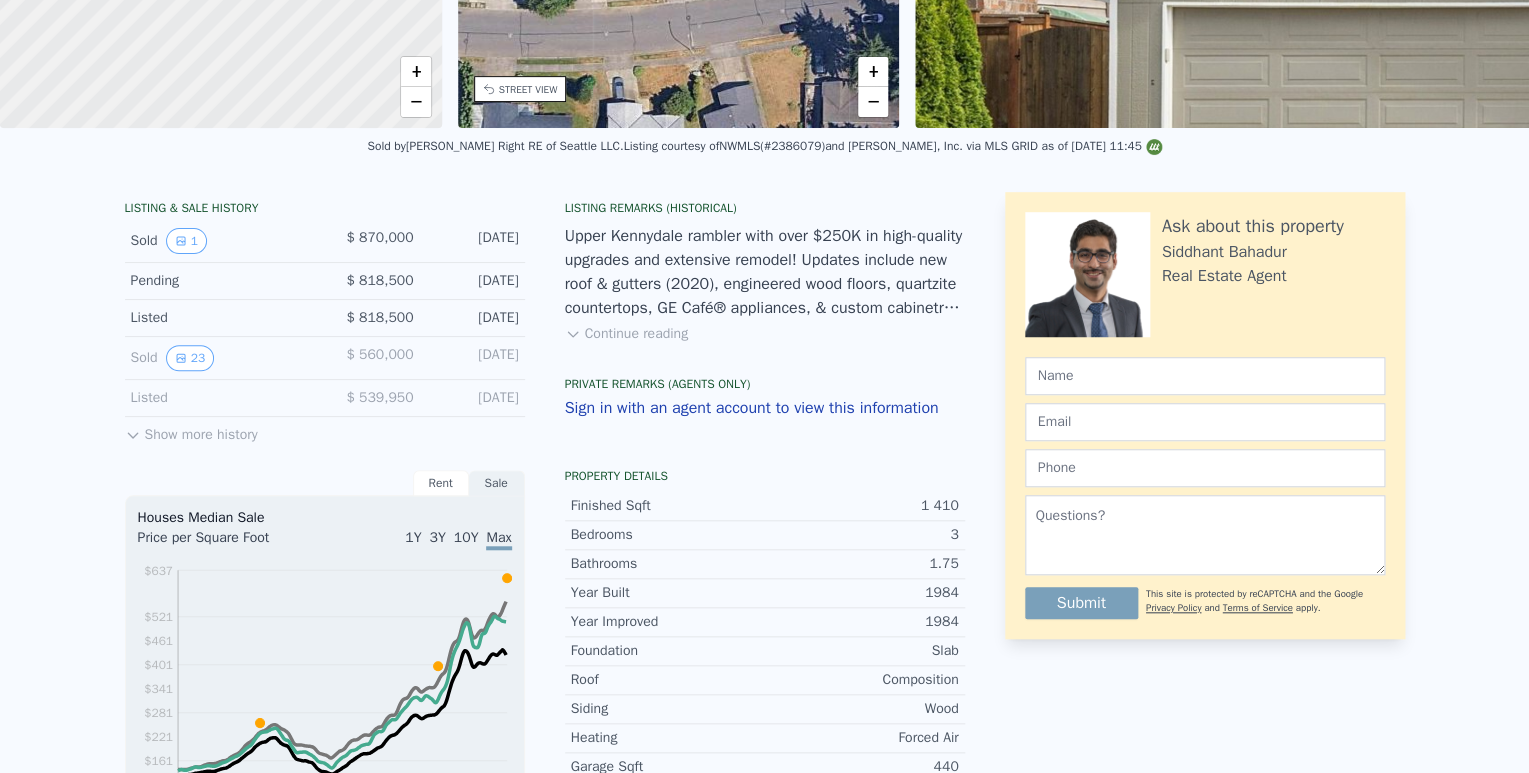 scroll, scrollTop: 7, scrollLeft: 0, axis: vertical 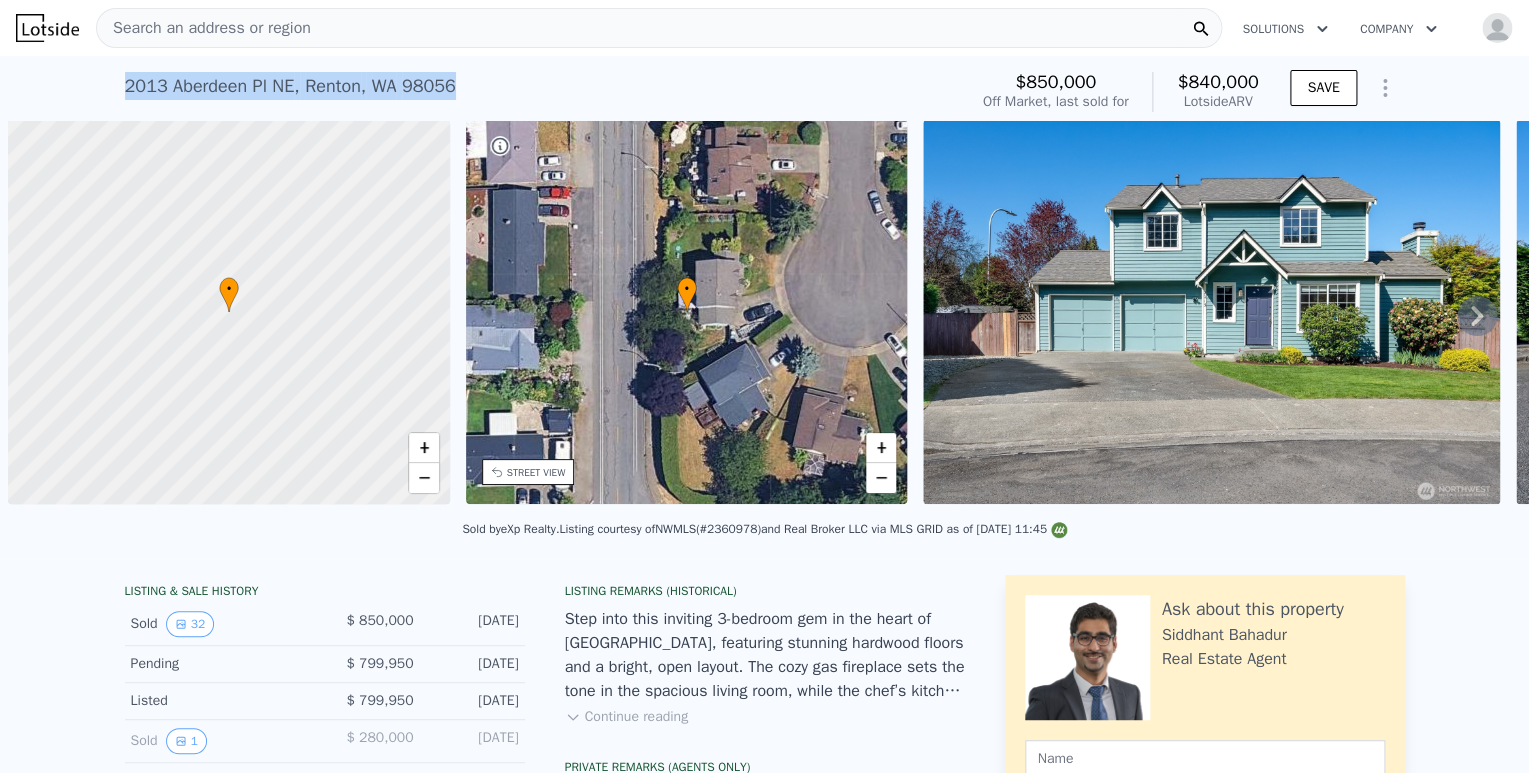 click on "2013 Aberdeen Pl NE ,   Renton ,   WA   98056 Sold May 2025 for  $850k (~ARV  $840k )" at bounding box center (542, 92) 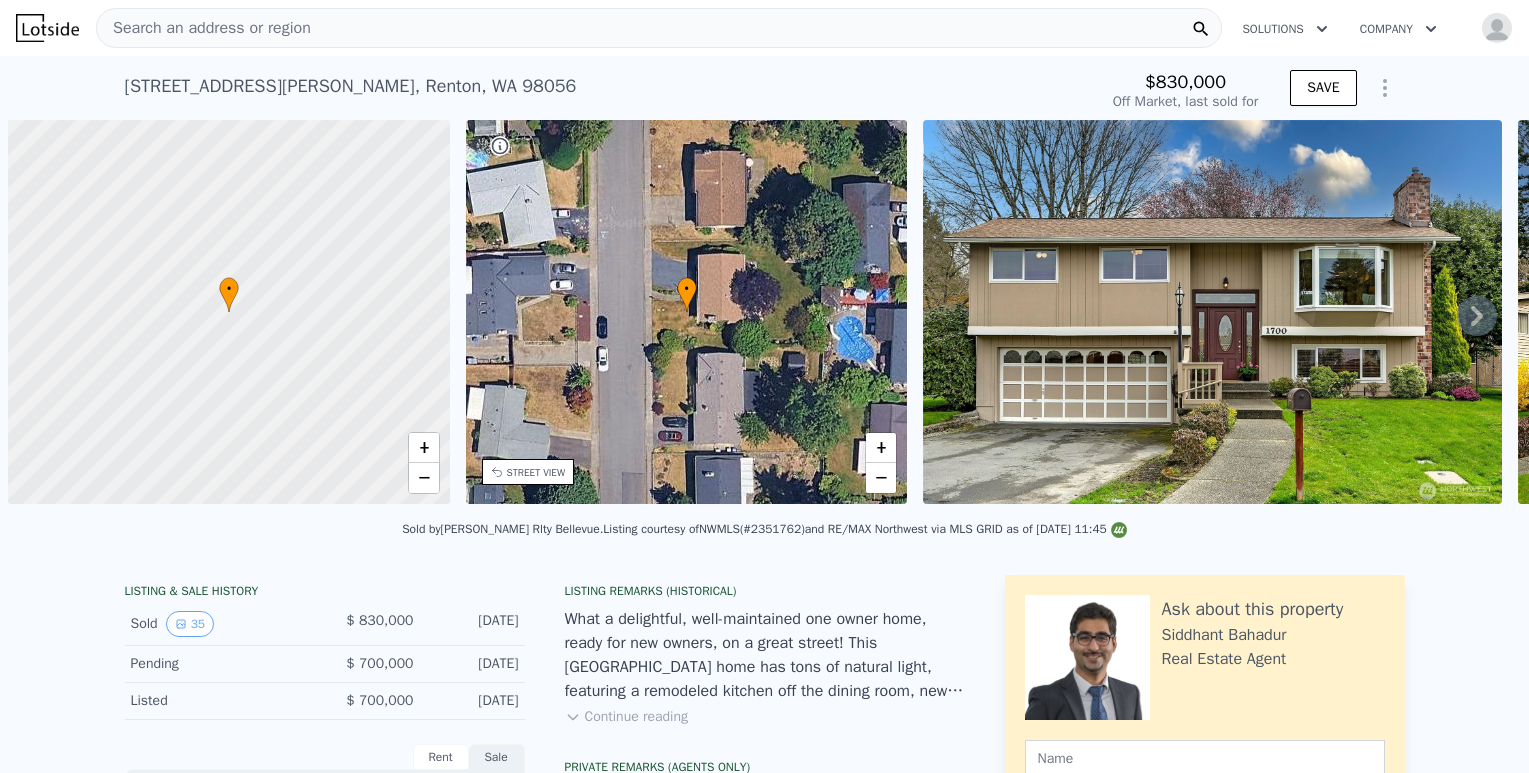 scroll, scrollTop: 0, scrollLeft: 0, axis: both 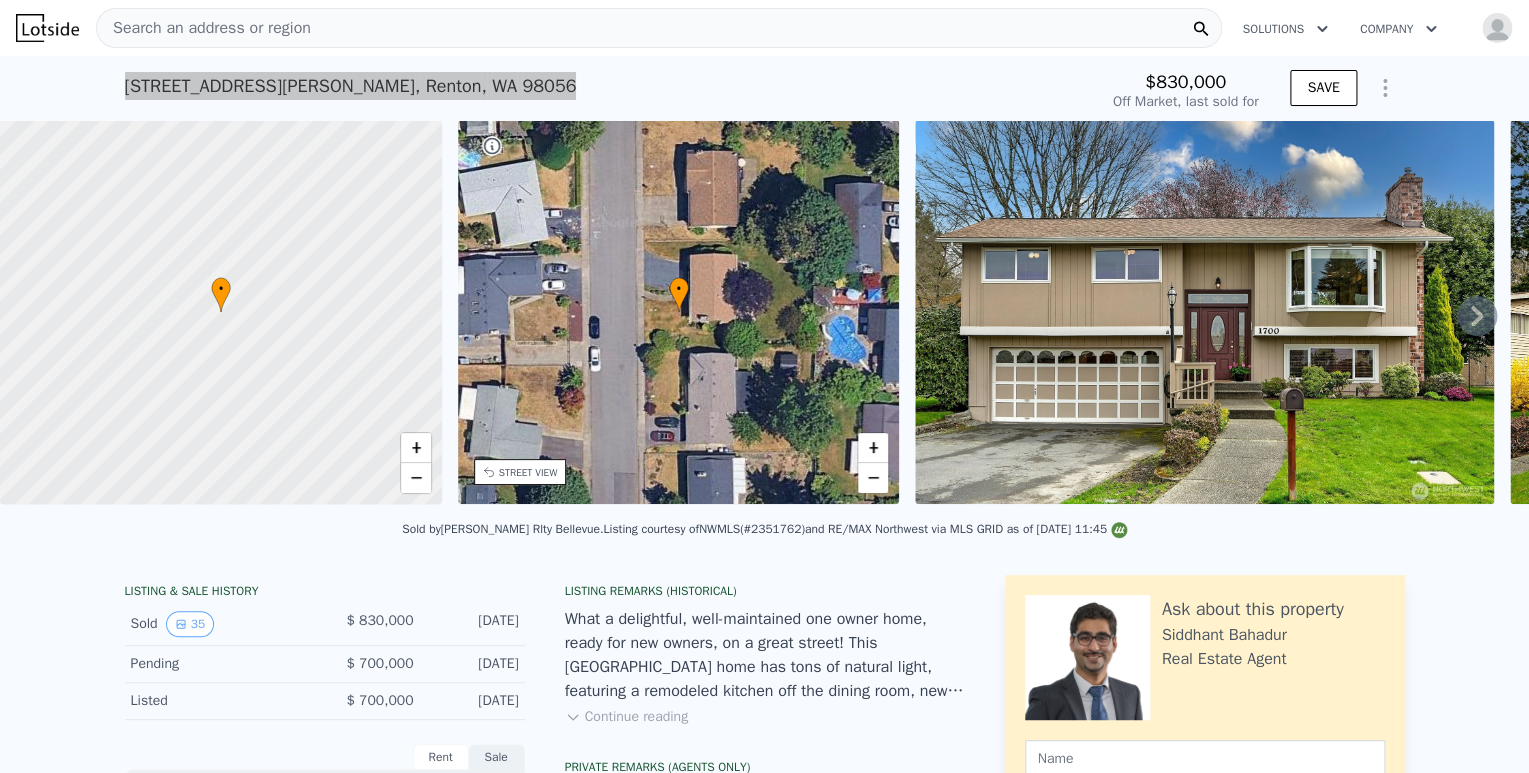 type on "$ 812,000" 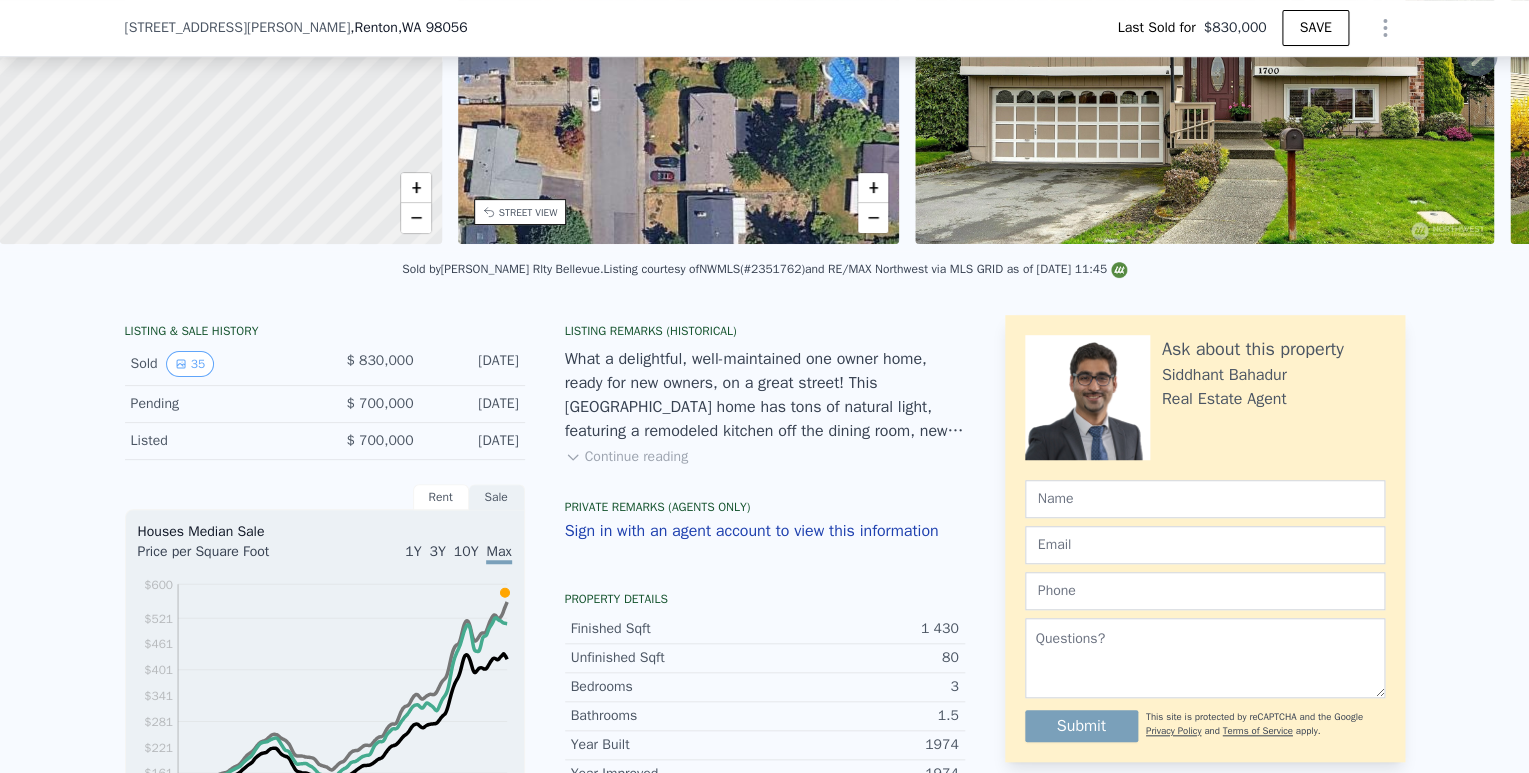 scroll, scrollTop: 125, scrollLeft: 0, axis: vertical 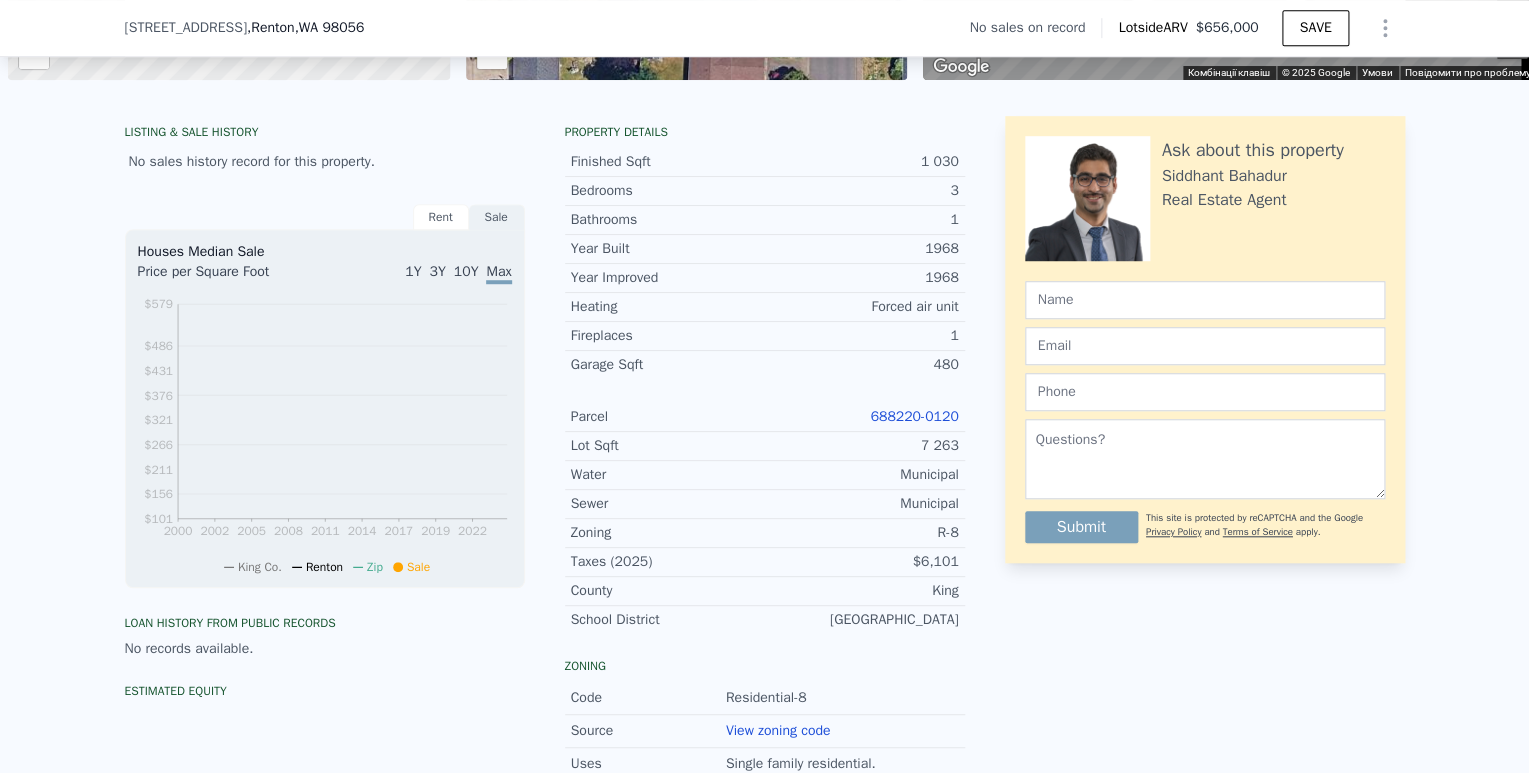 click on "688220-0120" at bounding box center (914, 416) 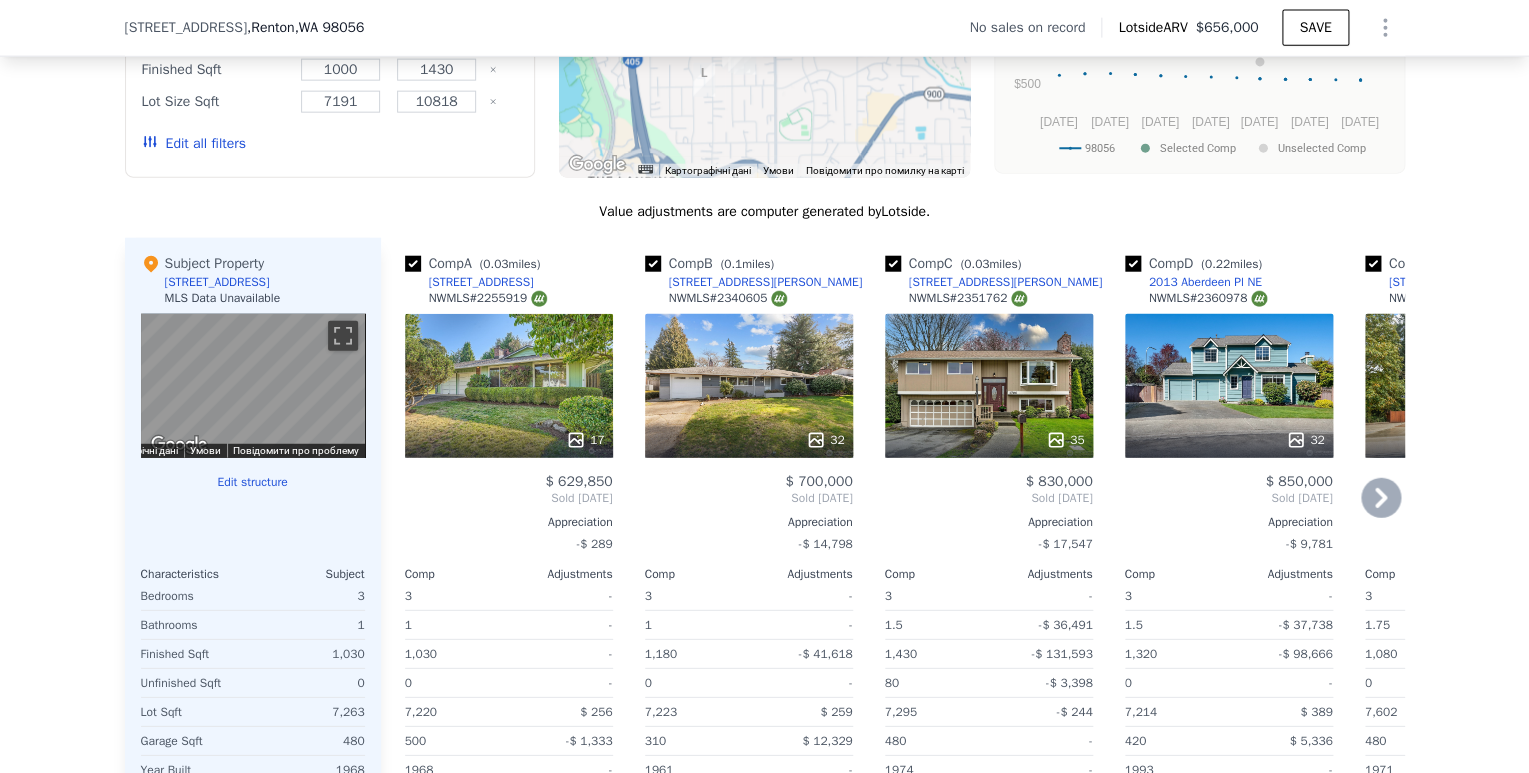 scroll, scrollTop: 2144, scrollLeft: 0, axis: vertical 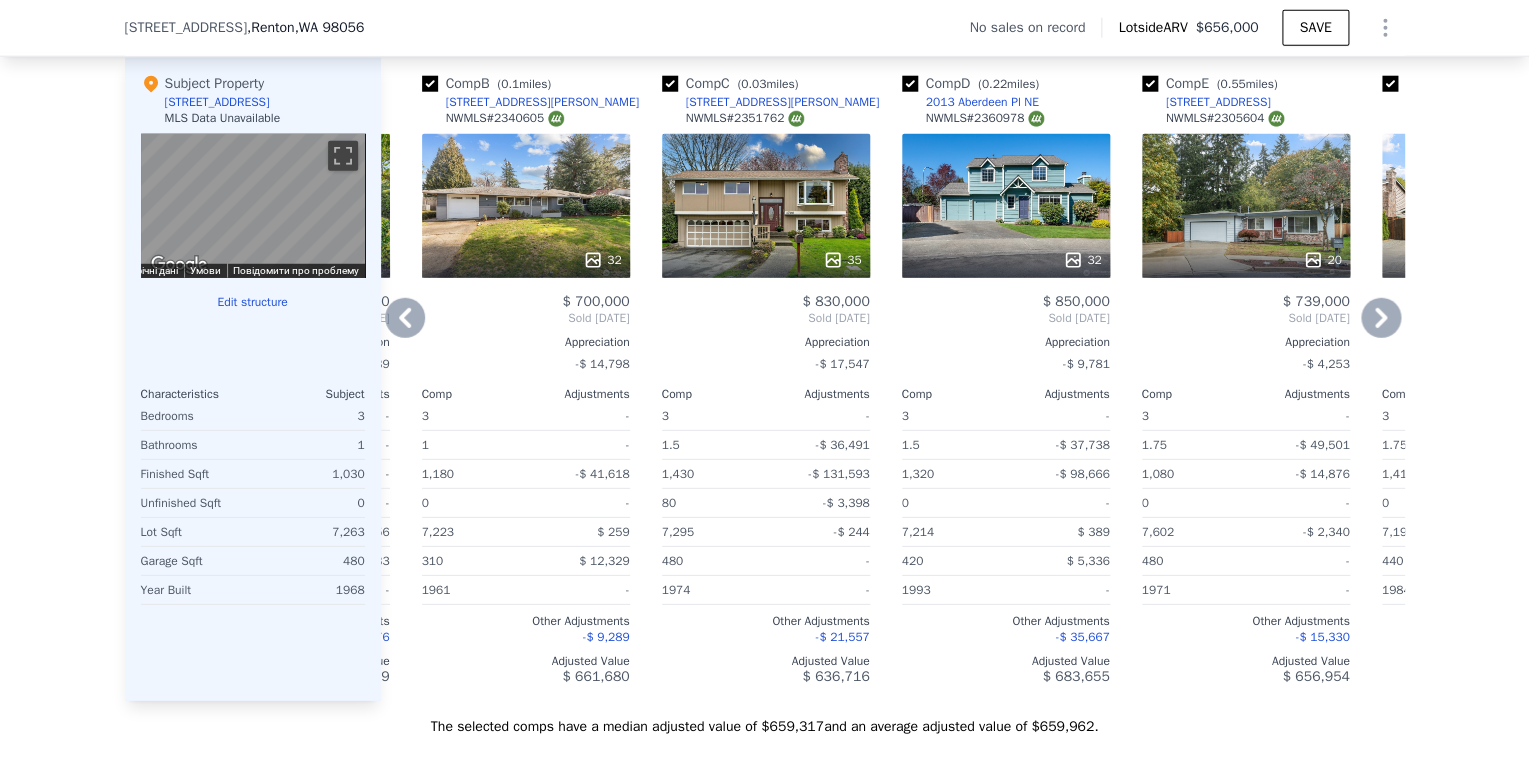 click on "NWMLS  # 2340605" at bounding box center (505, 118) 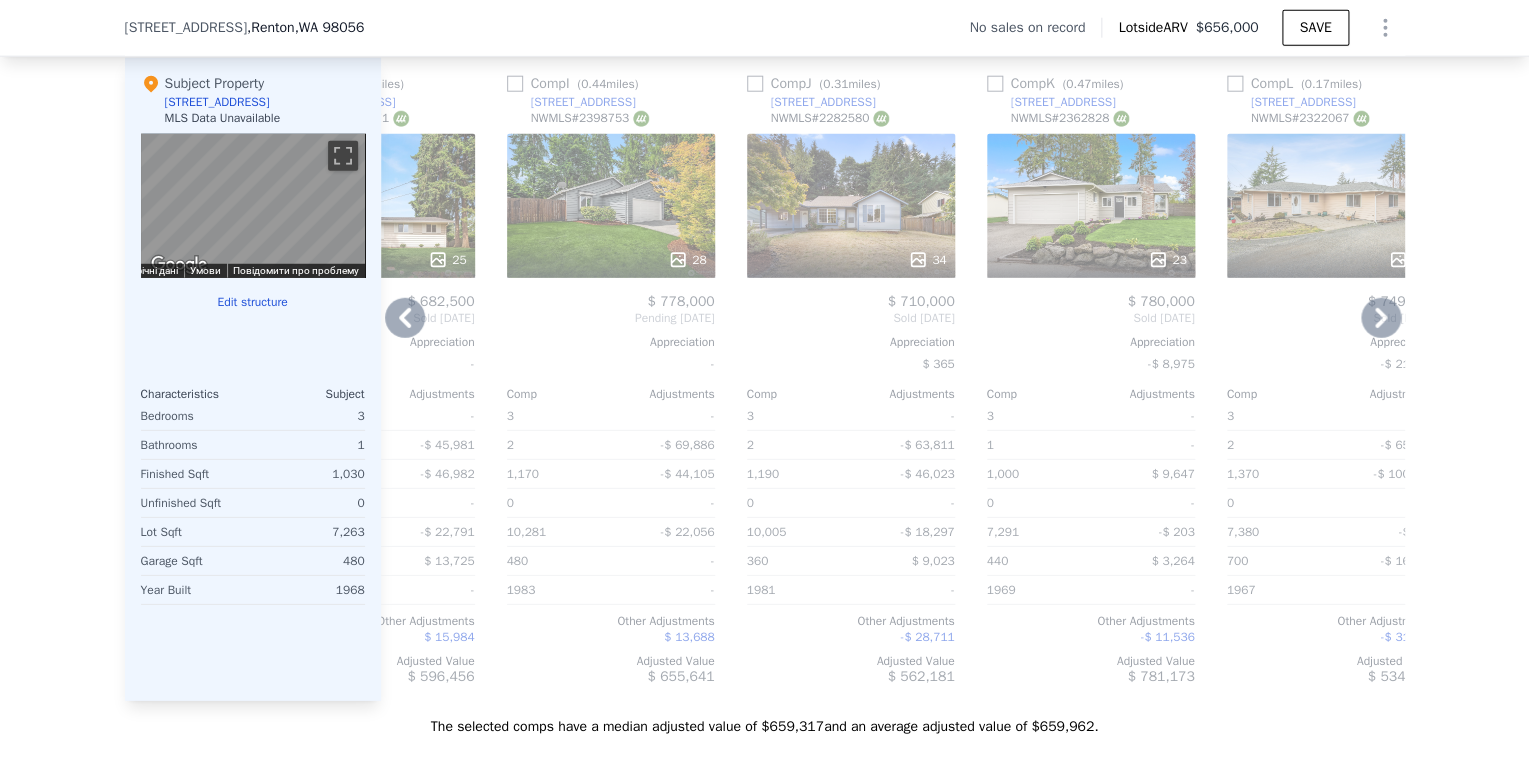 scroll, scrollTop: 0, scrollLeft: 1904, axis: horizontal 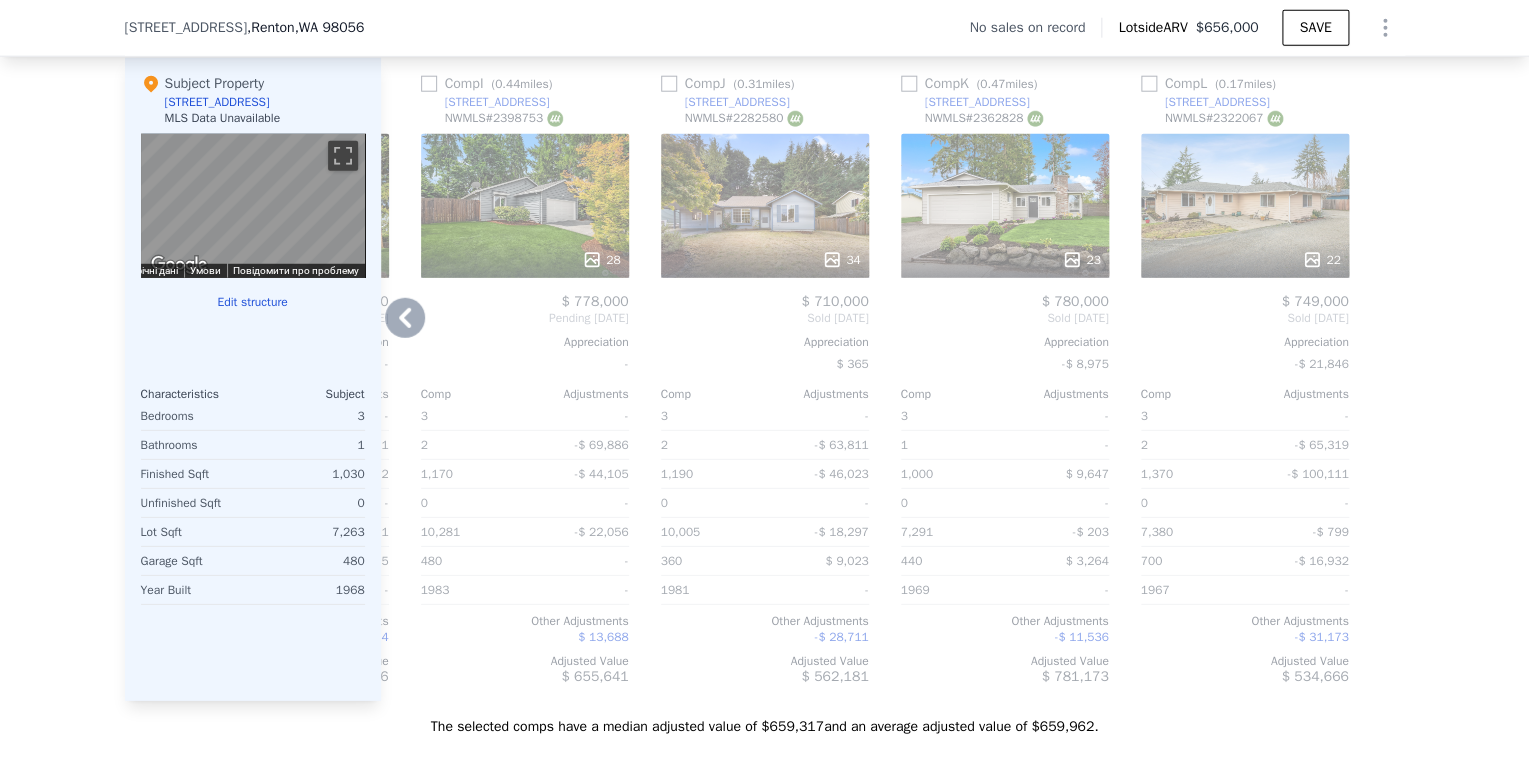 click on "[STREET_ADDRESS]" at bounding box center (977, 102) 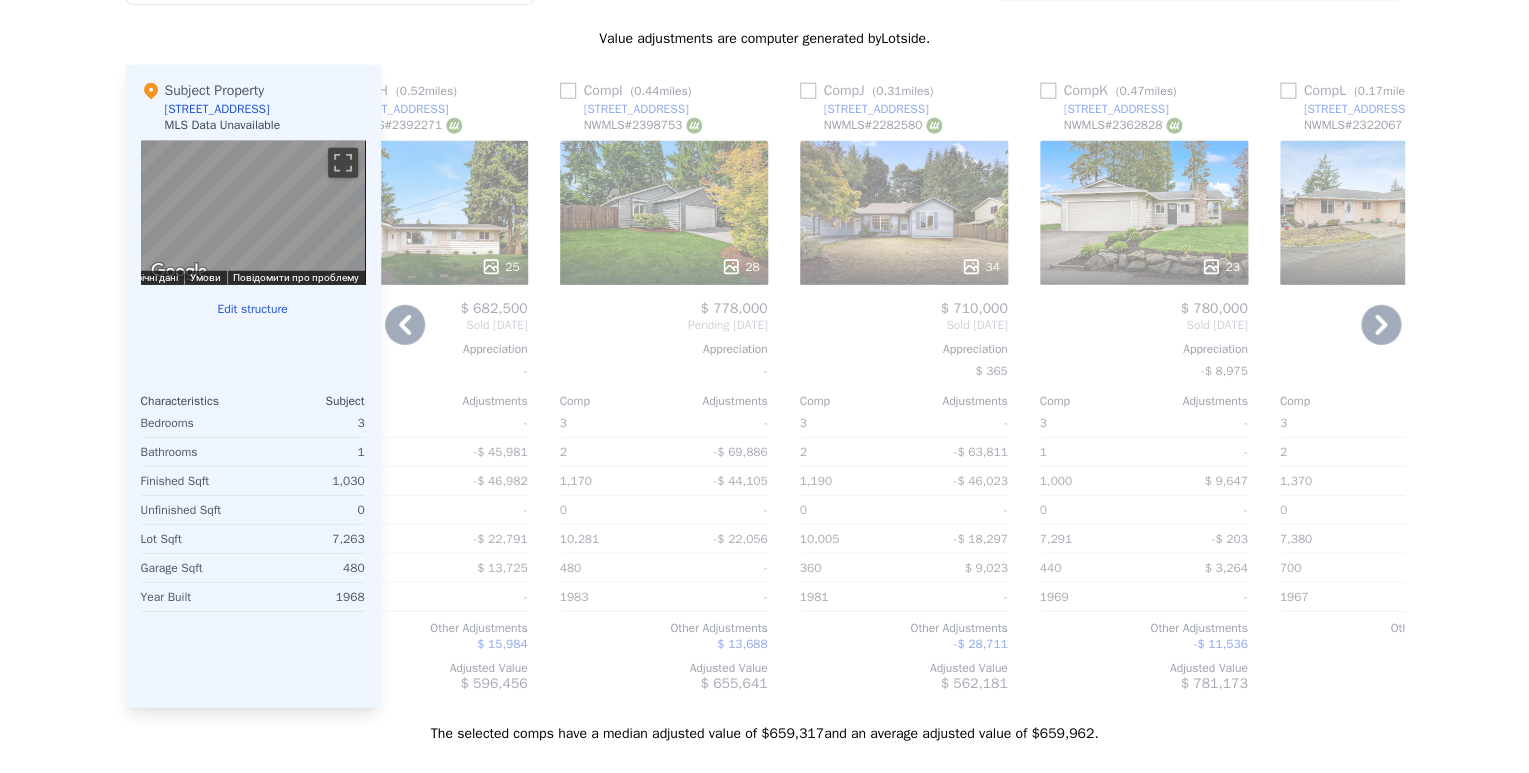 scroll, scrollTop: 0, scrollLeft: 0, axis: both 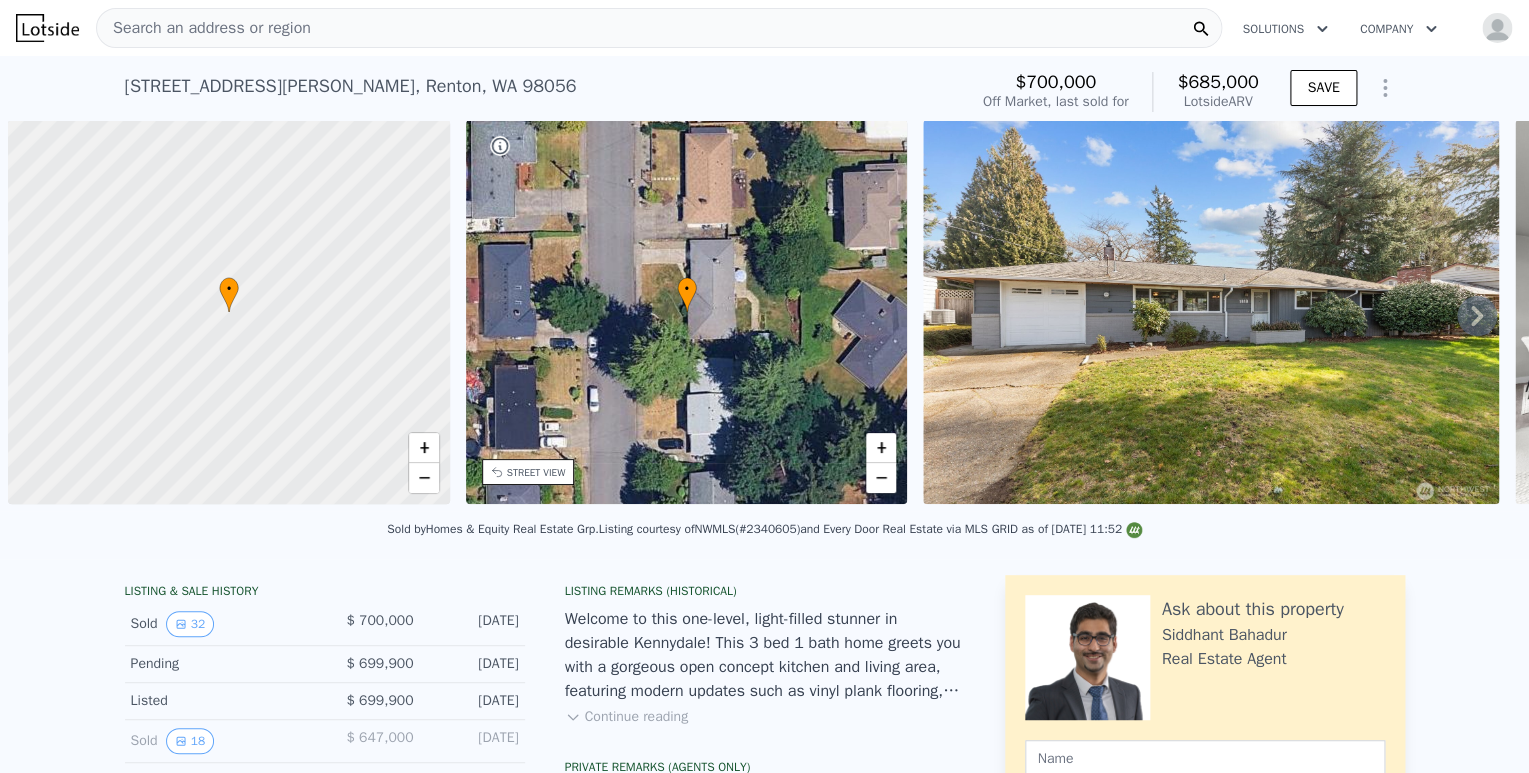 click on "[STREET_ADDRESS][PERSON_NAME] Sold [DATE] for  $700k (~ARV  $685k )" at bounding box center (542, 92) 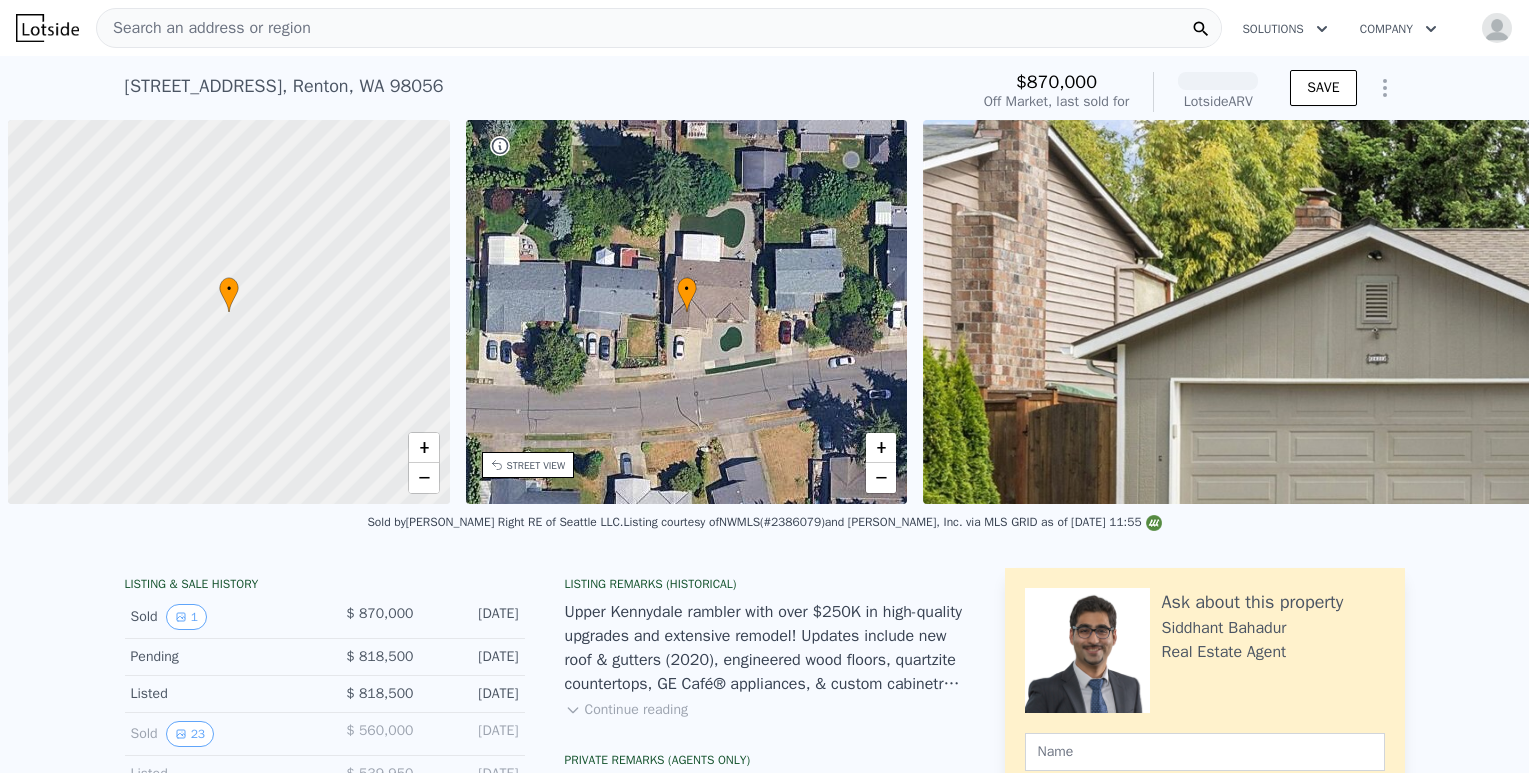 scroll, scrollTop: 0, scrollLeft: 0, axis: both 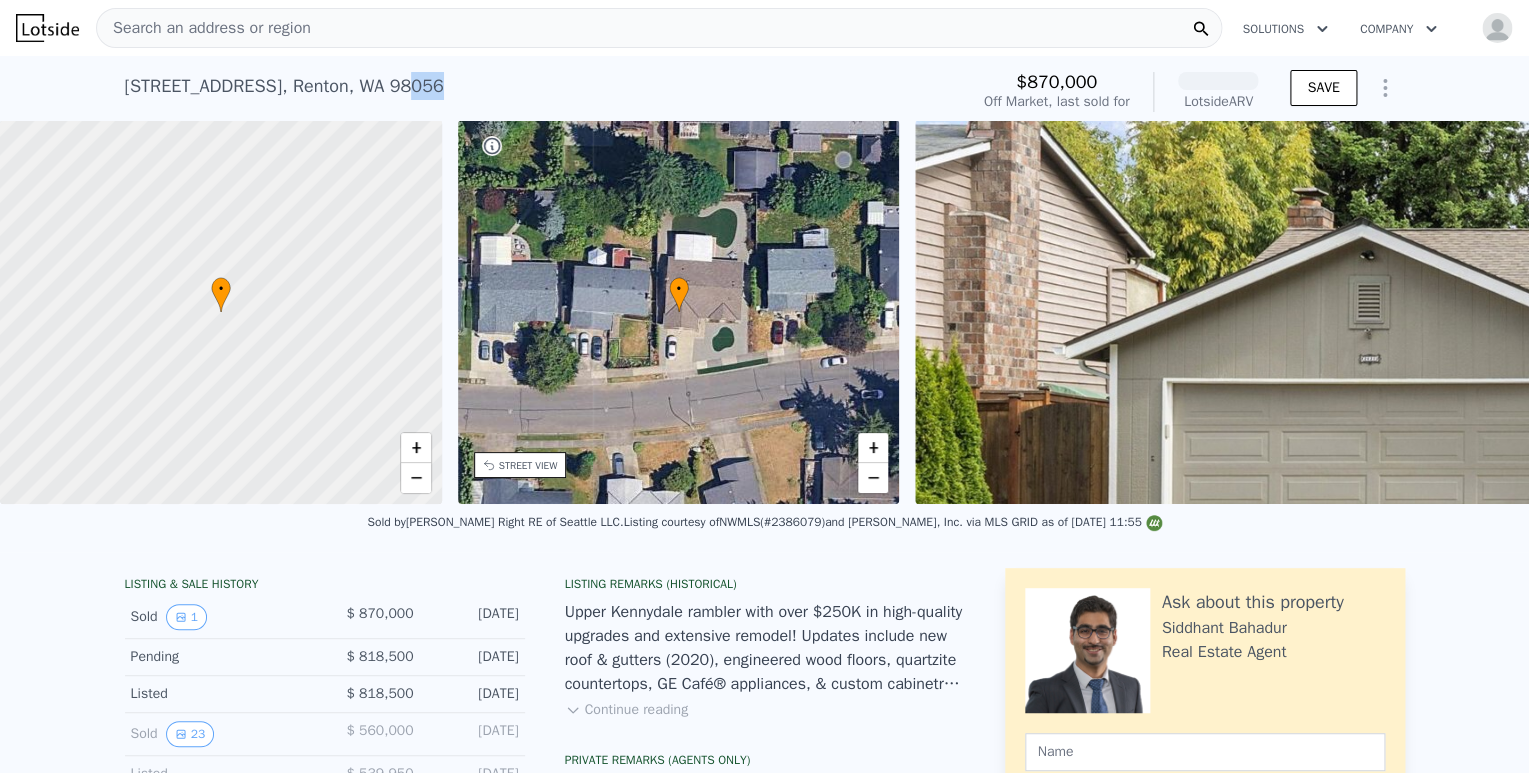 drag, startPoint x: 431, startPoint y: 96, endPoint x: 135, endPoint y: 88, distance: 296.1081 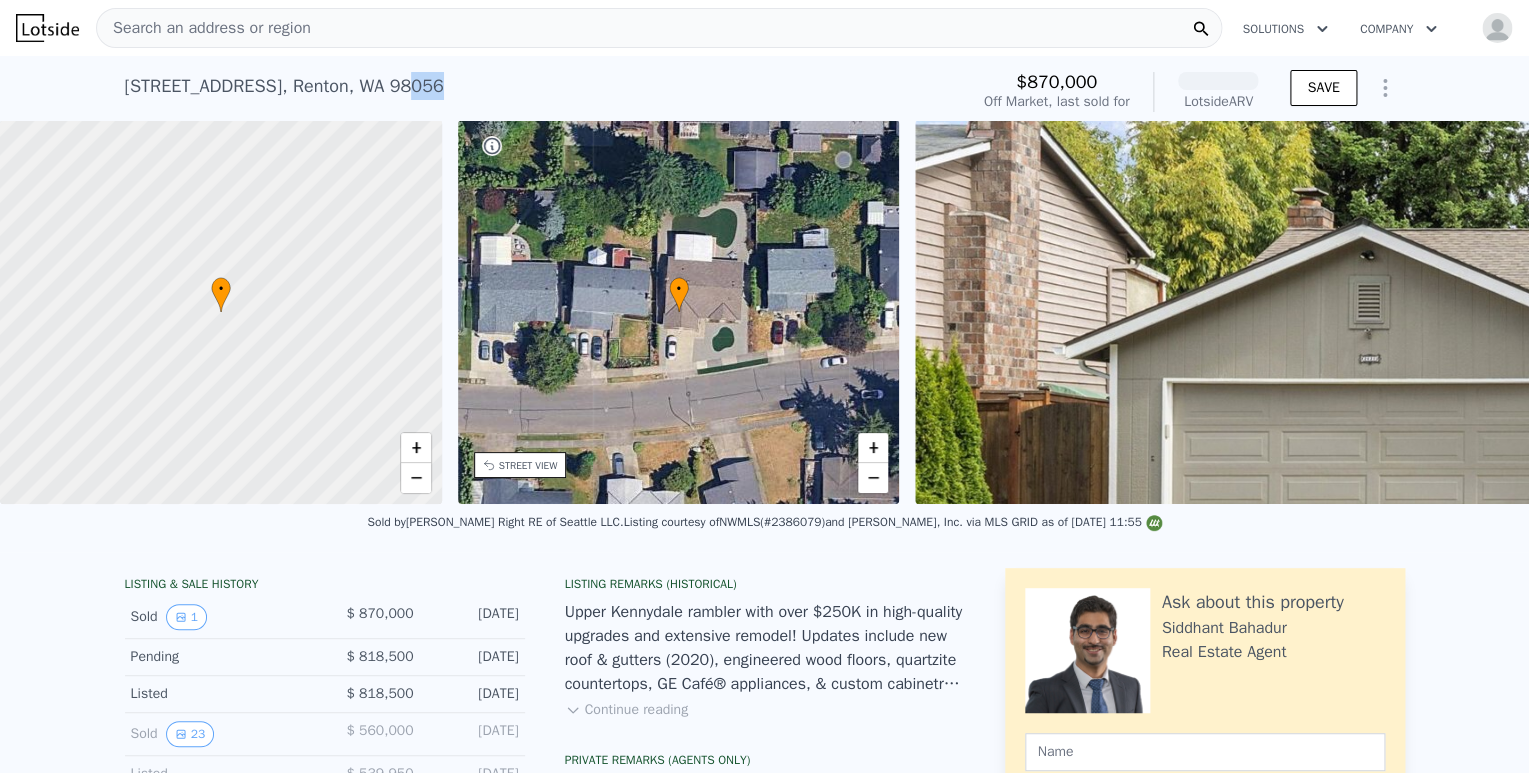 click on "[STREET_ADDRESS] Sold [DATE] for  $870k (~[GEOGRAPHIC_DATA]  )" at bounding box center [542, 92] 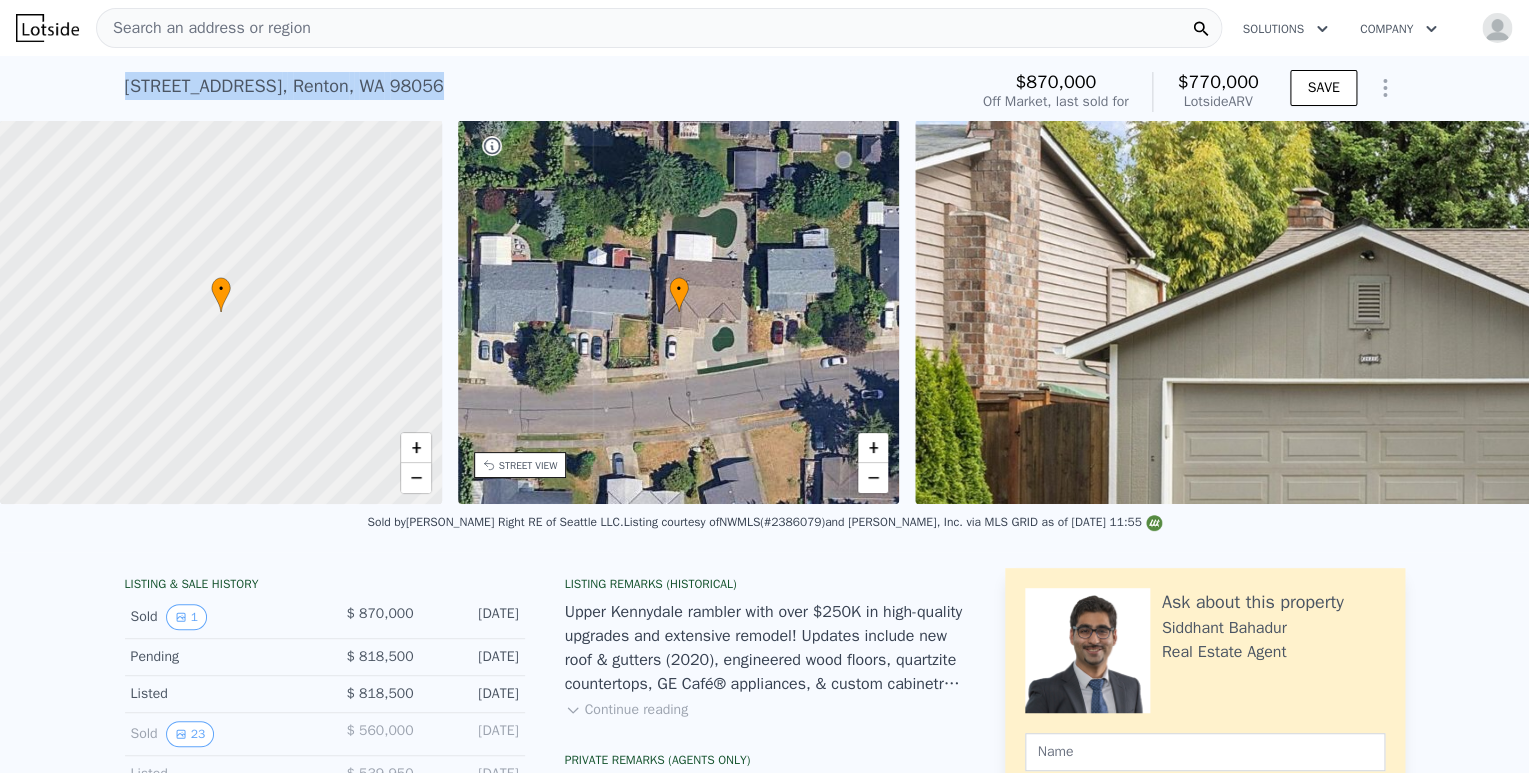 copy on "2620 NE 23rd Pl ,   Renton ,   WA   98056" 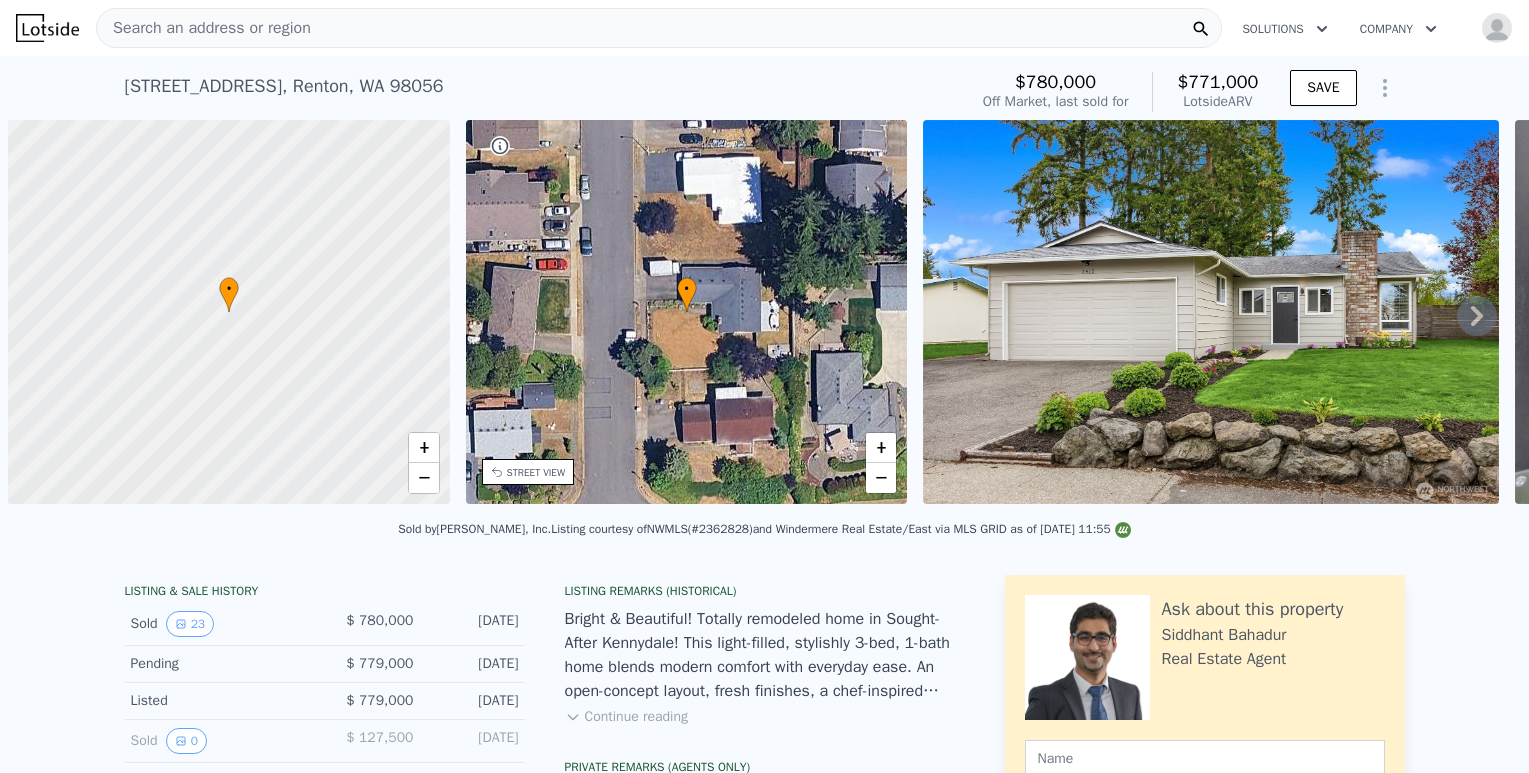 scroll, scrollTop: 0, scrollLeft: 0, axis: both 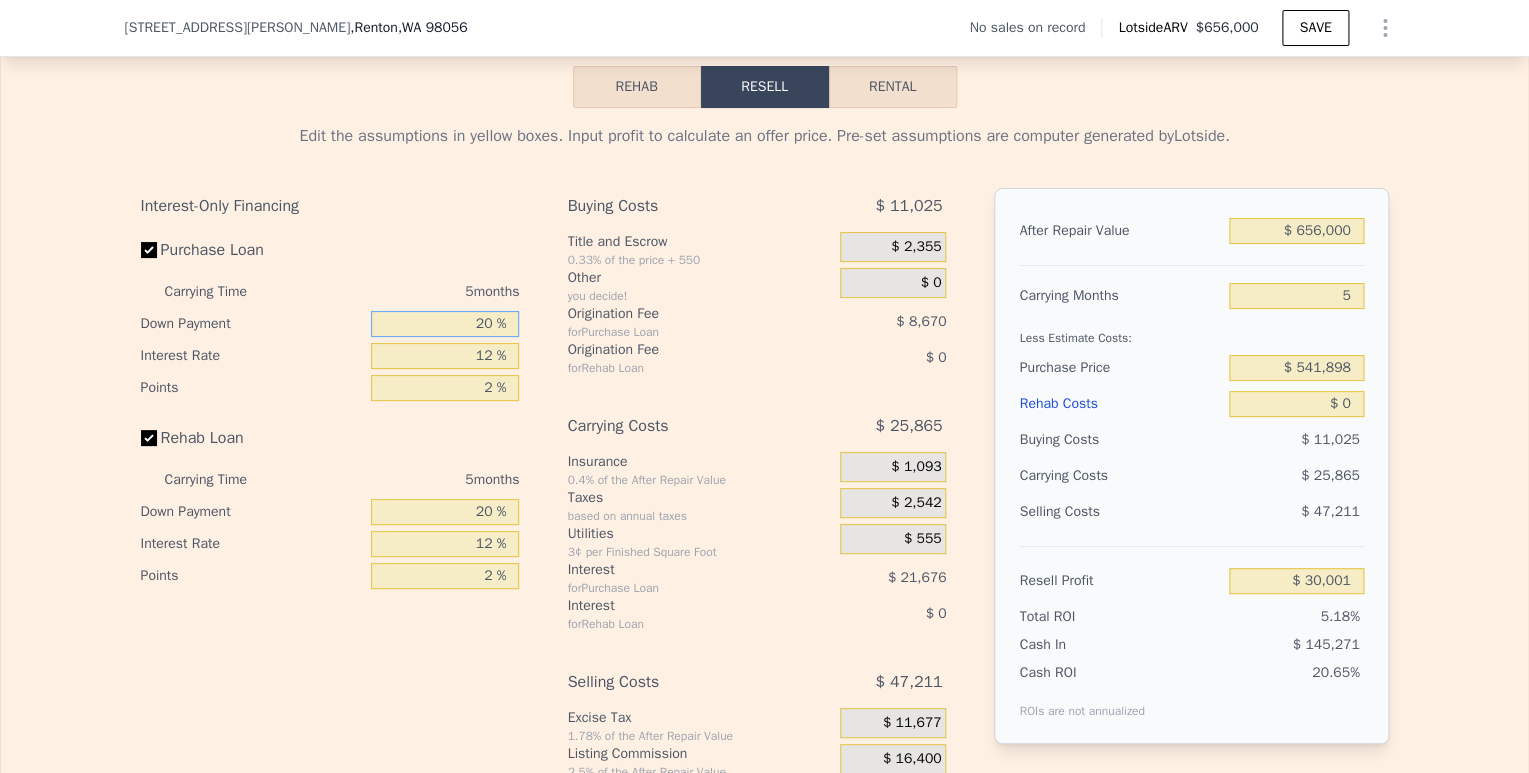 click on "20 %" at bounding box center [445, 324] 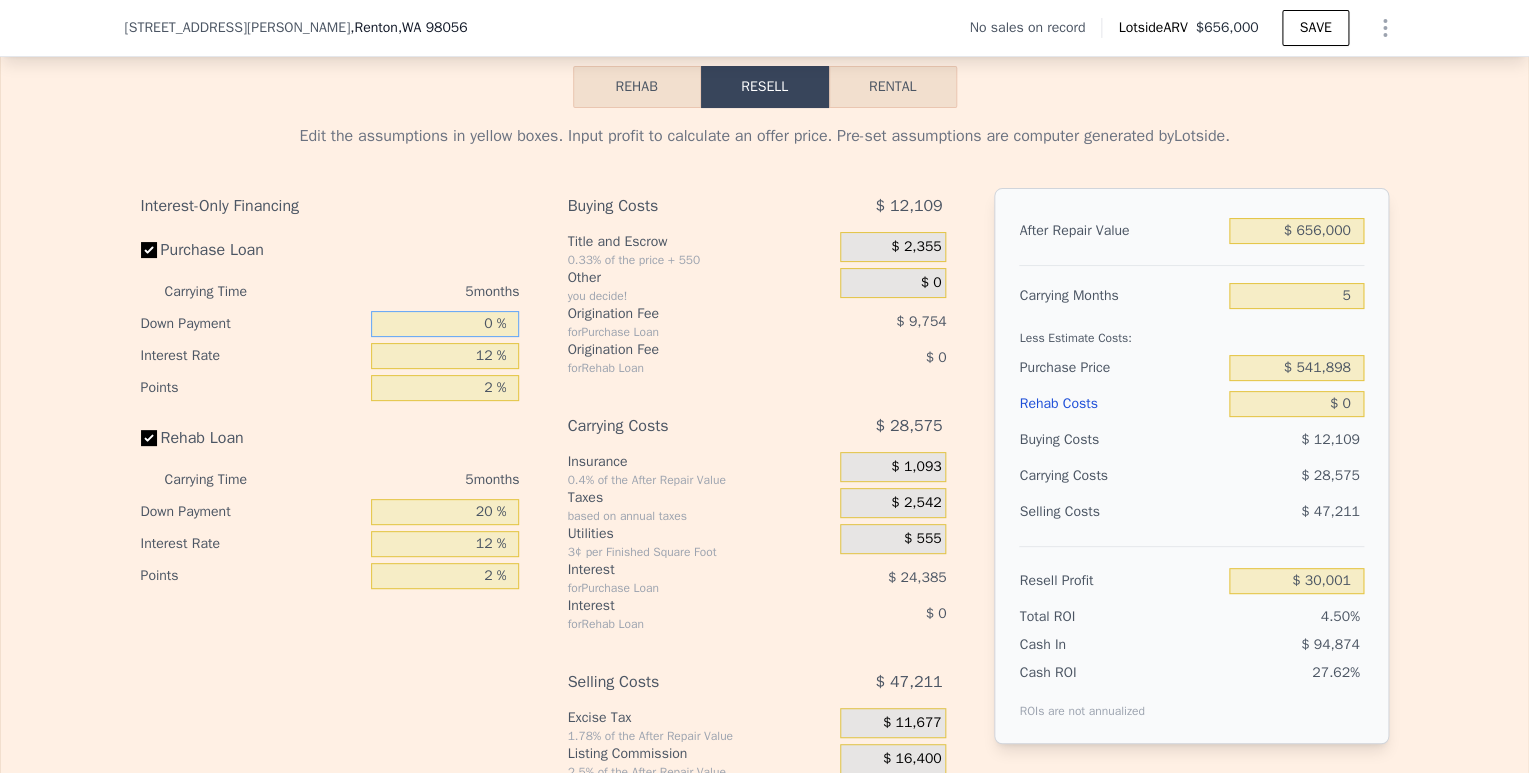 type on "10 %" 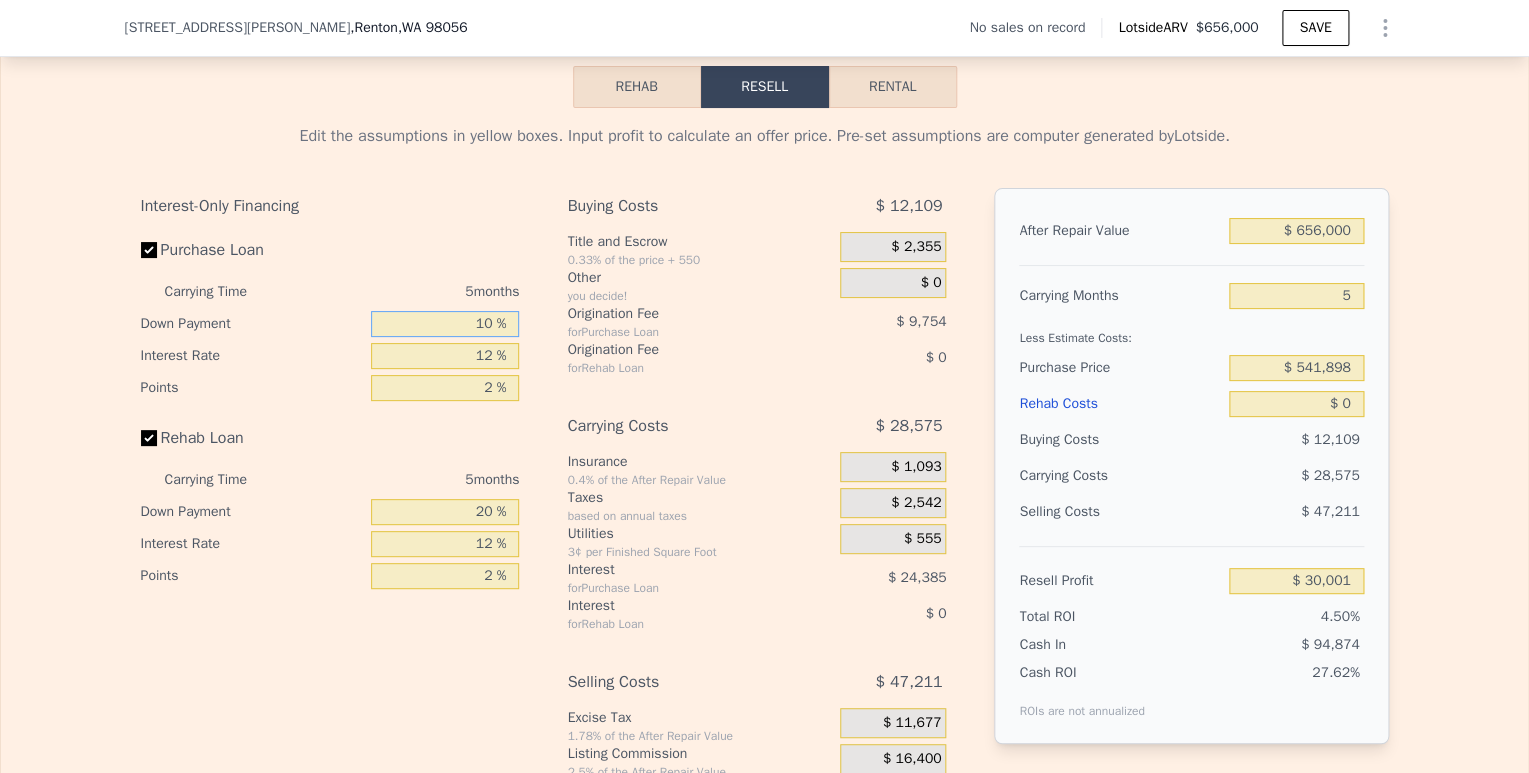 type on "$ 26,207" 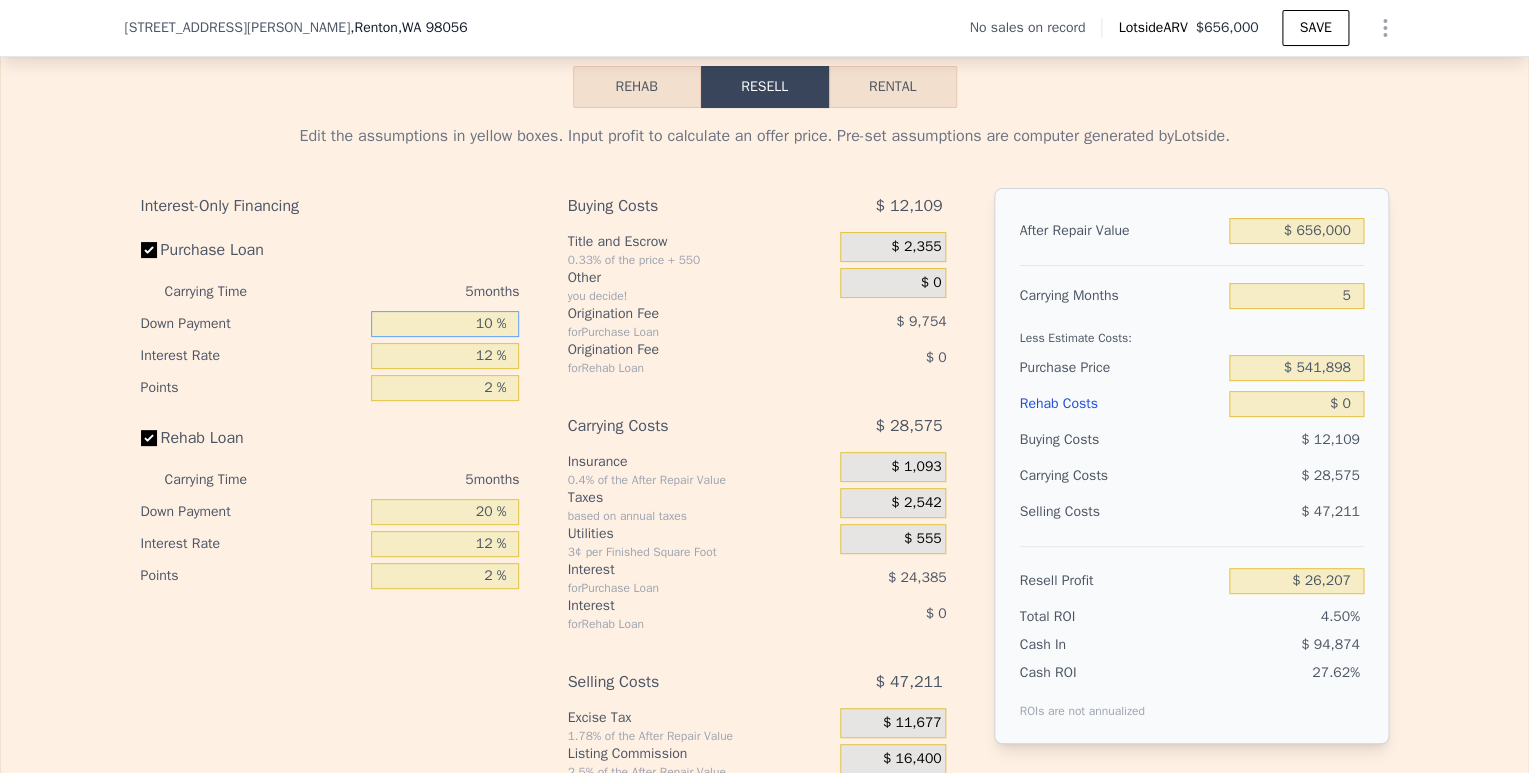 type on "10 %" 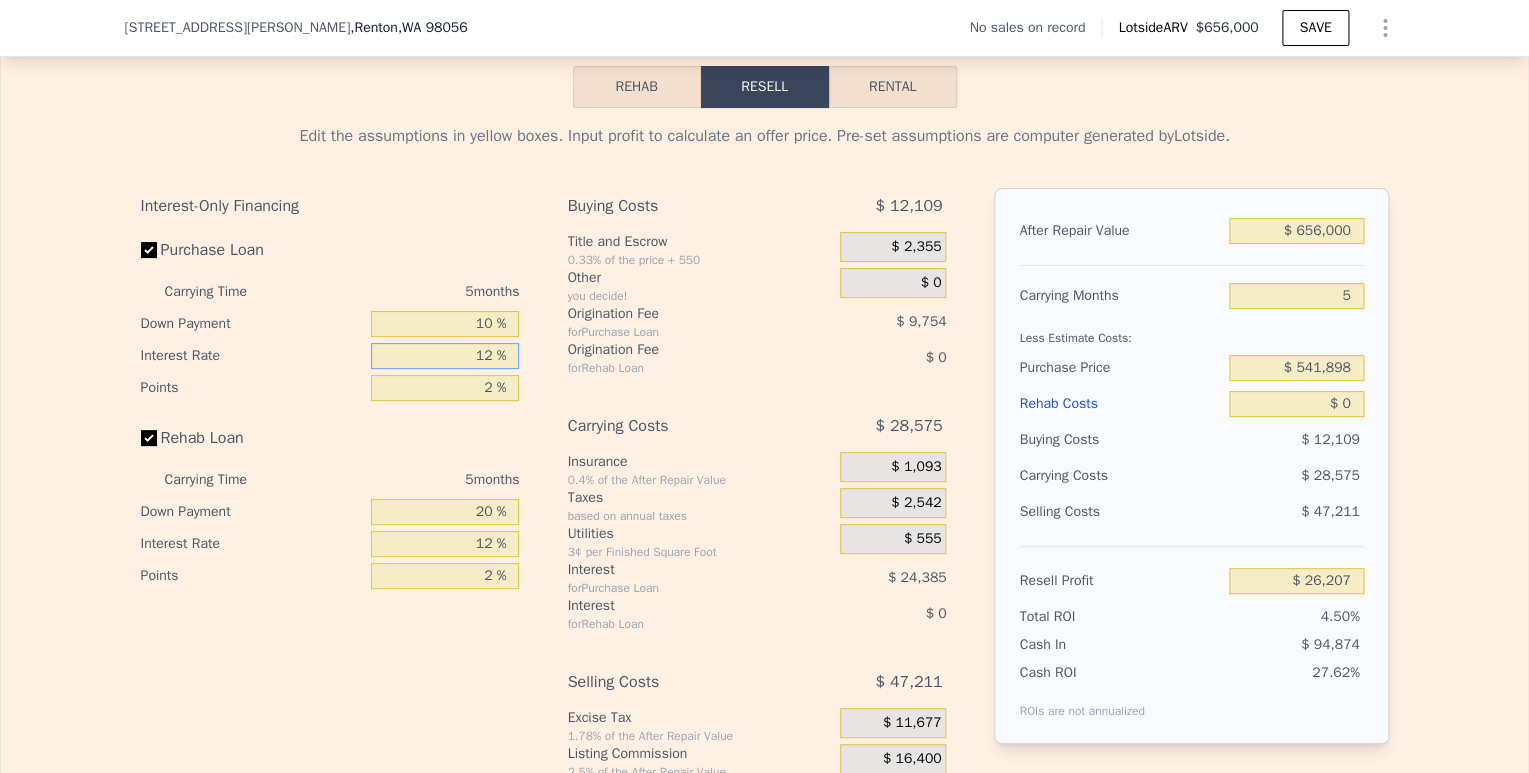 click on "12 %" at bounding box center [445, 356] 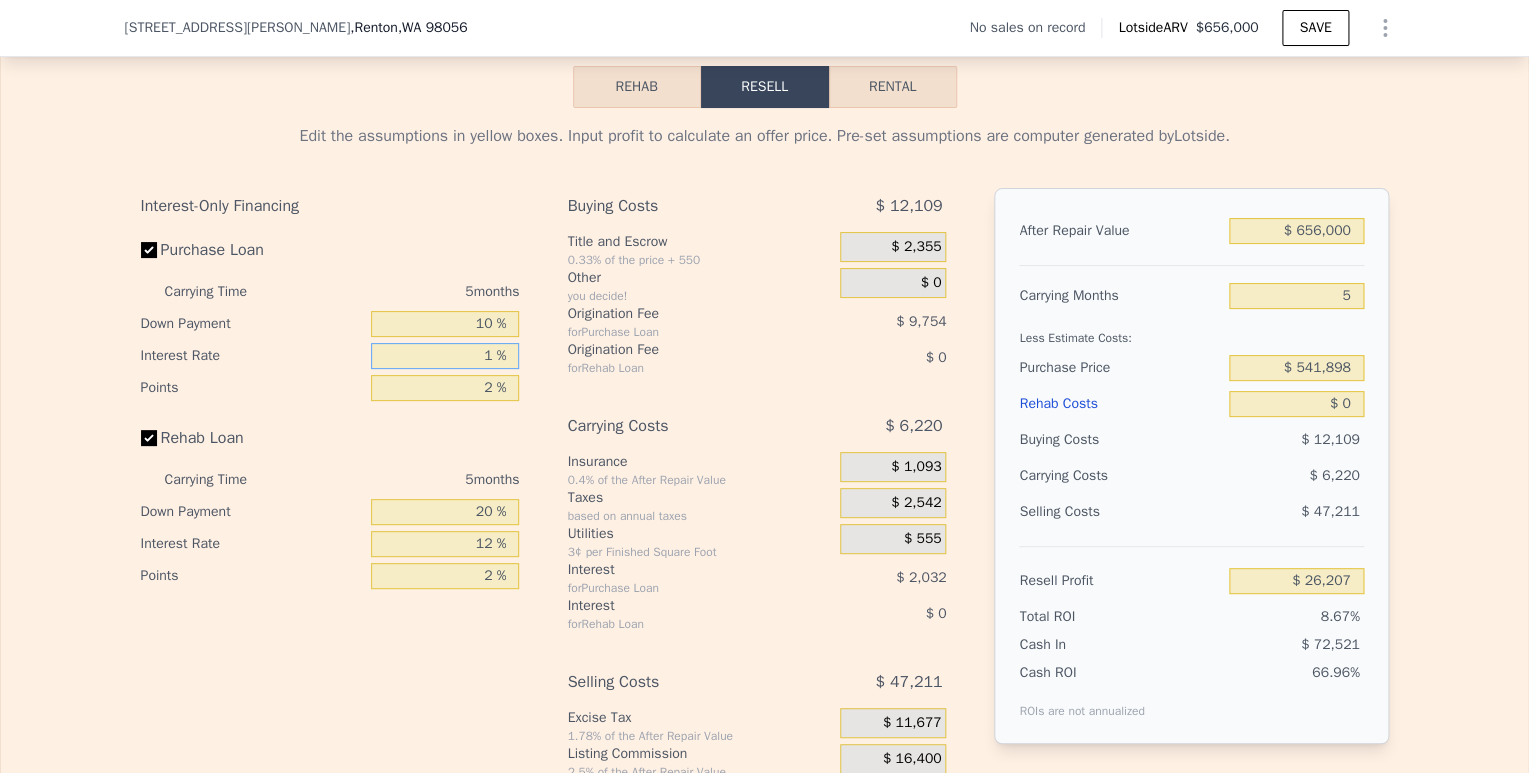 type on "$ 48,562" 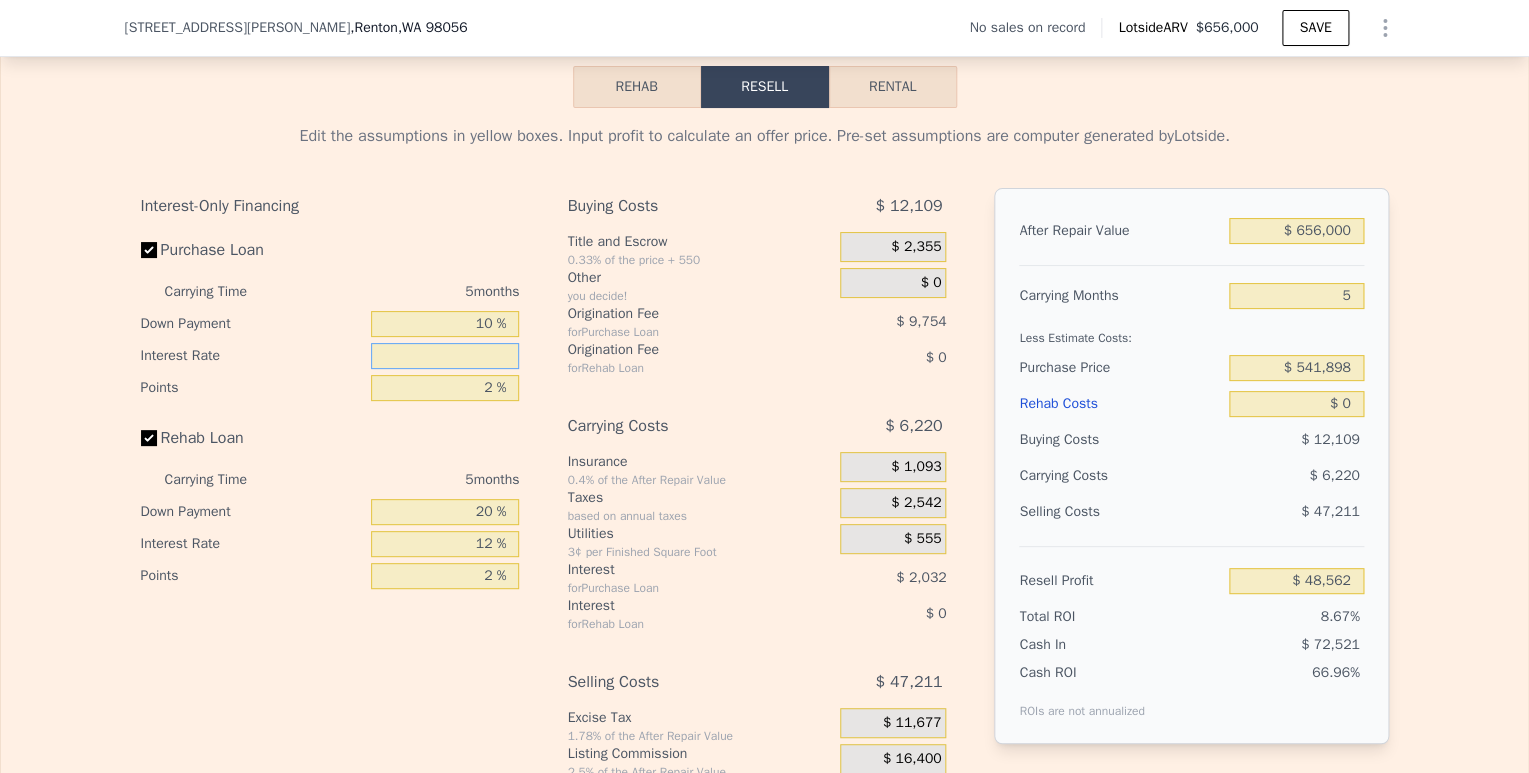 type on "9 %" 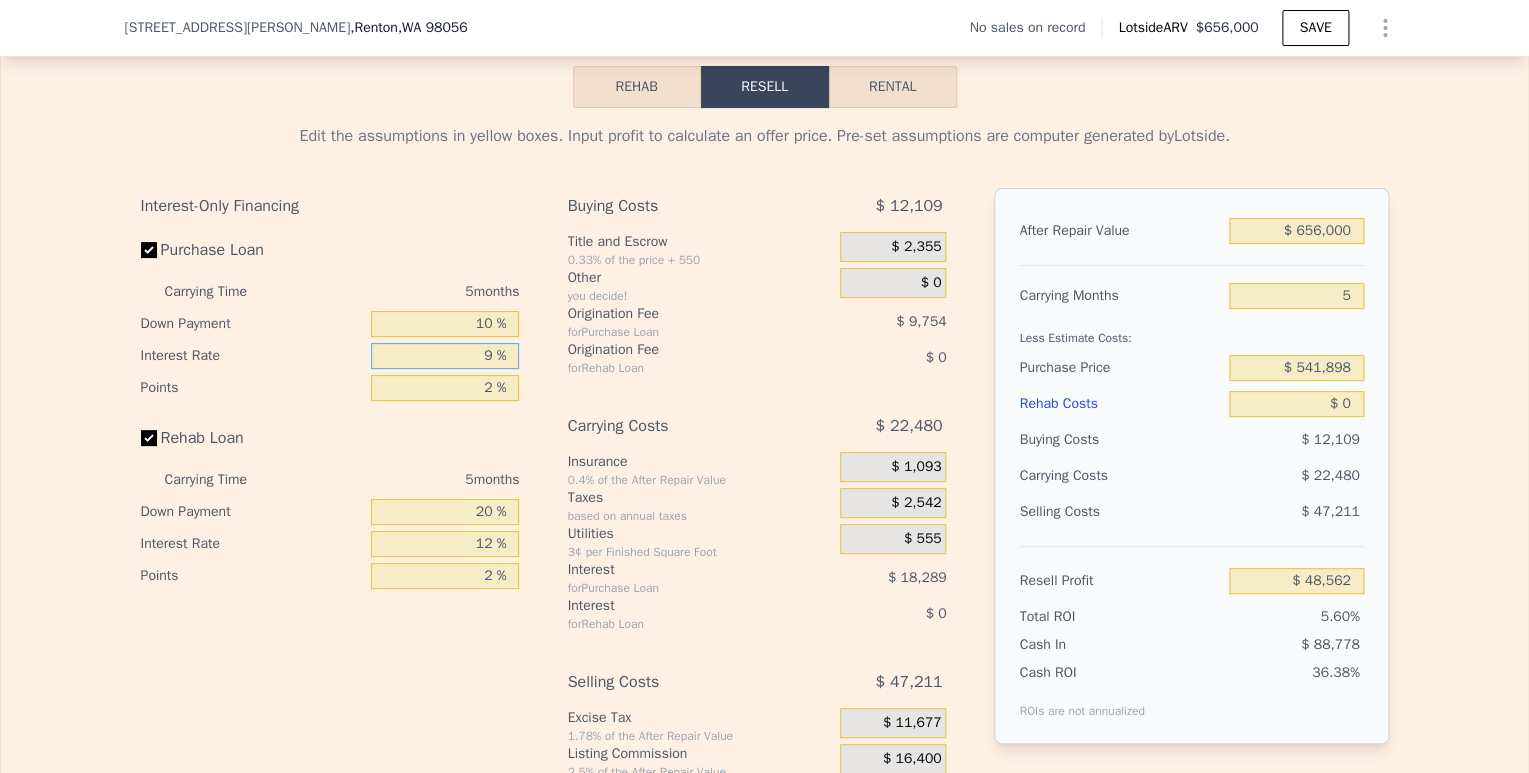 type on "$ 32,302" 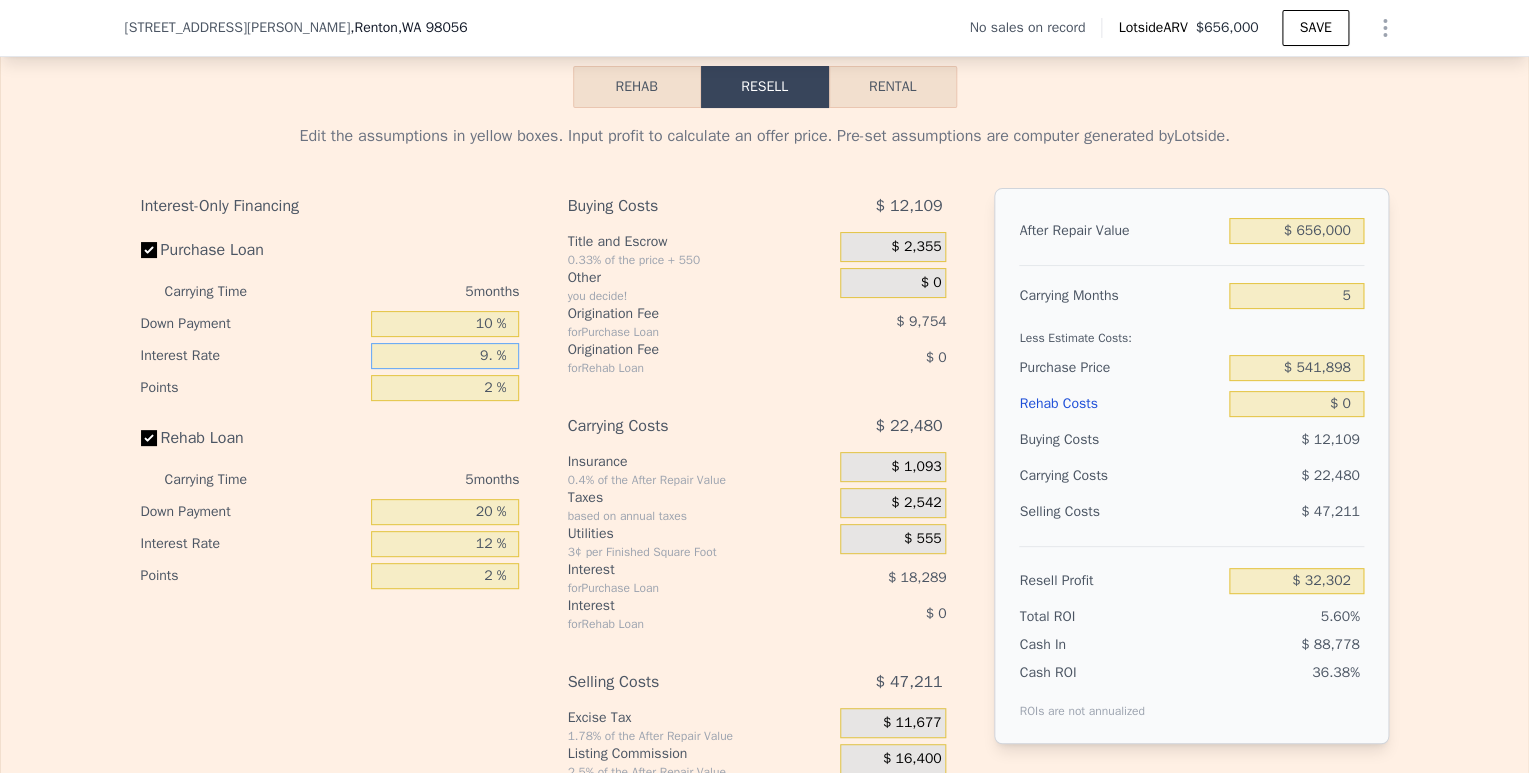 type on "9.5 %" 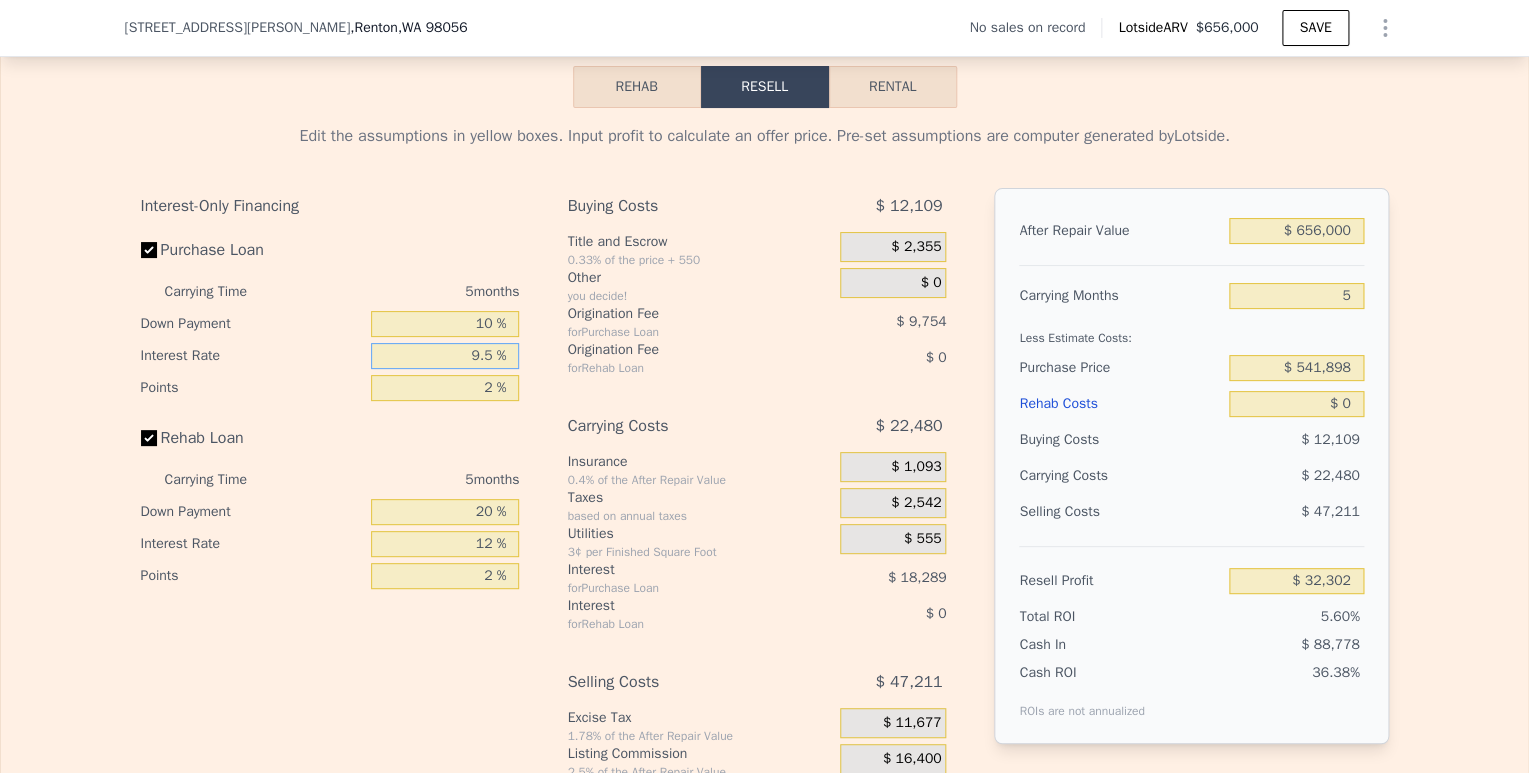 type on "$ 31,287" 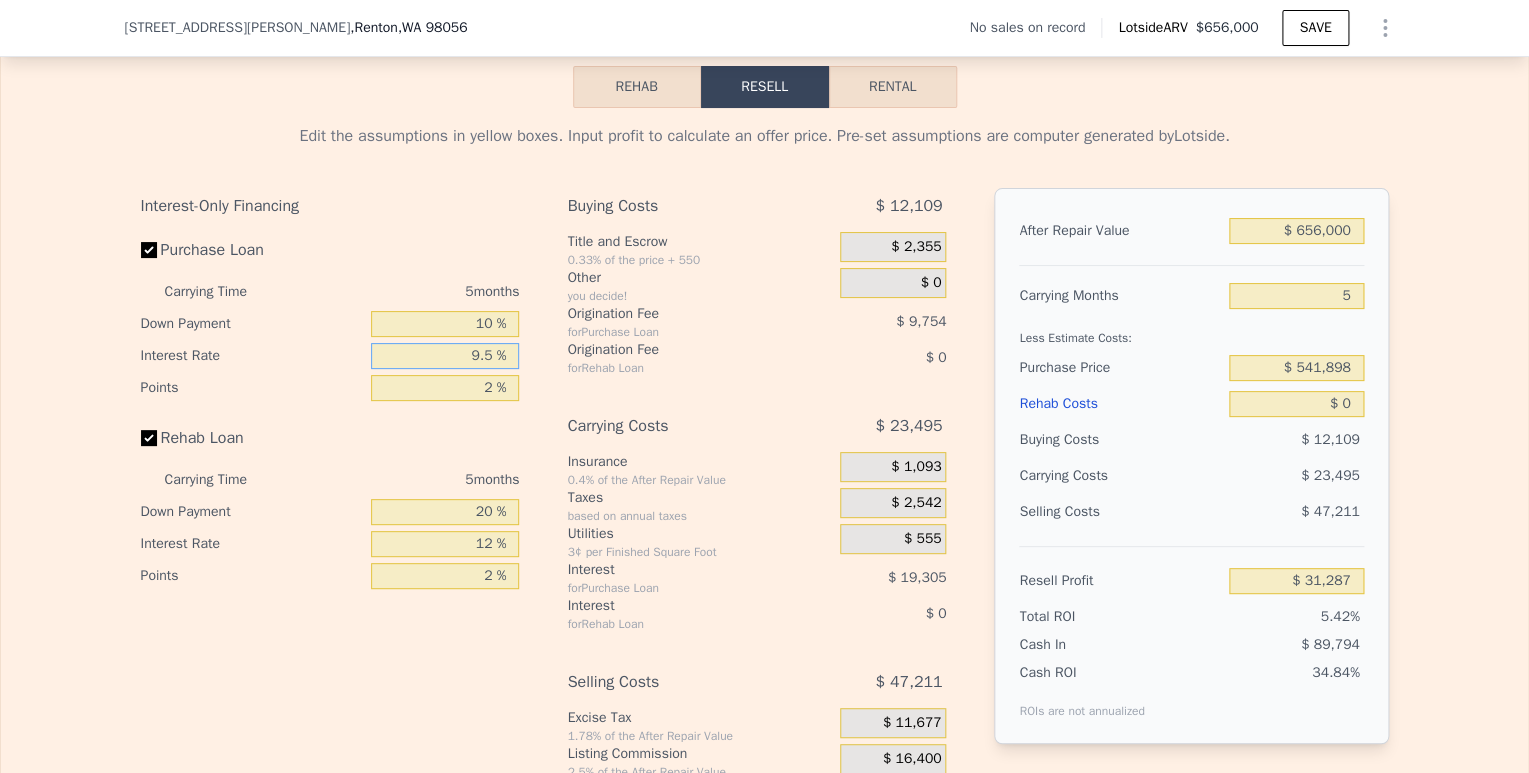 type on "9.5 %" 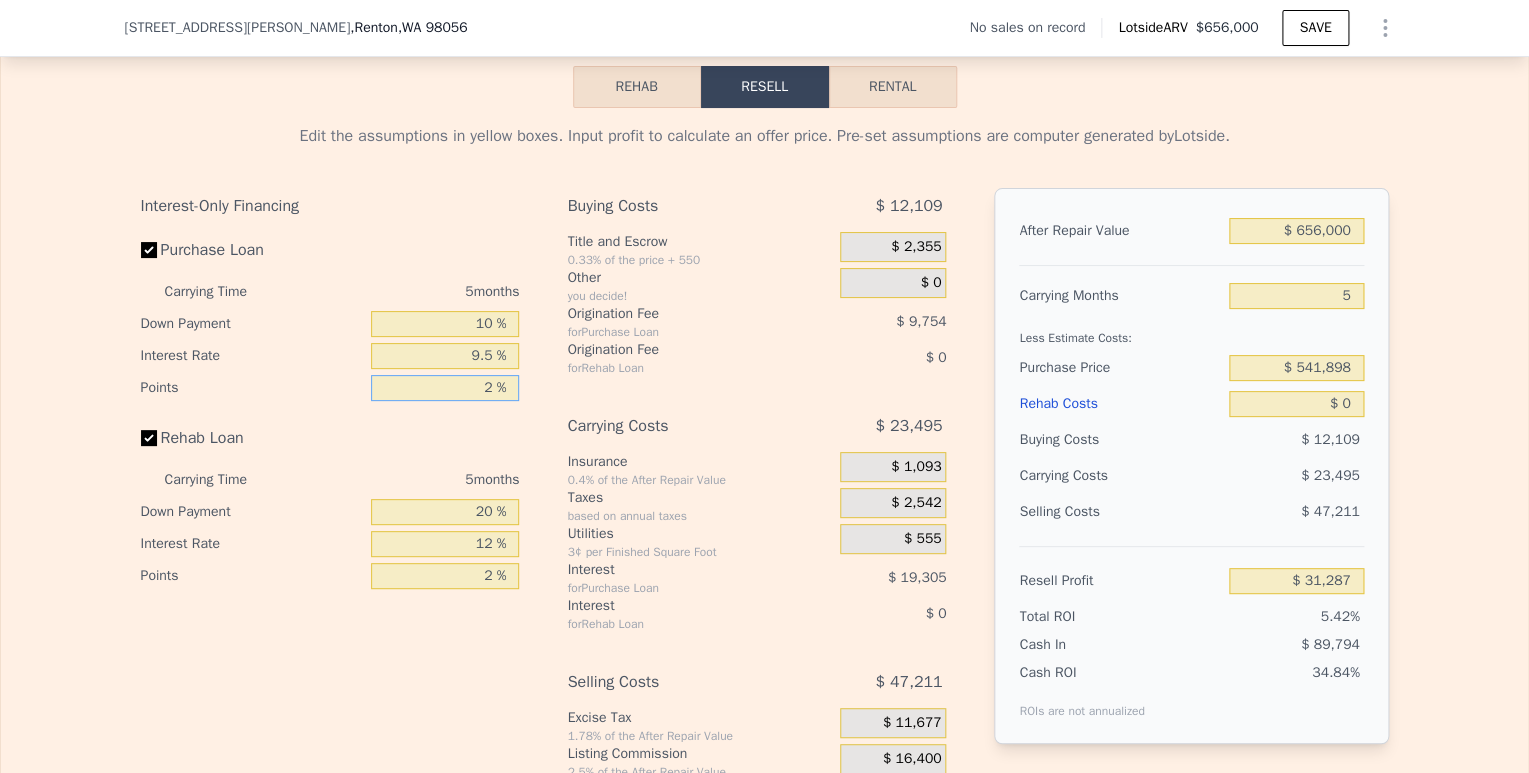 click on "2 %" at bounding box center [445, 388] 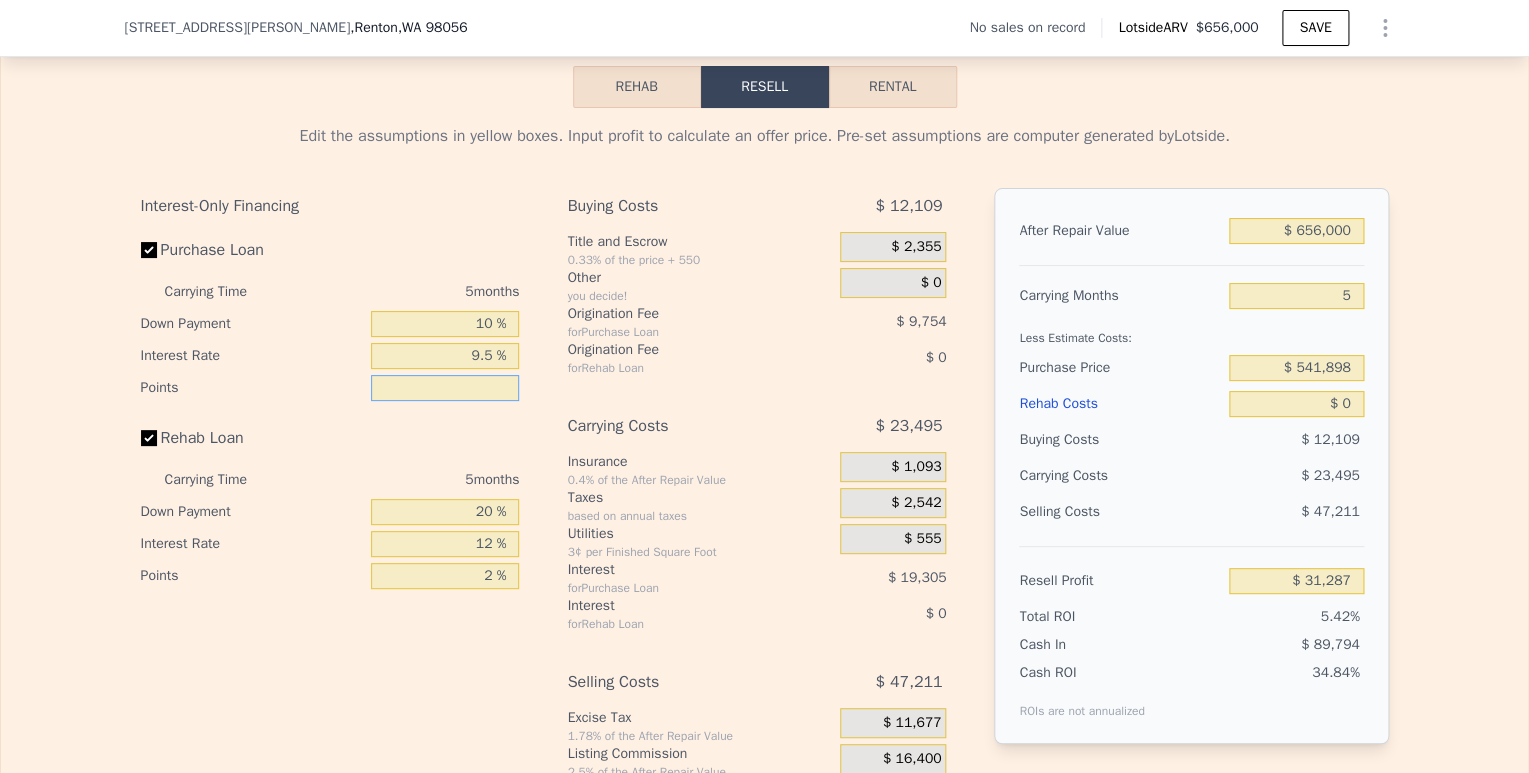 type on "1 %" 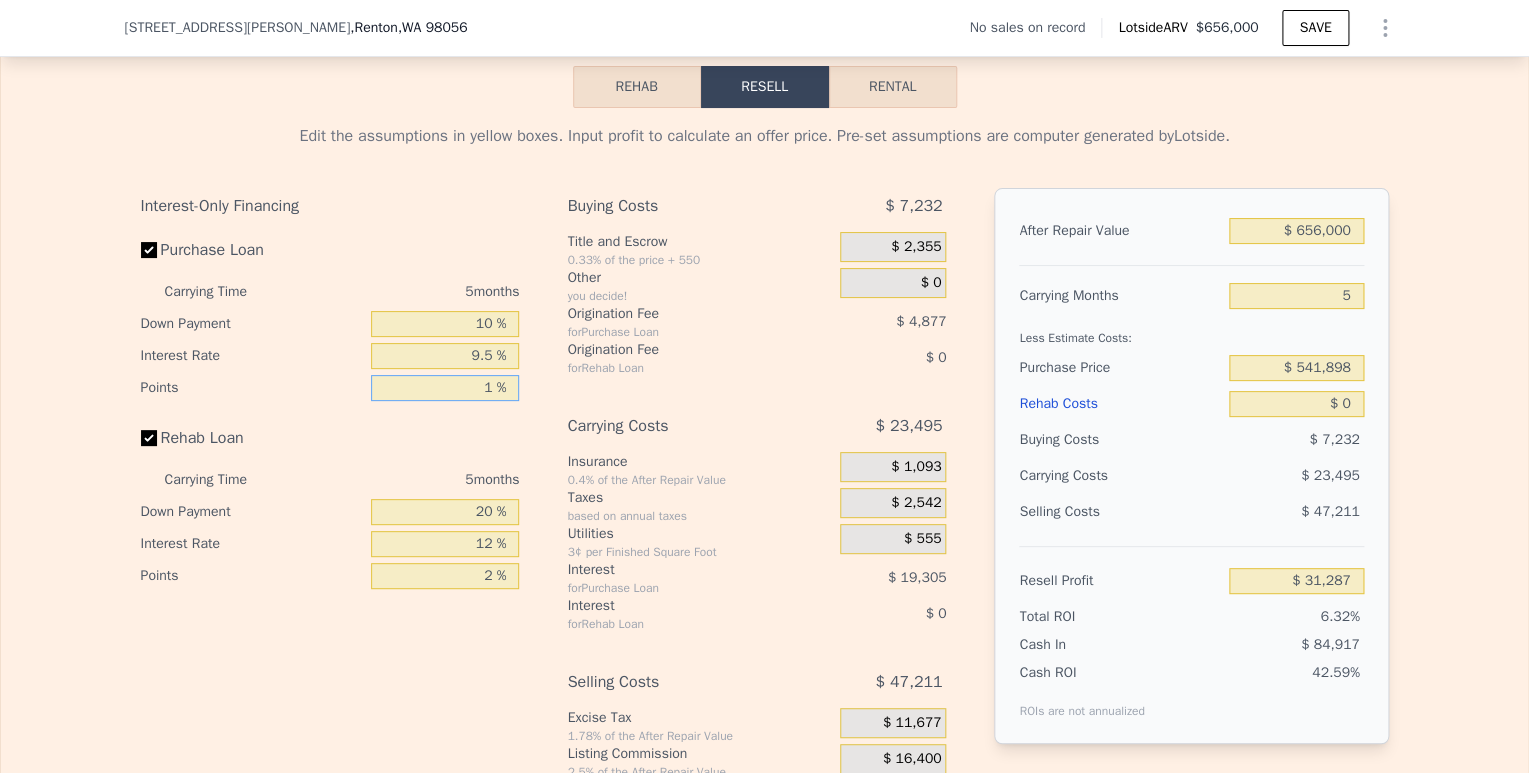type on "$ 36,164" 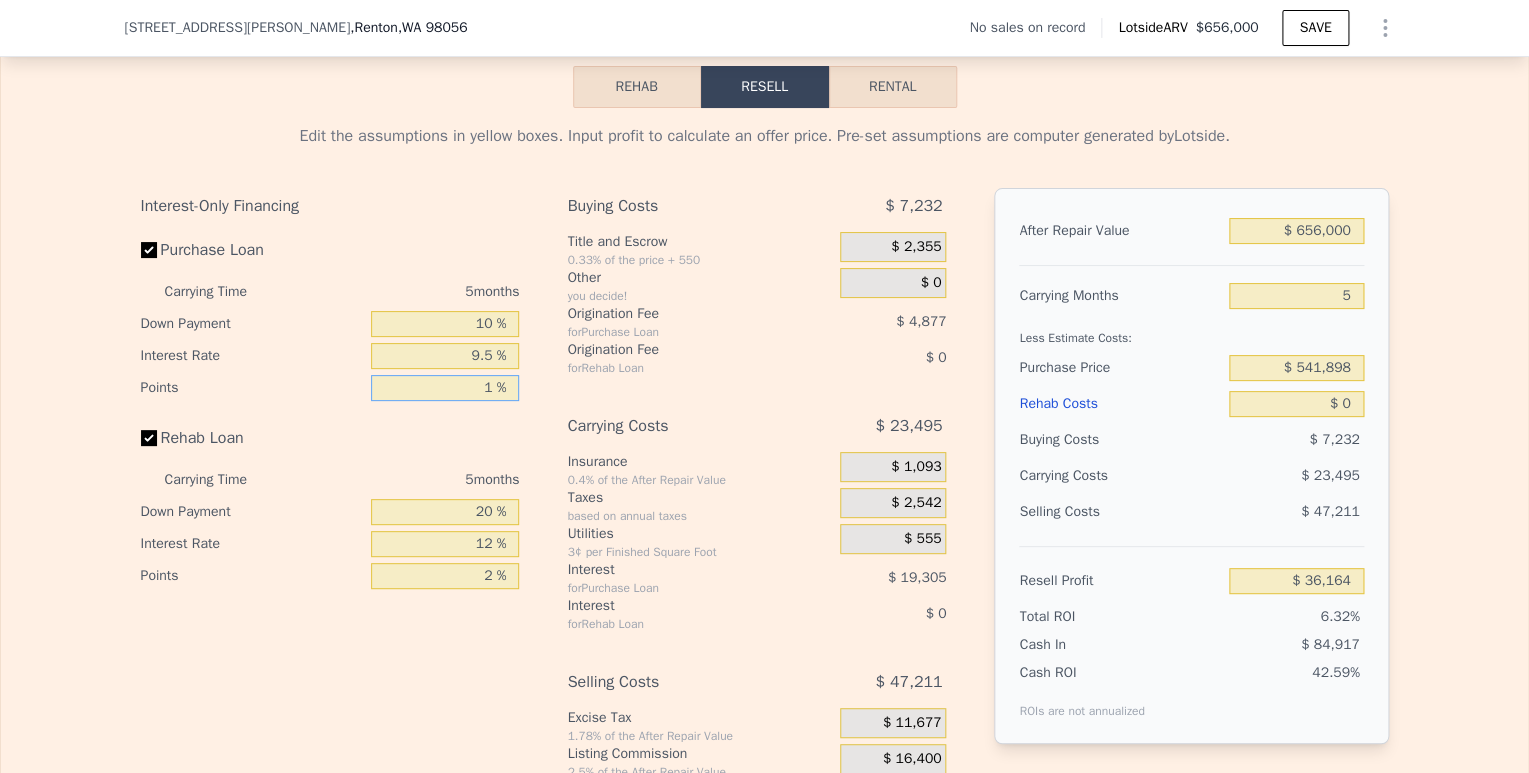 type on "1 %" 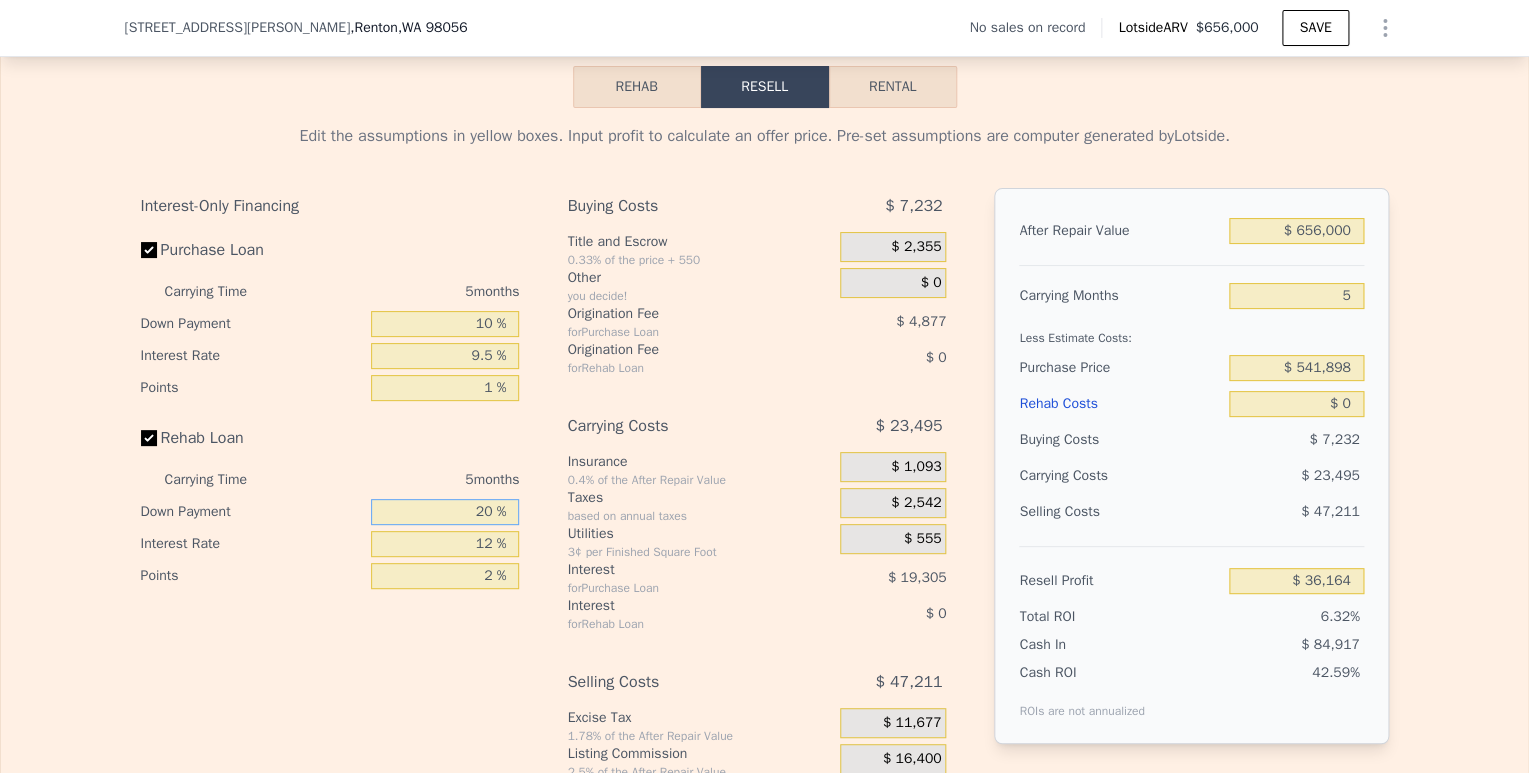 click on "20 %" at bounding box center (445, 512) 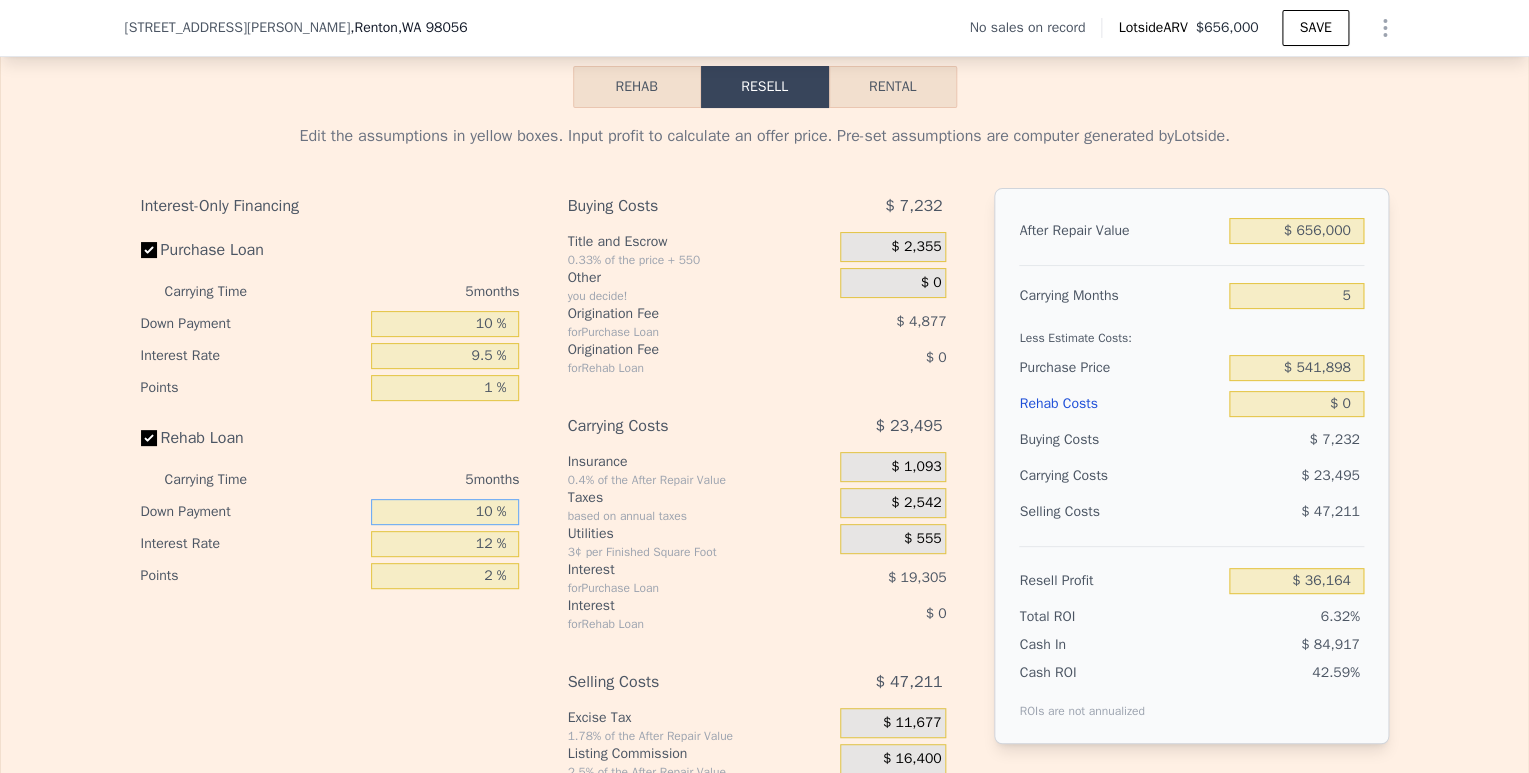 type on "10 %" 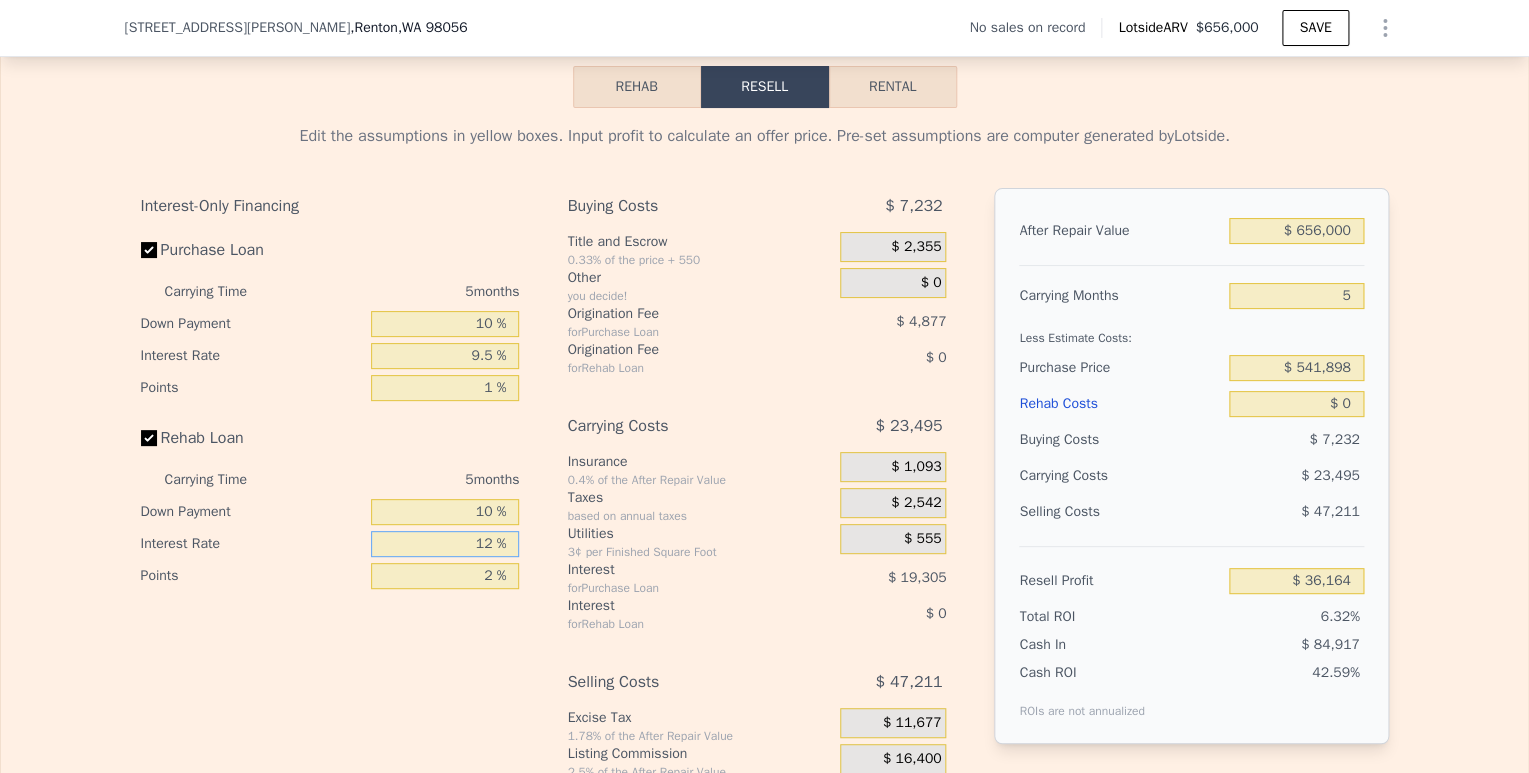 click on "12 %" at bounding box center [445, 544] 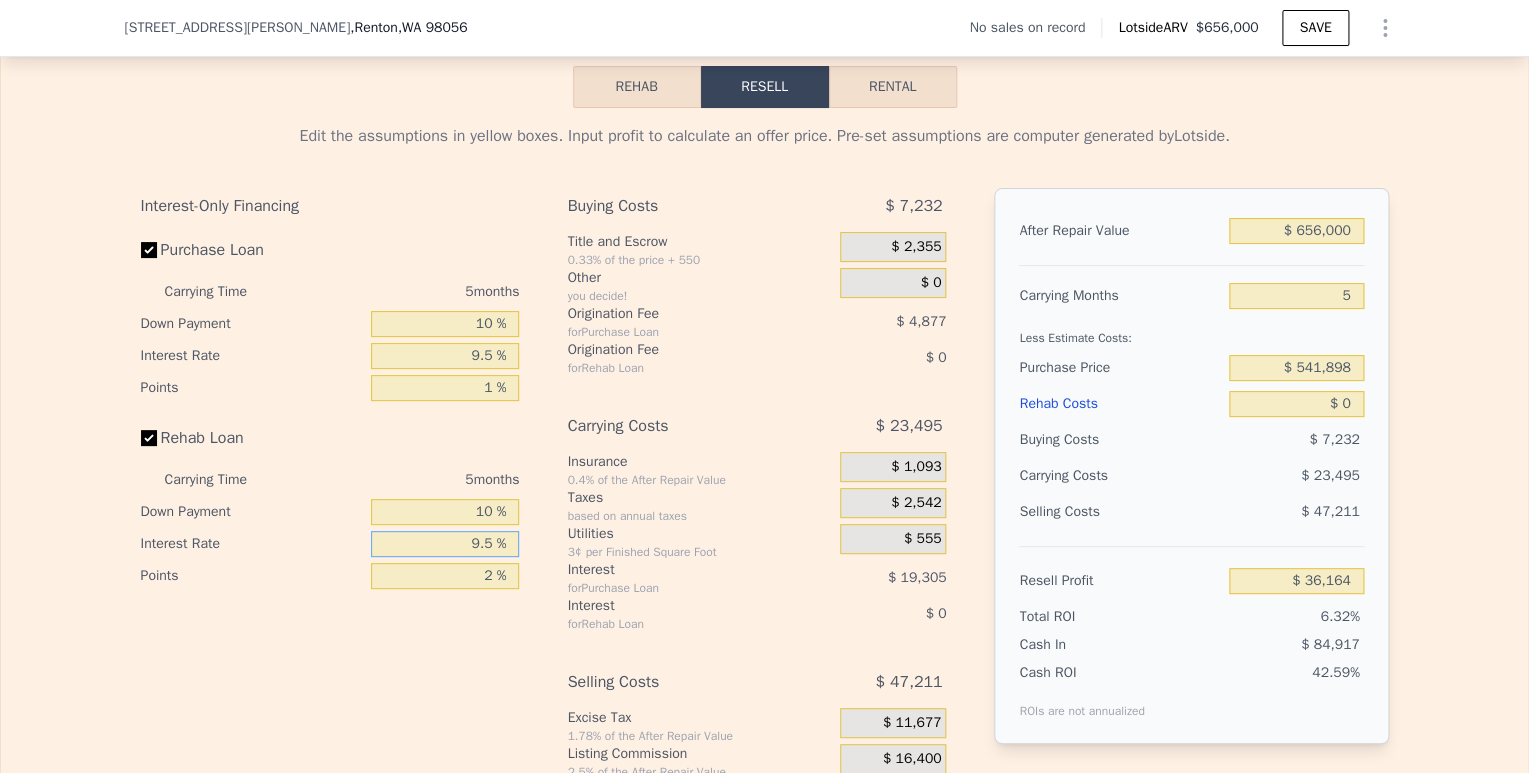 type on "9.5 %" 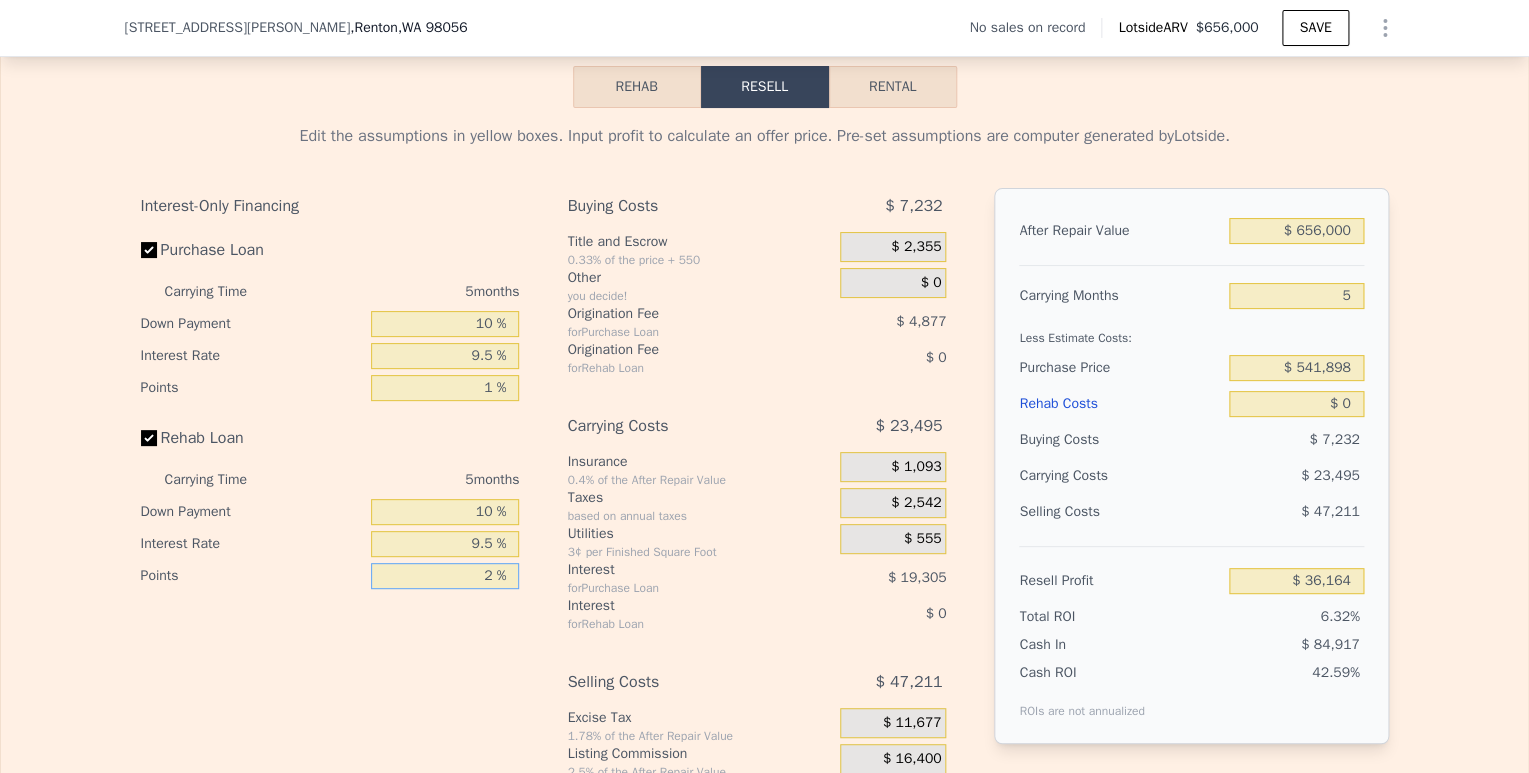 click on "2 %" at bounding box center (445, 576) 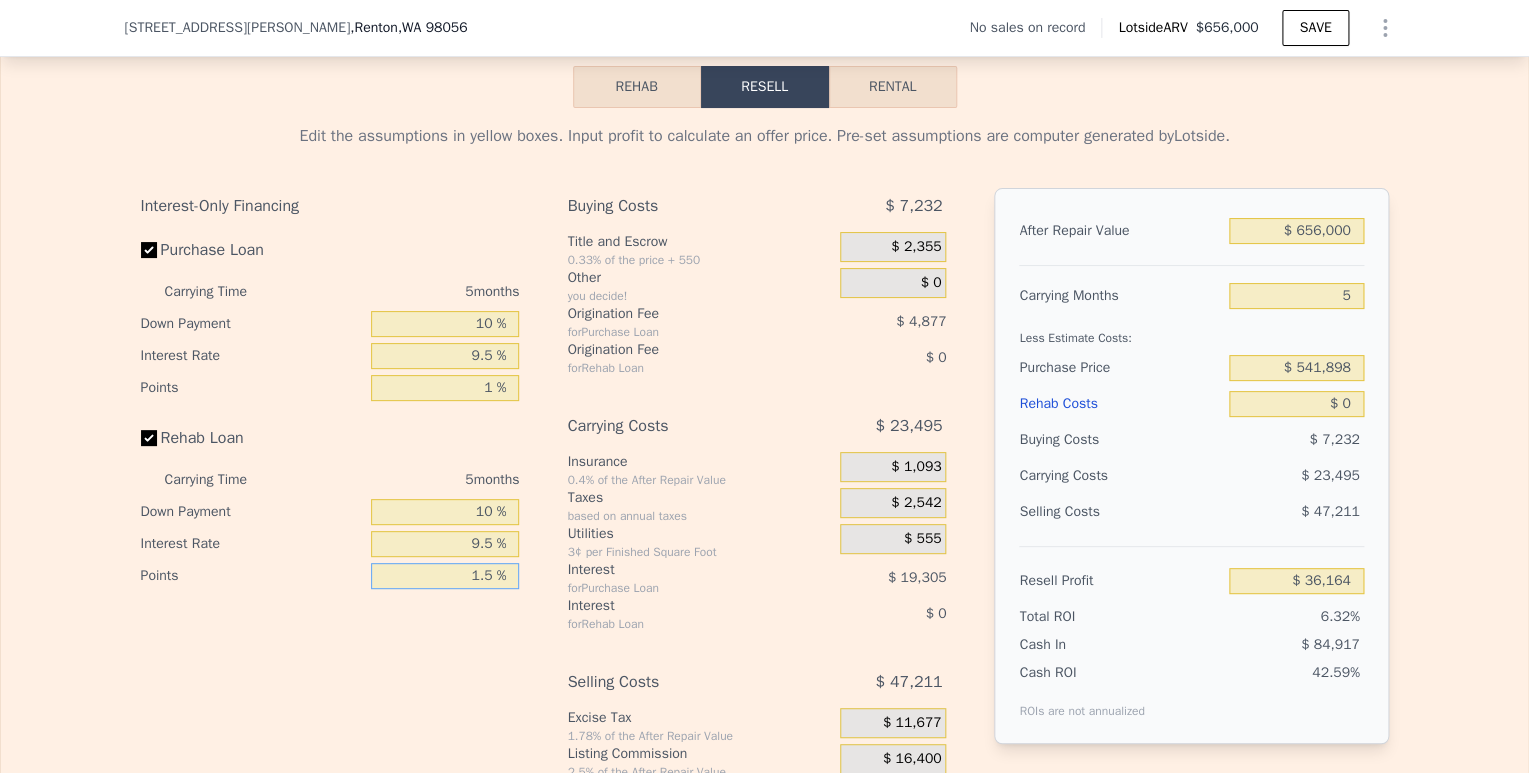 type on "1.5 %" 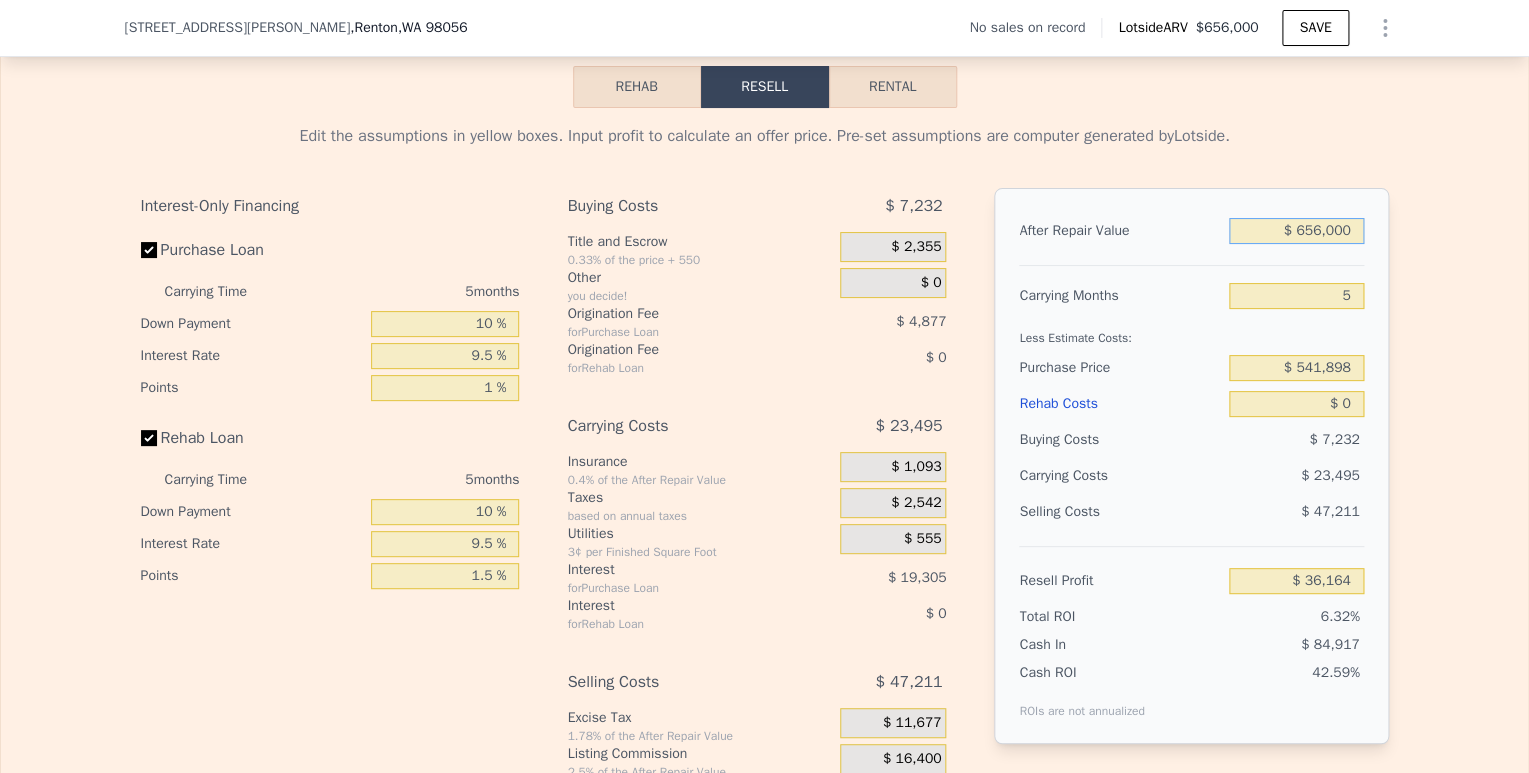 drag, startPoint x: 1288, startPoint y: 264, endPoint x: 1392, endPoint y: 256, distance: 104.307236 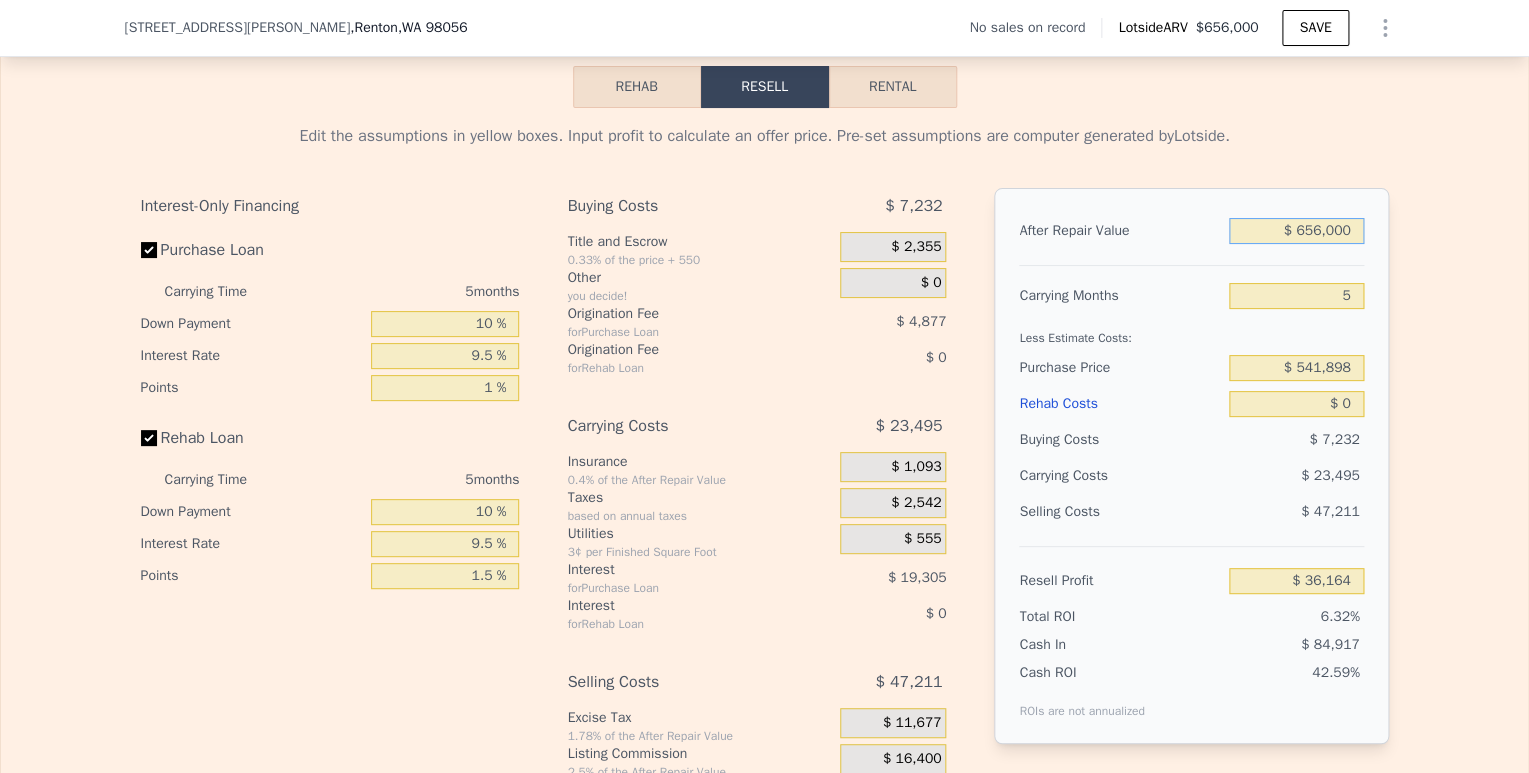 drag, startPoint x: 1347, startPoint y: 265, endPoint x: 1290, endPoint y: 262, distance: 57.07889 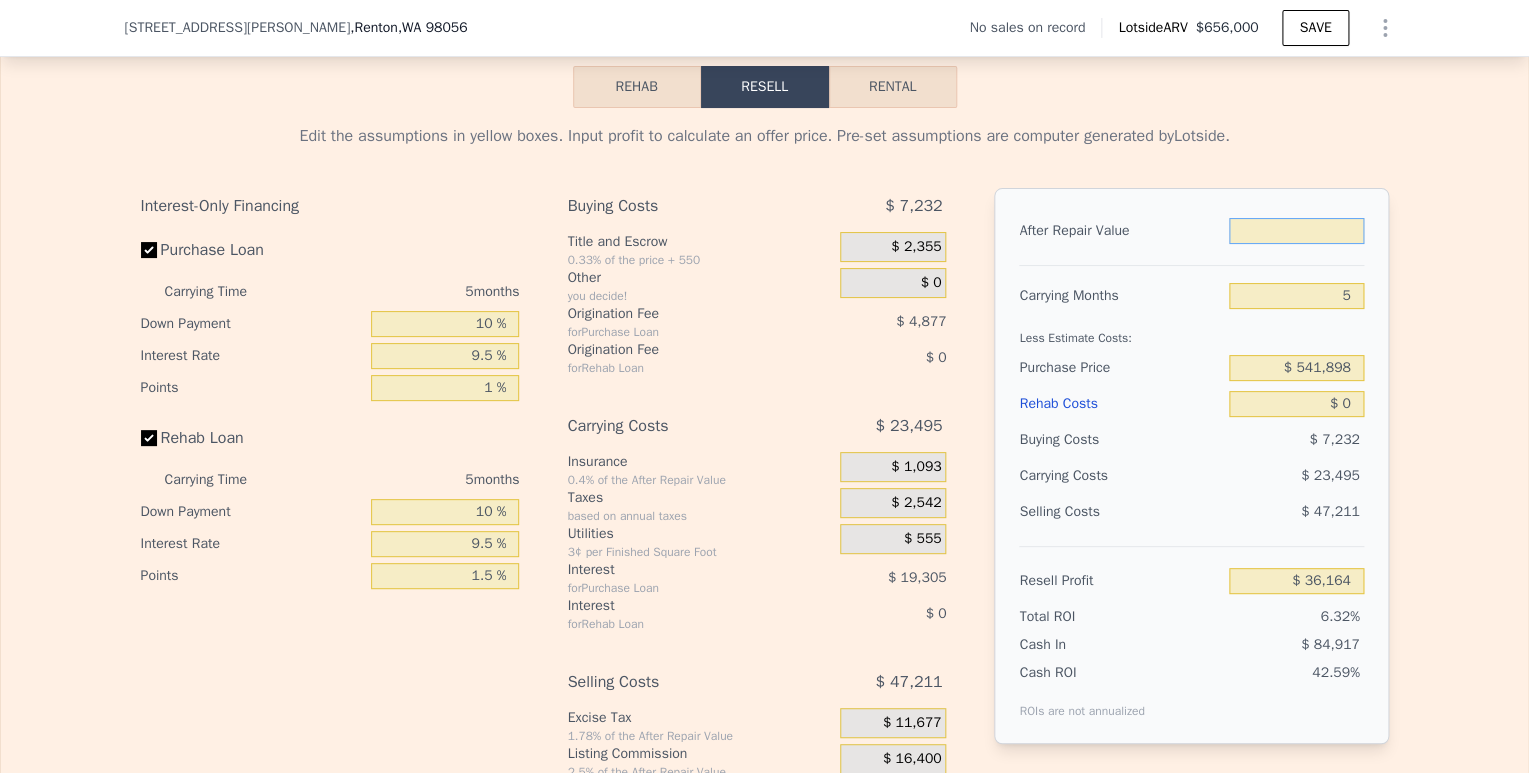 type on "$ 7" 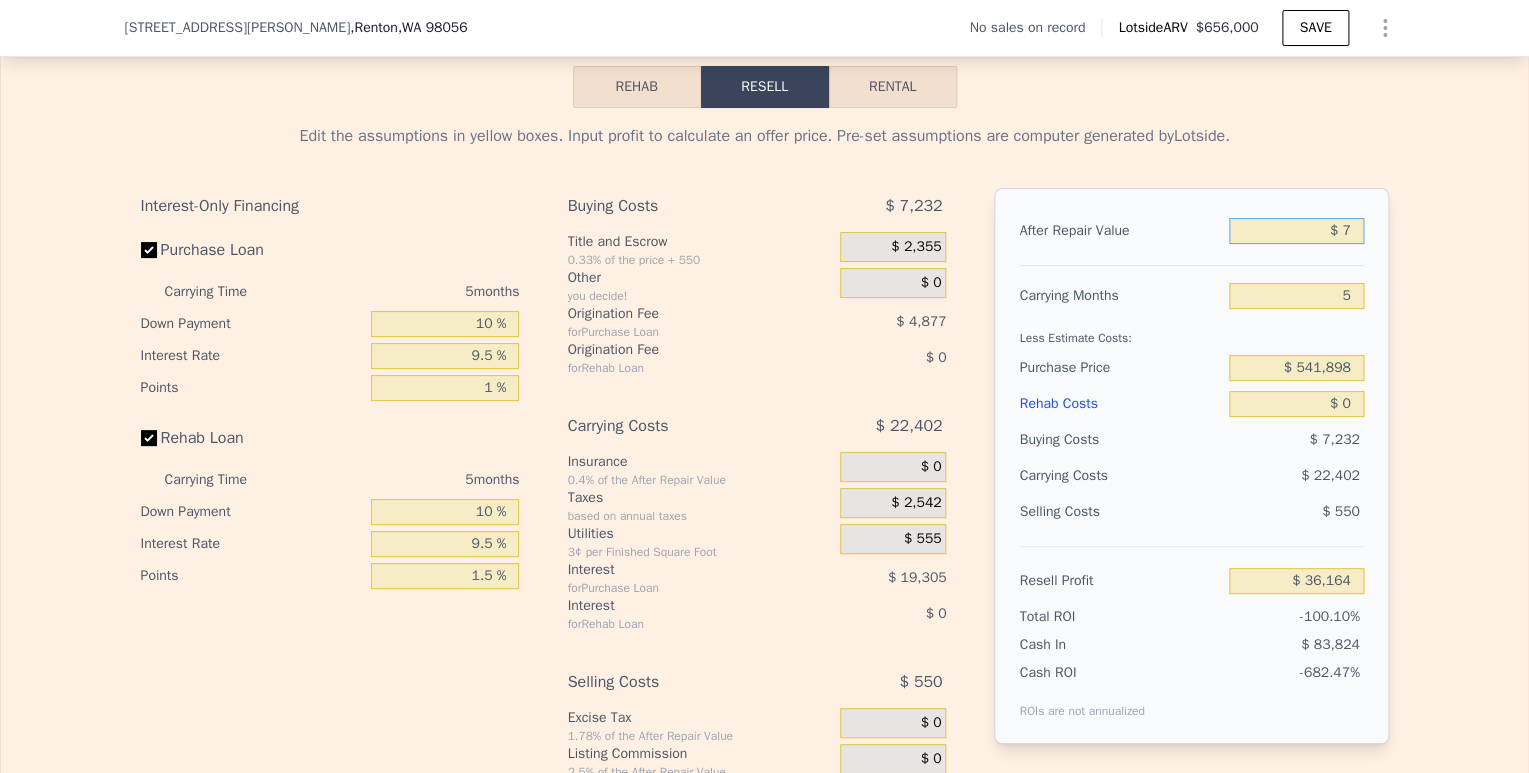 type on "-$ 572,075" 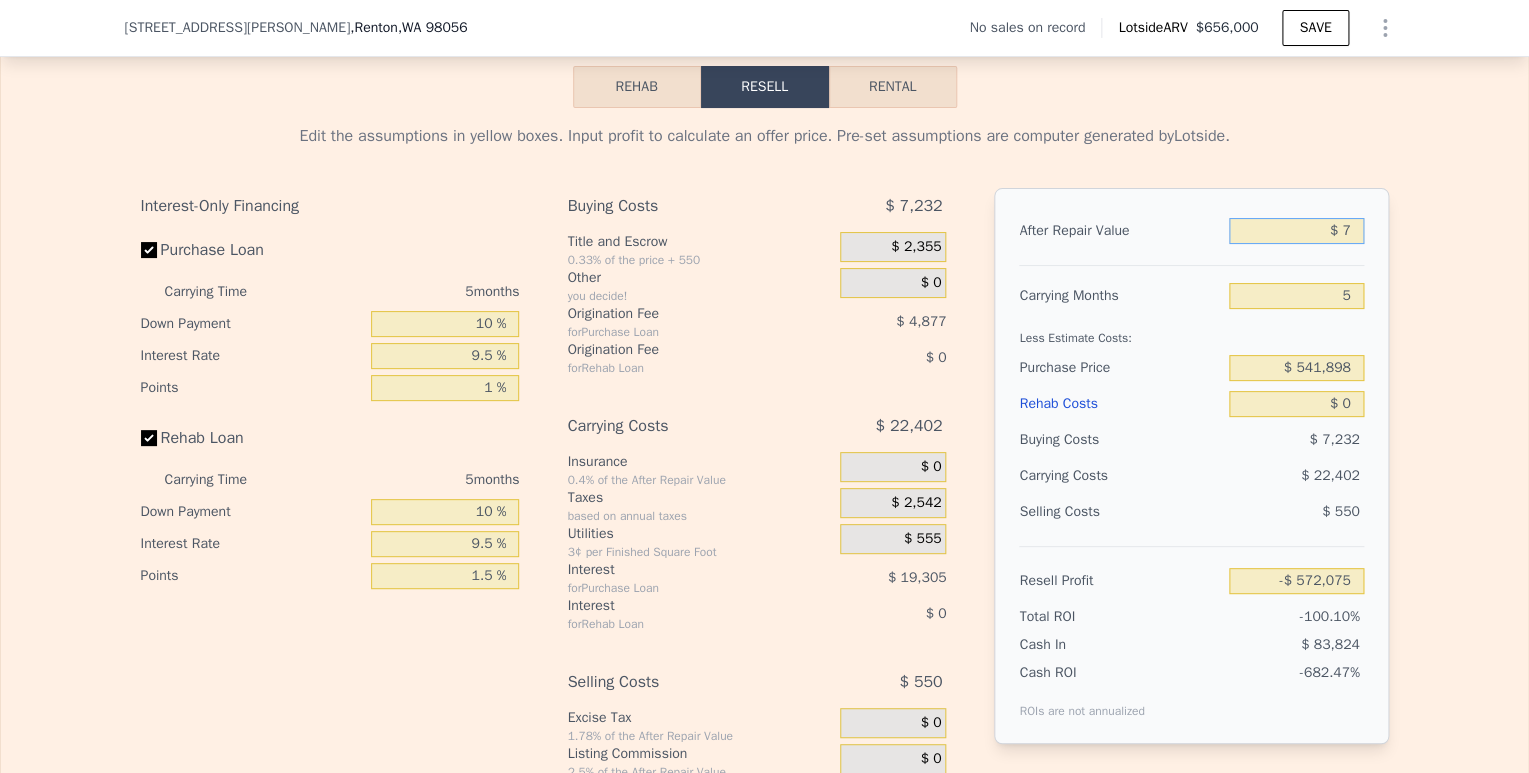 type on "$ 78" 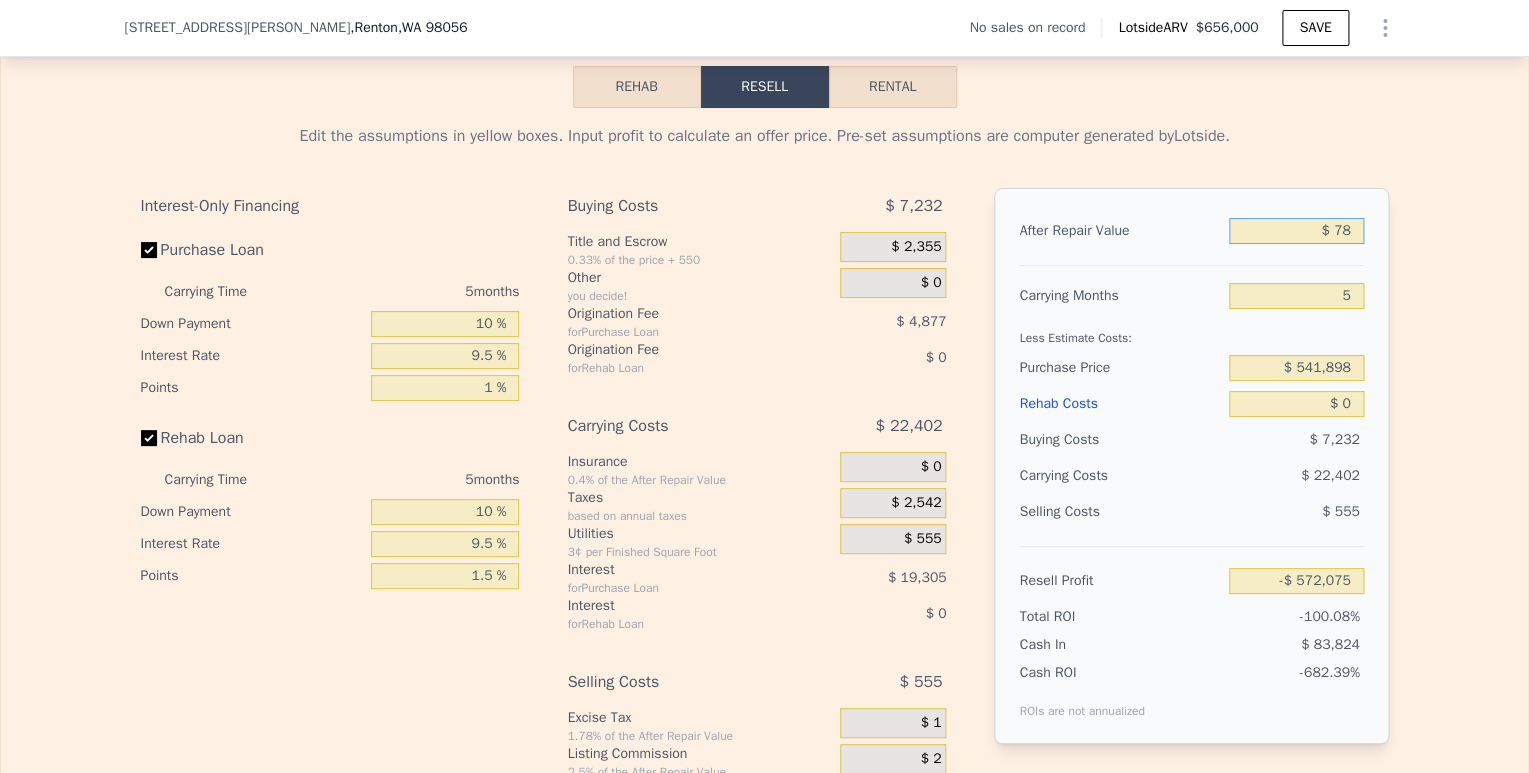 type on "-$ 572,009" 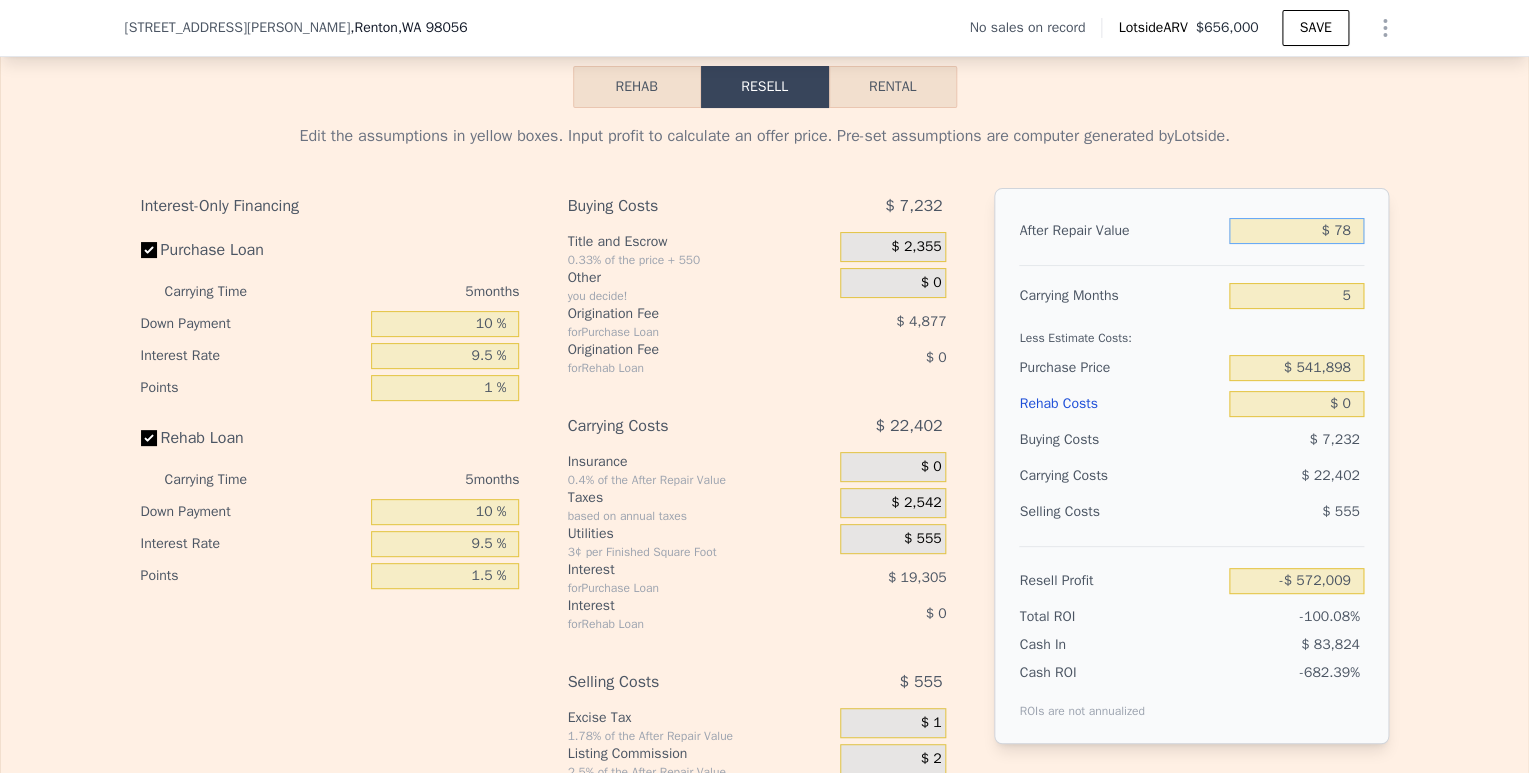 type on "$ 780" 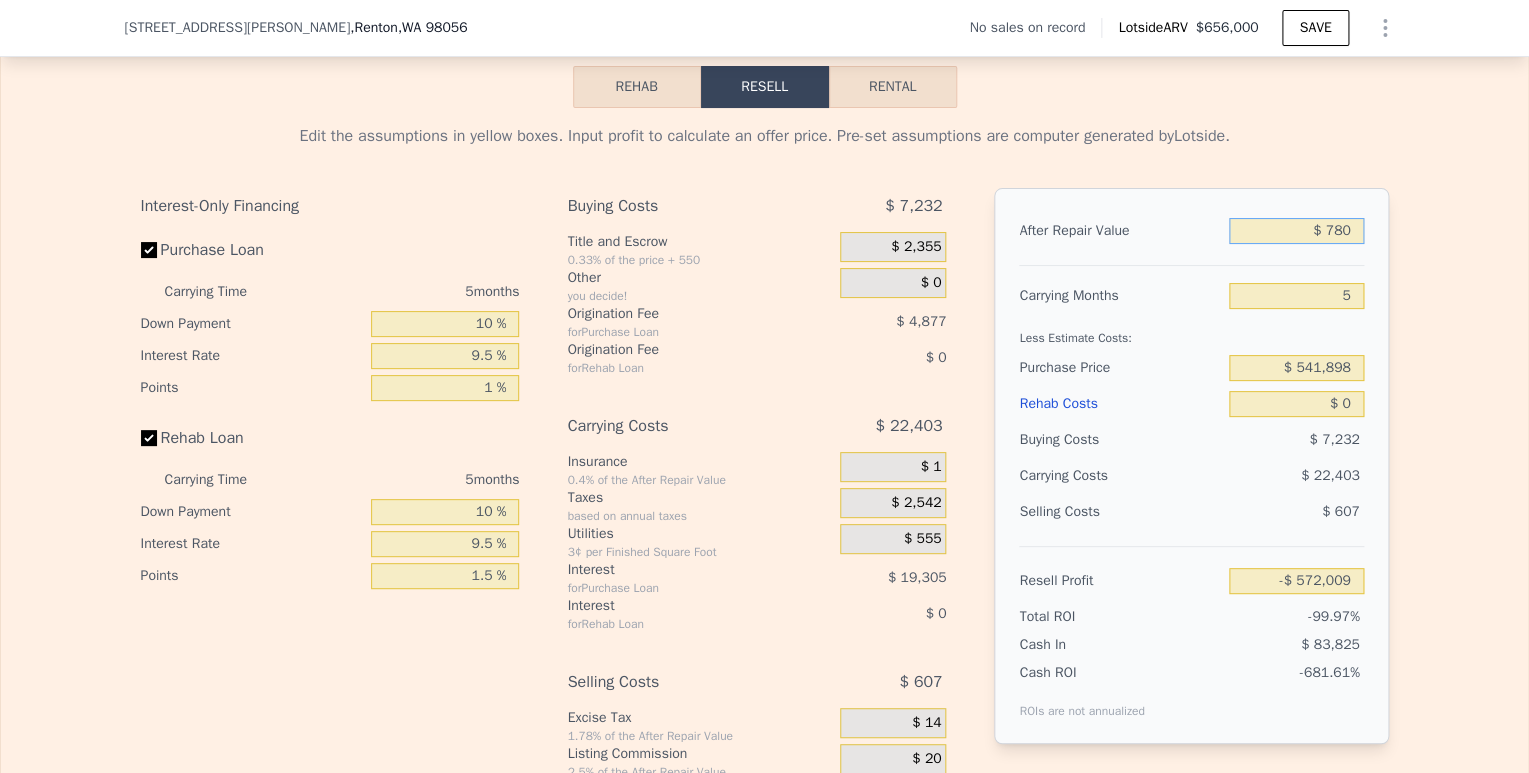 type on "-$ 571,360" 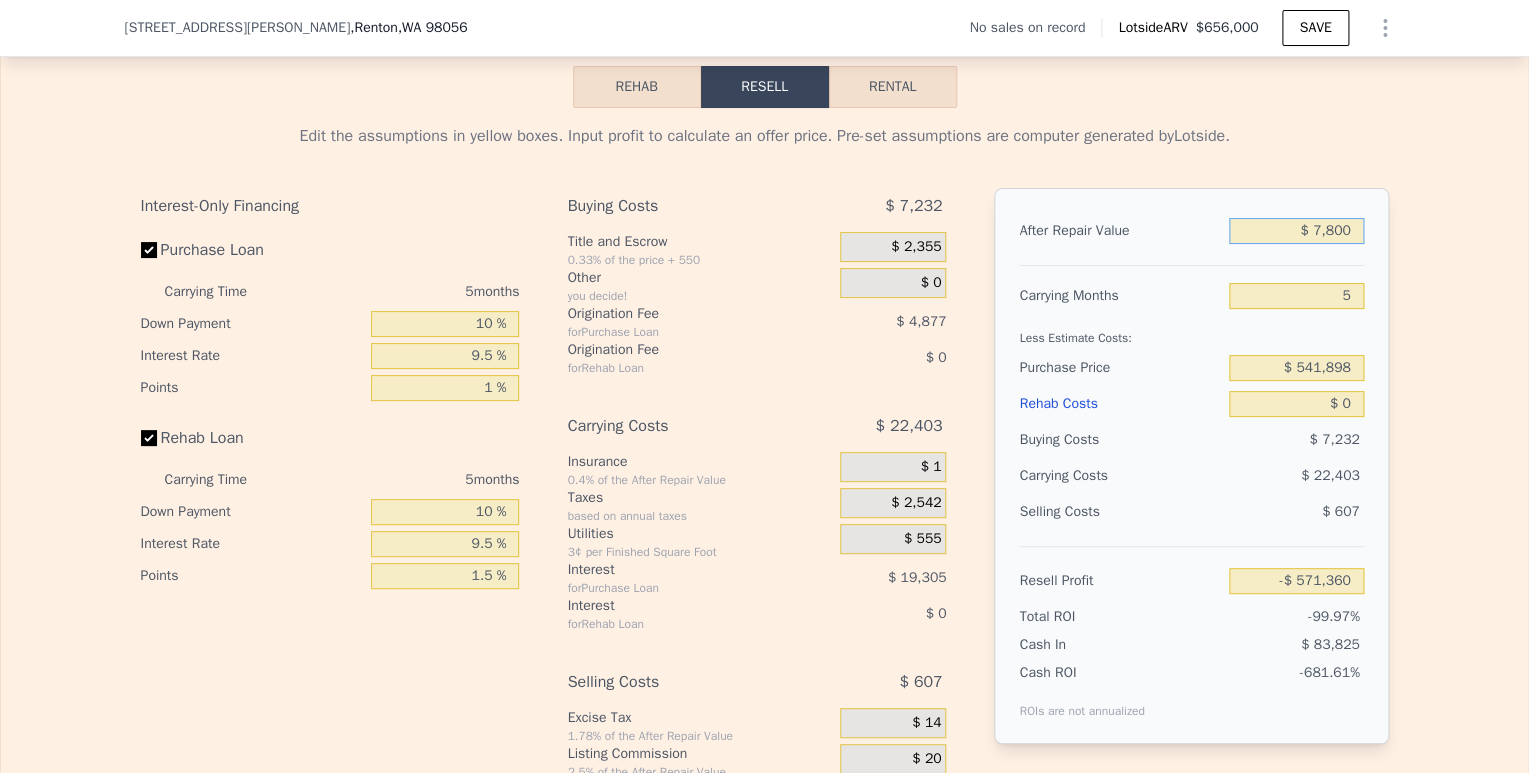type on "$ 78,000" 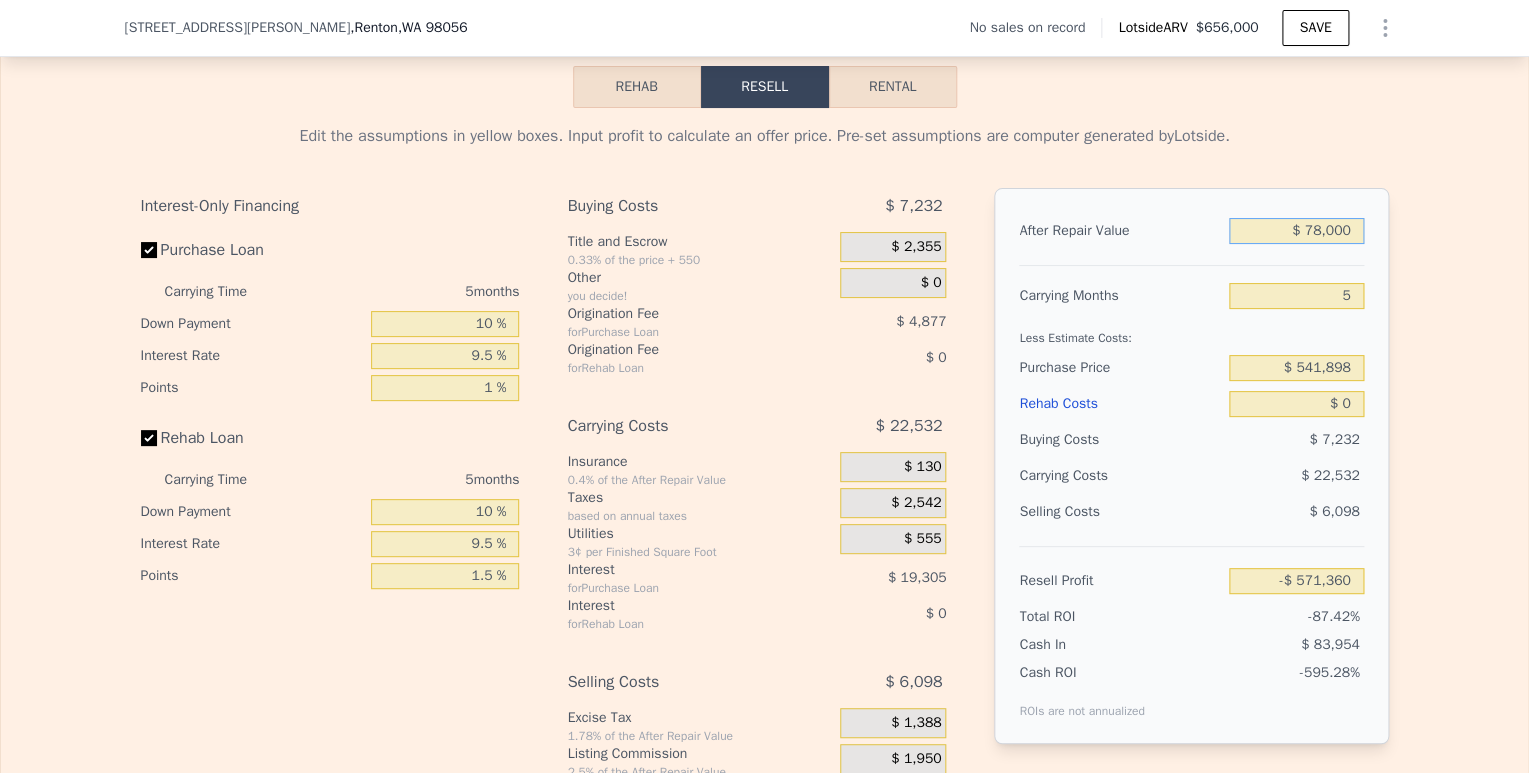 type on "-$ 499,760" 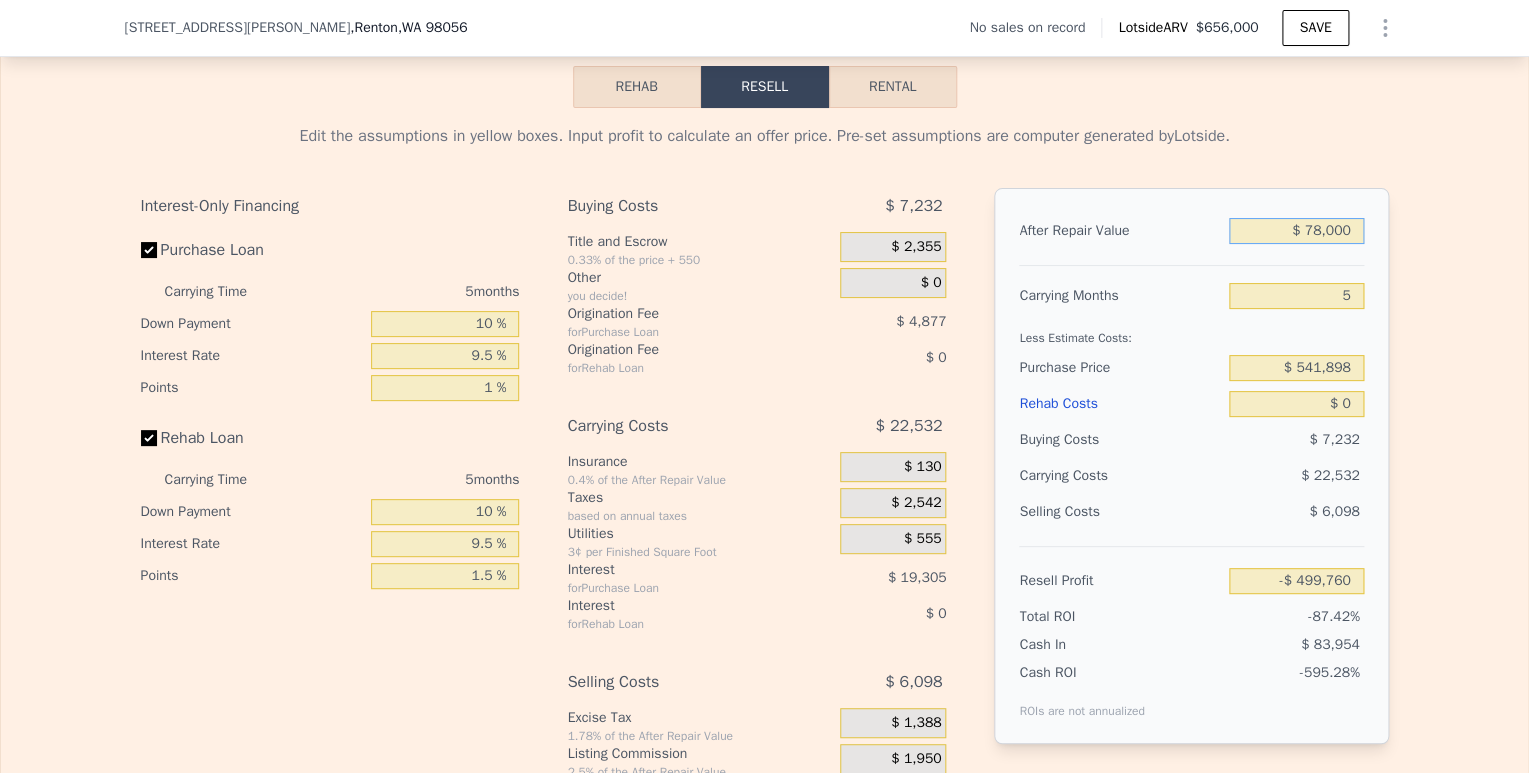 type on "$ 780,000" 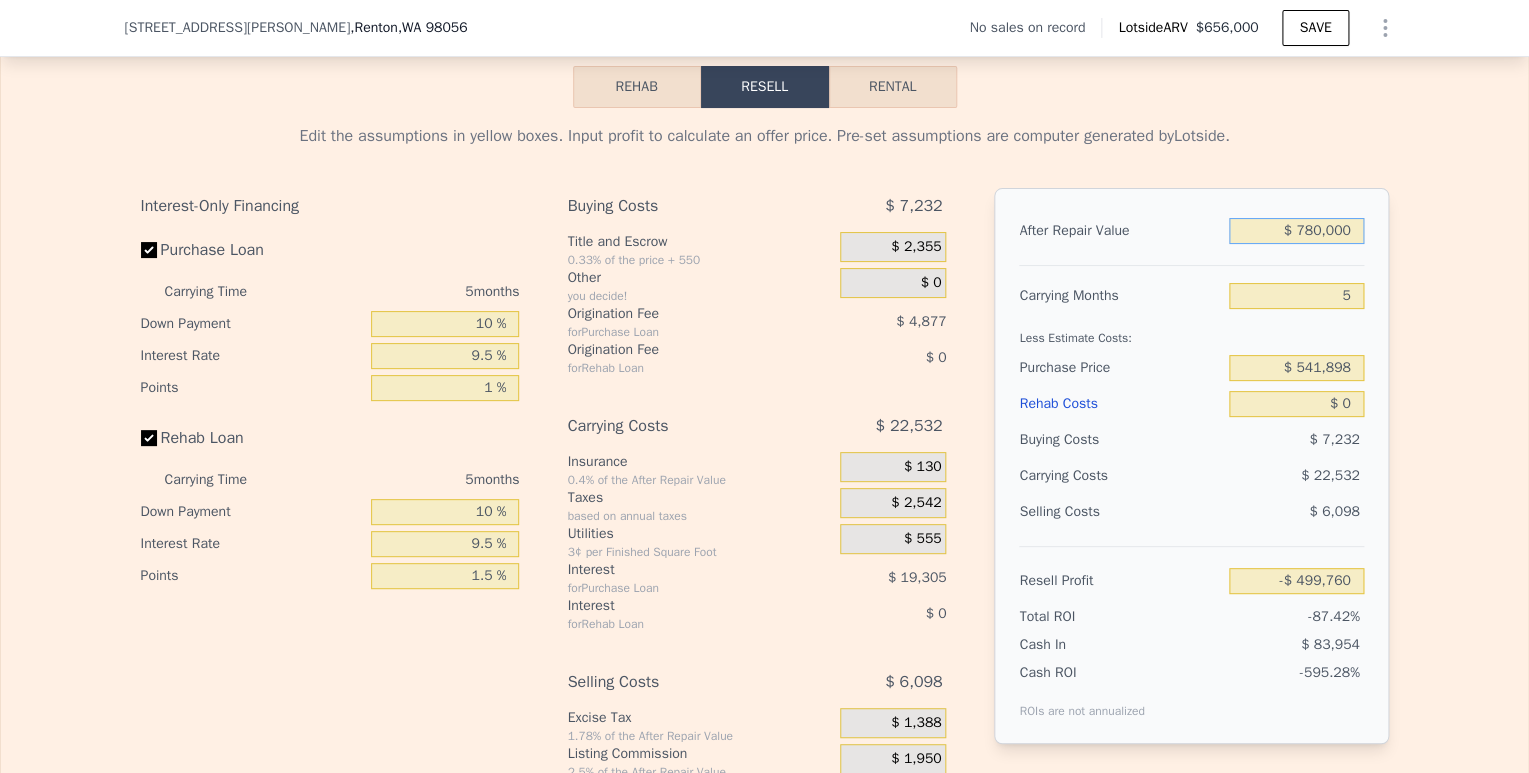 type on "$ 151,137" 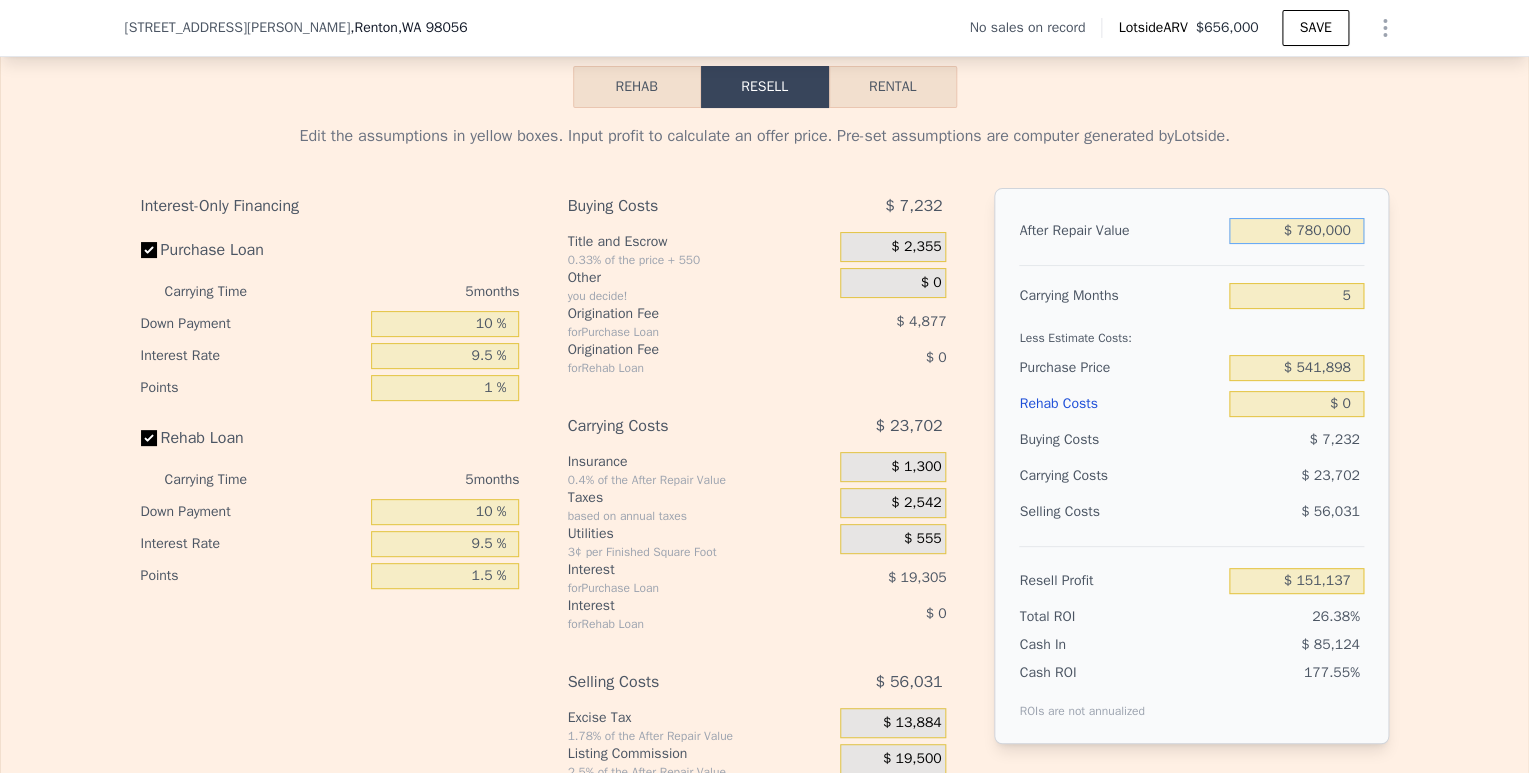 type on "$ 780,000" 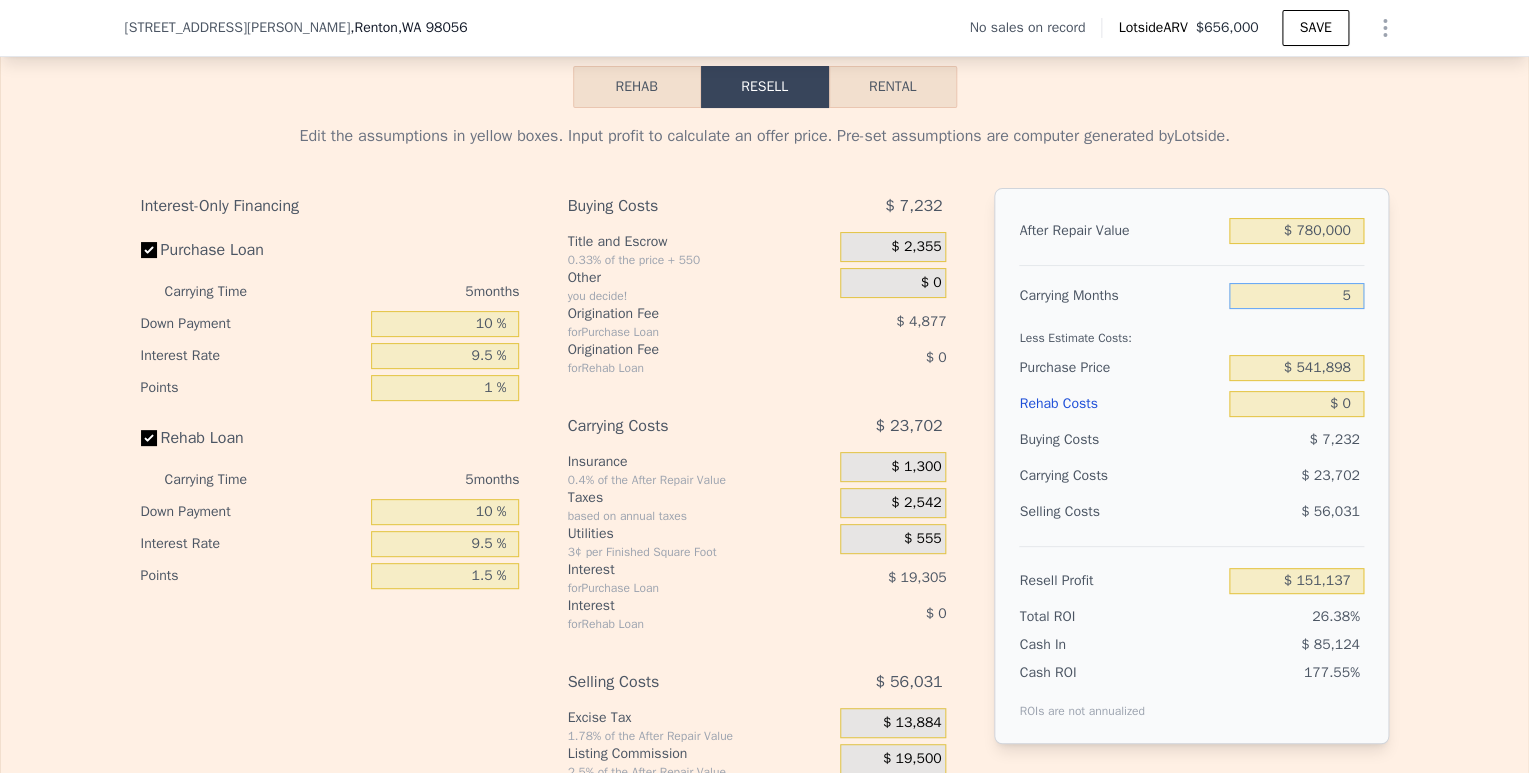 click on "5" at bounding box center (1296, 296) 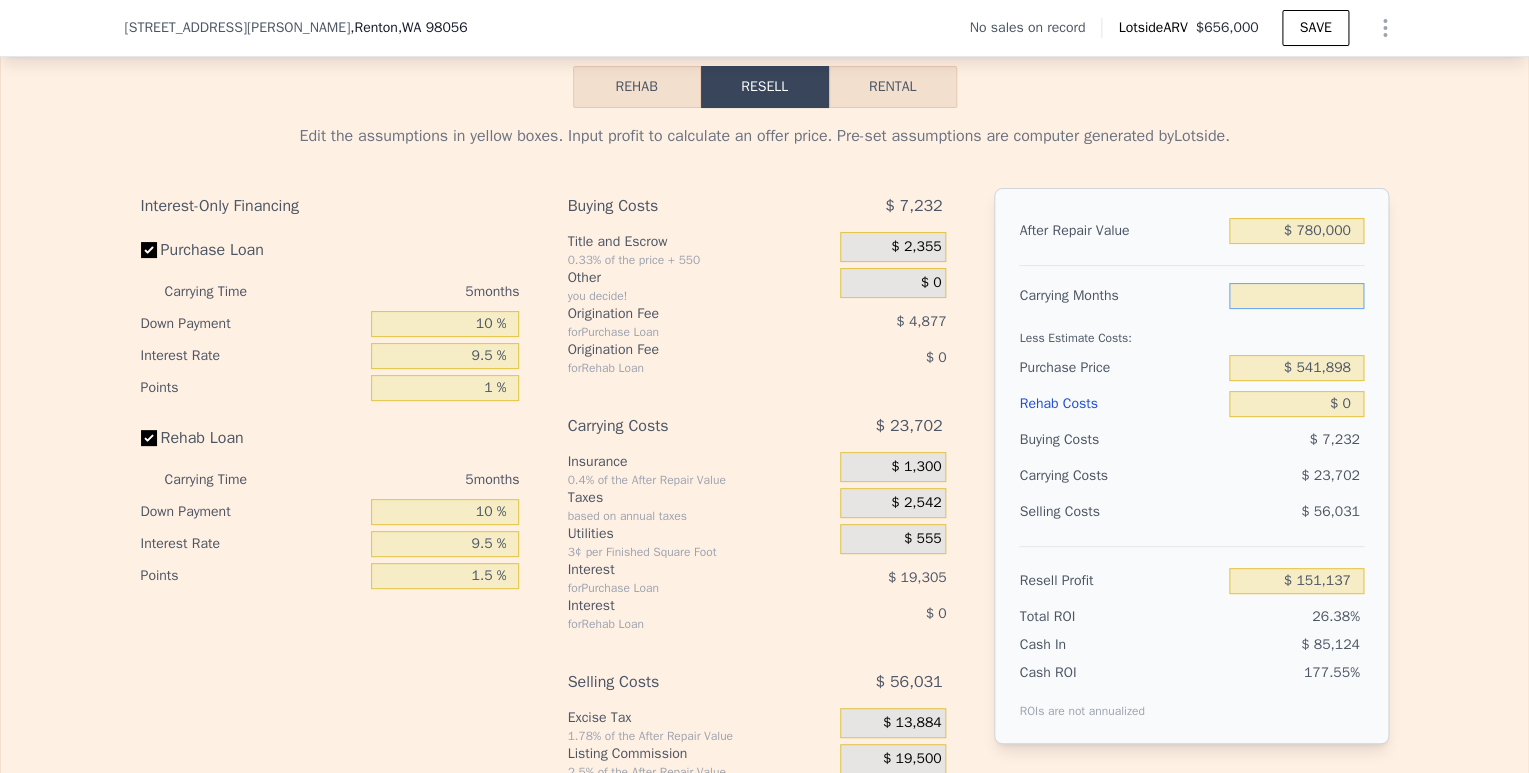 type on "3" 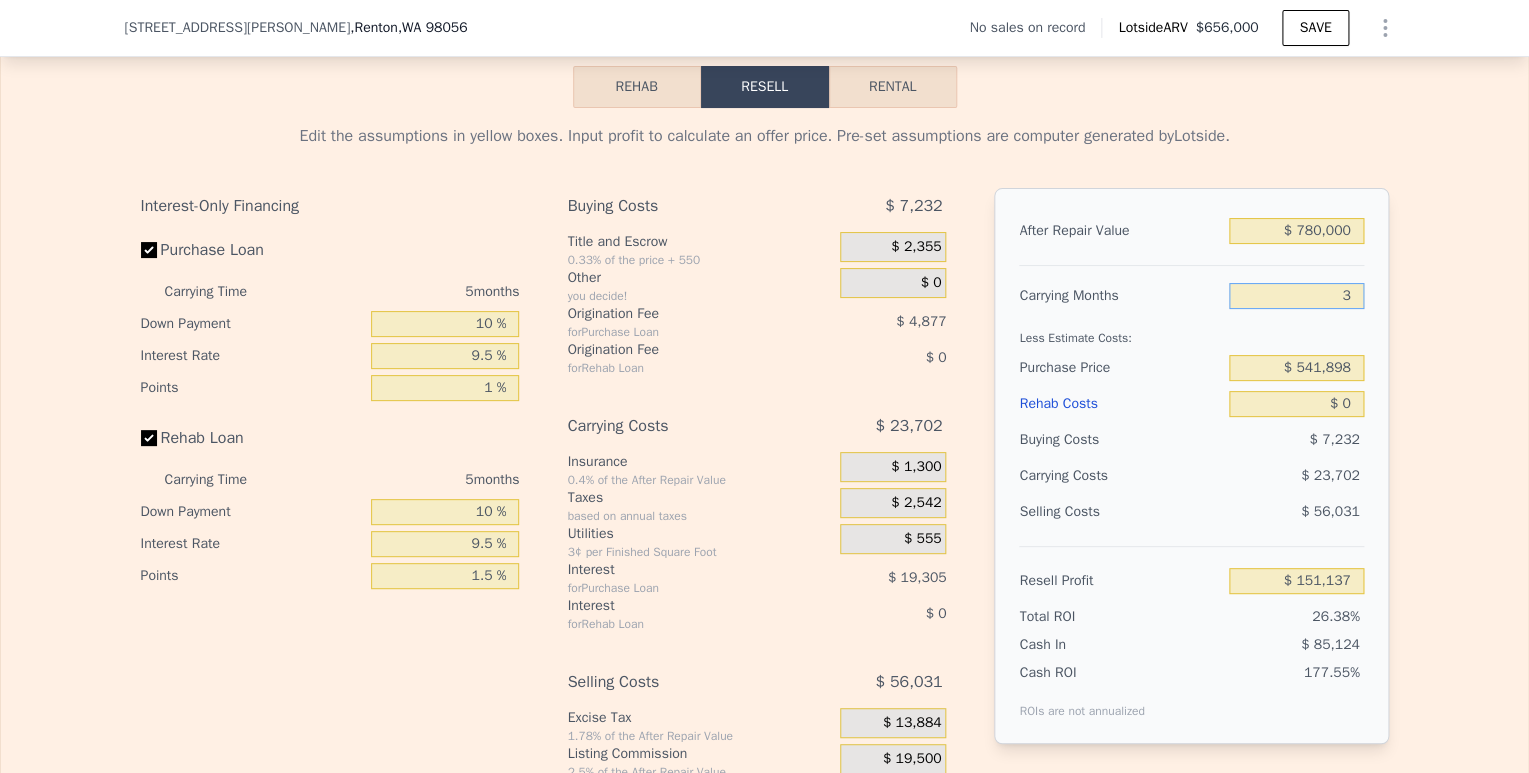 type on "$ 160,618" 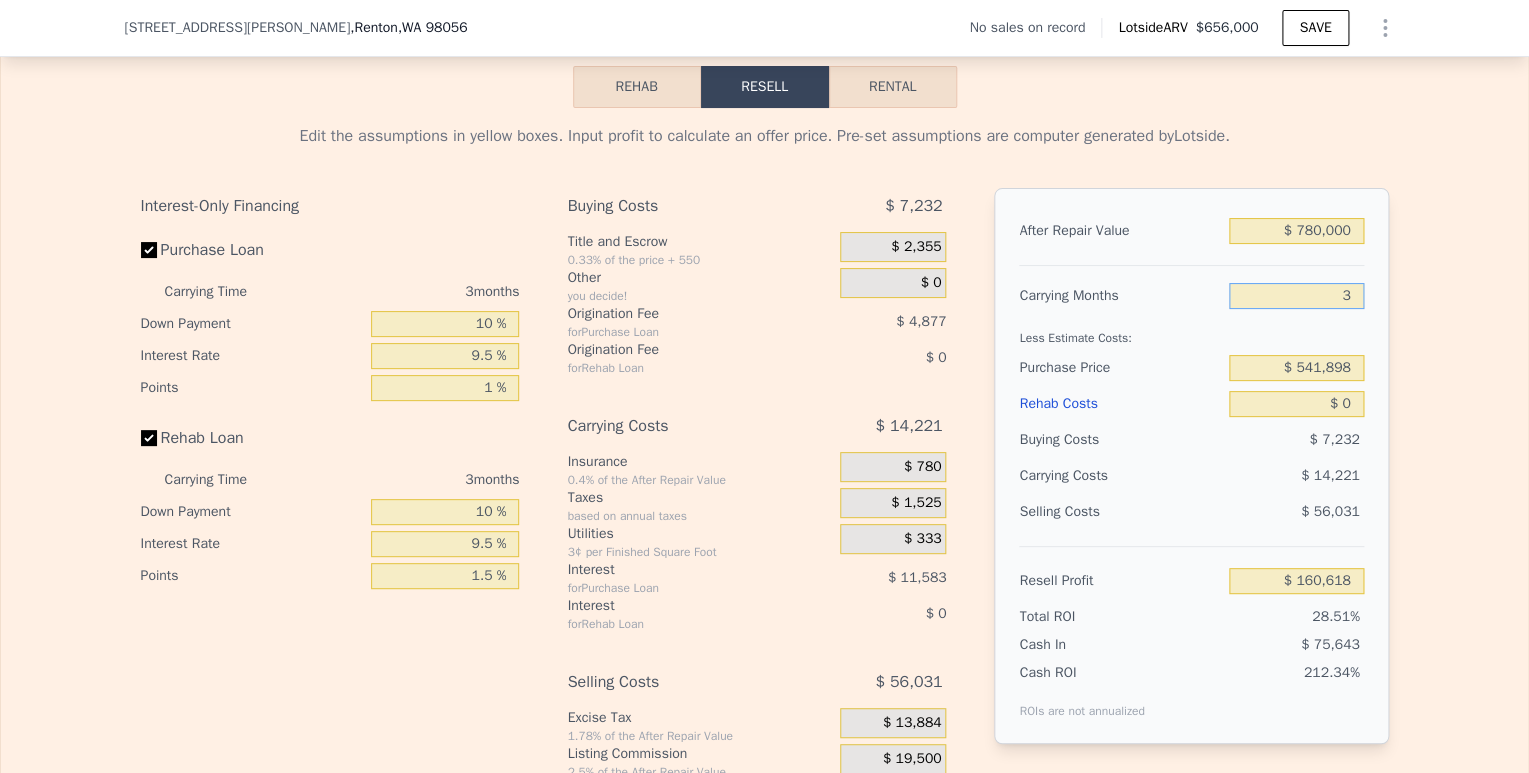 type on "3" 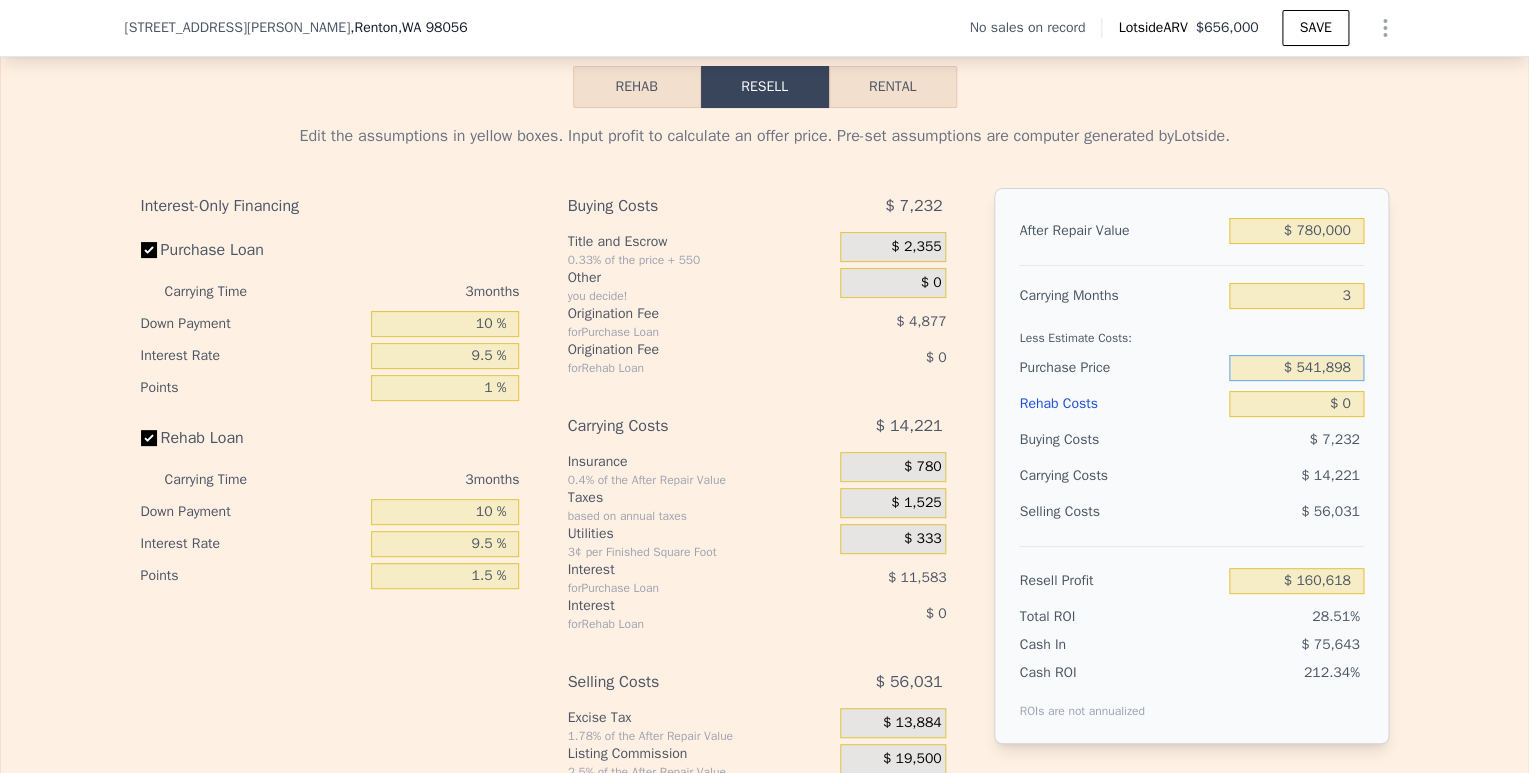 drag, startPoint x: 1285, startPoint y: 399, endPoint x: 1413, endPoint y: 394, distance: 128.09763 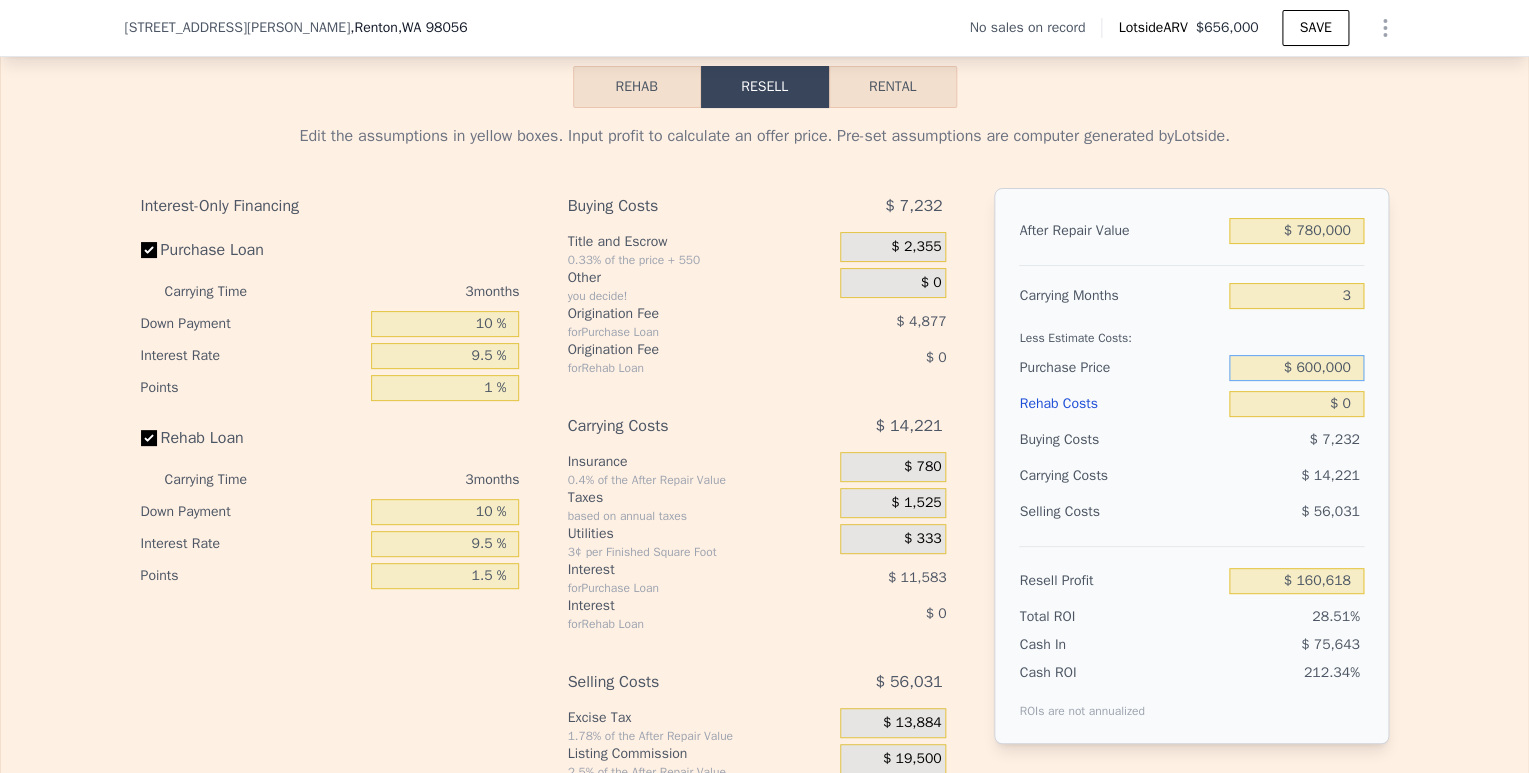 type on "$ 600,000" 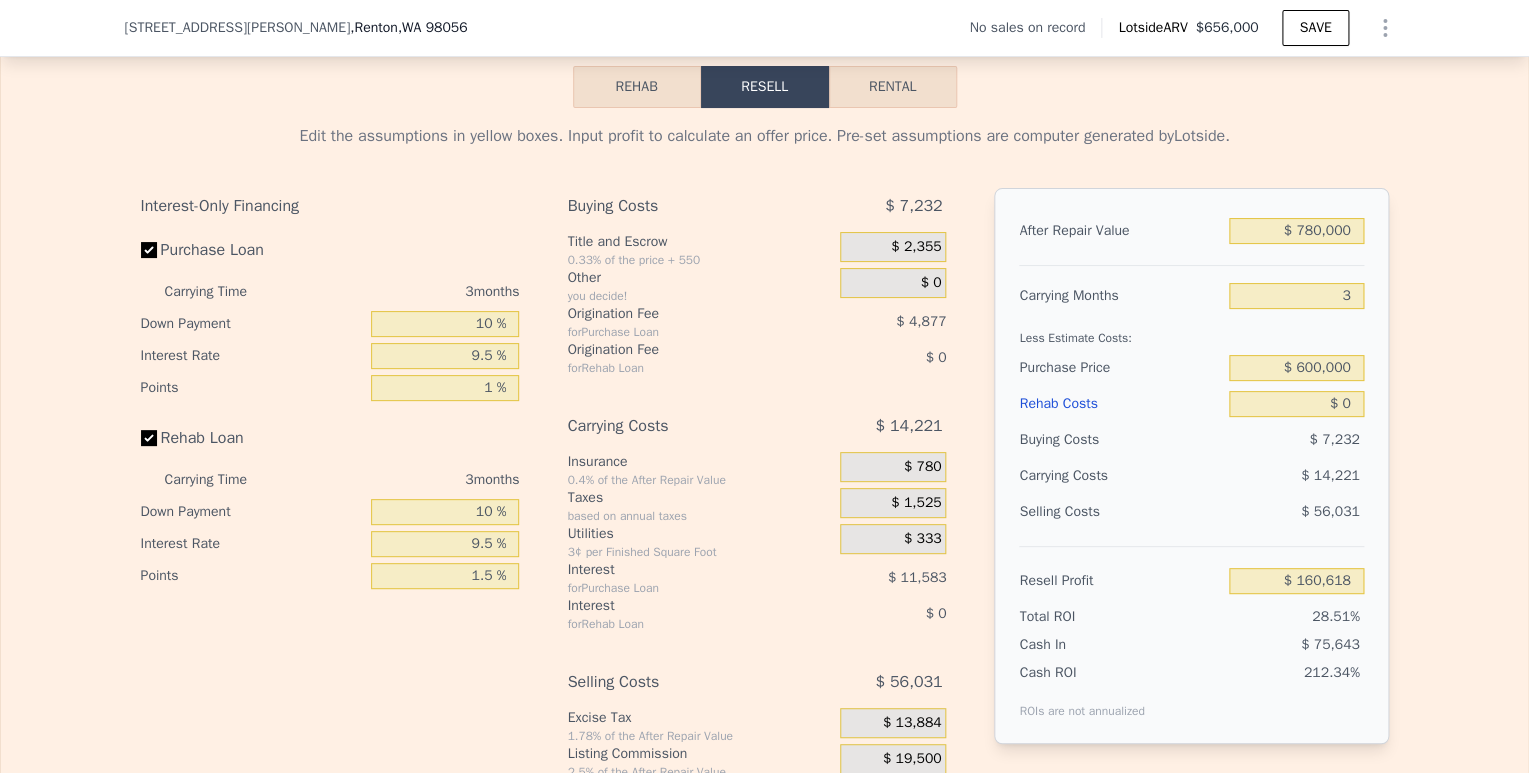 click on "Edit the assumptions in yellow boxes. Input profit to calculate an offer price. Pre-set assumptions are computer generated by  Lotside . Interest-Only Financing Purchase Loan Carrying Time 3  months Down Payment 10 % Interest Rate 9.5 % Points 1 % Rehab Loan Carrying Time 3  months Down Payment 10 % Interest Rate 9.5 % Points 1.5 % Buying Costs $ 7,232 Title and Escrow 0.33% of the price + 550 $ 2,355 Other you decide! $ 0 Origination Fee for  Purchase Loan $ 4,877 Origination Fee for  Rehab Loan $ 0 Carrying Costs $ 14,221 Insurance 0.4% of the After Repair Value $ 780 Taxes based on annual taxes $ 1,525 Utilities 3¢ per Finished Square Foot $ 333 Interest for  Purchase Loan $ 11,583 Interest for  Rehab Loan $ 0 Selling Costs $ 56,031 Excise Tax 1.78% of the After Repair Value $ 13,884 Listing Commission 2.5% of the After Repair Value $ 19,500 Selling Commission 2.5% of the After Repair Value $ 19,500 Title and Escrow 0.33% of the After Repair Value $ 3,147 After Repair Value $ 780,000 Carrying Months 3 $ 0" at bounding box center [764, 480] 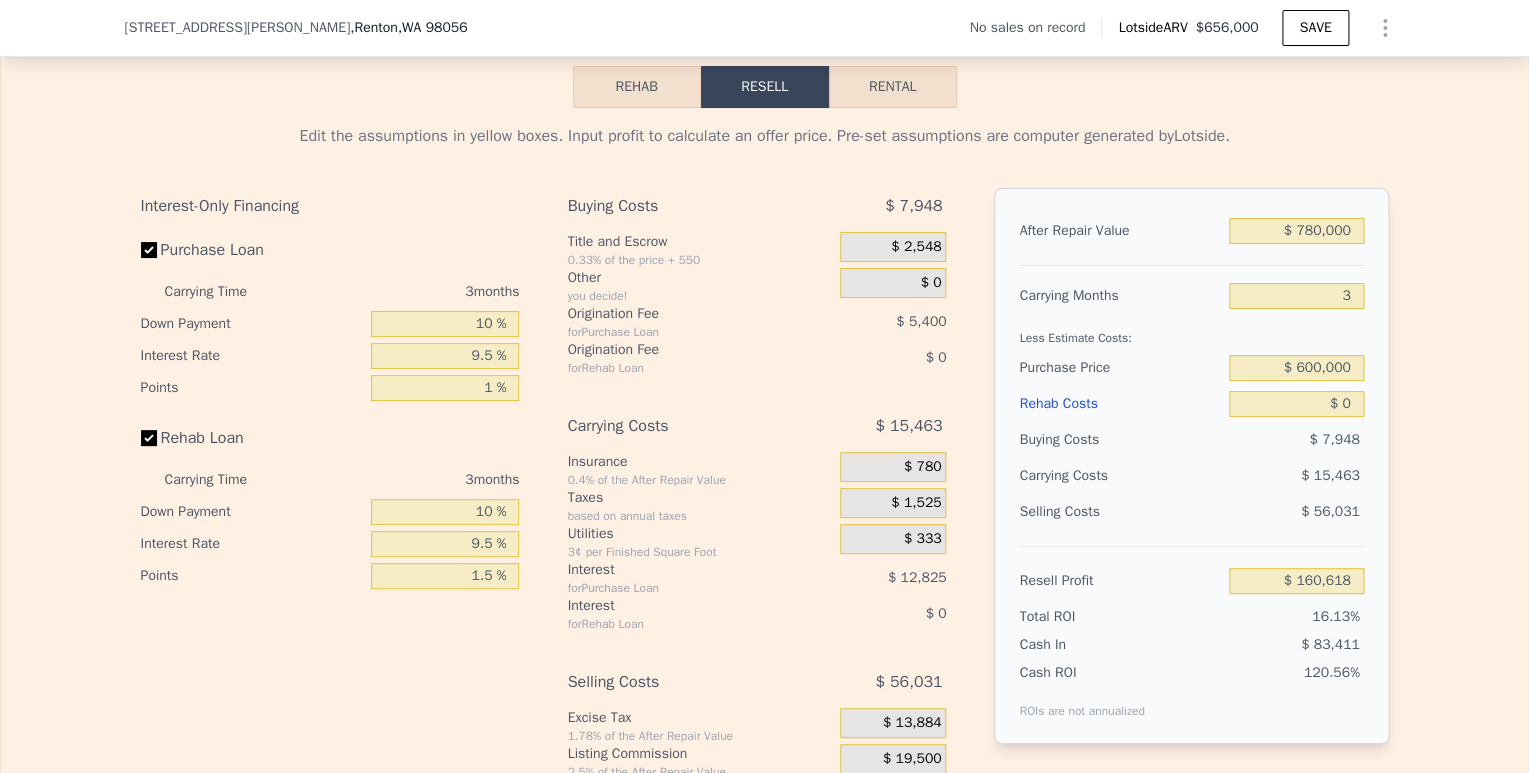 type on "$ 100,558" 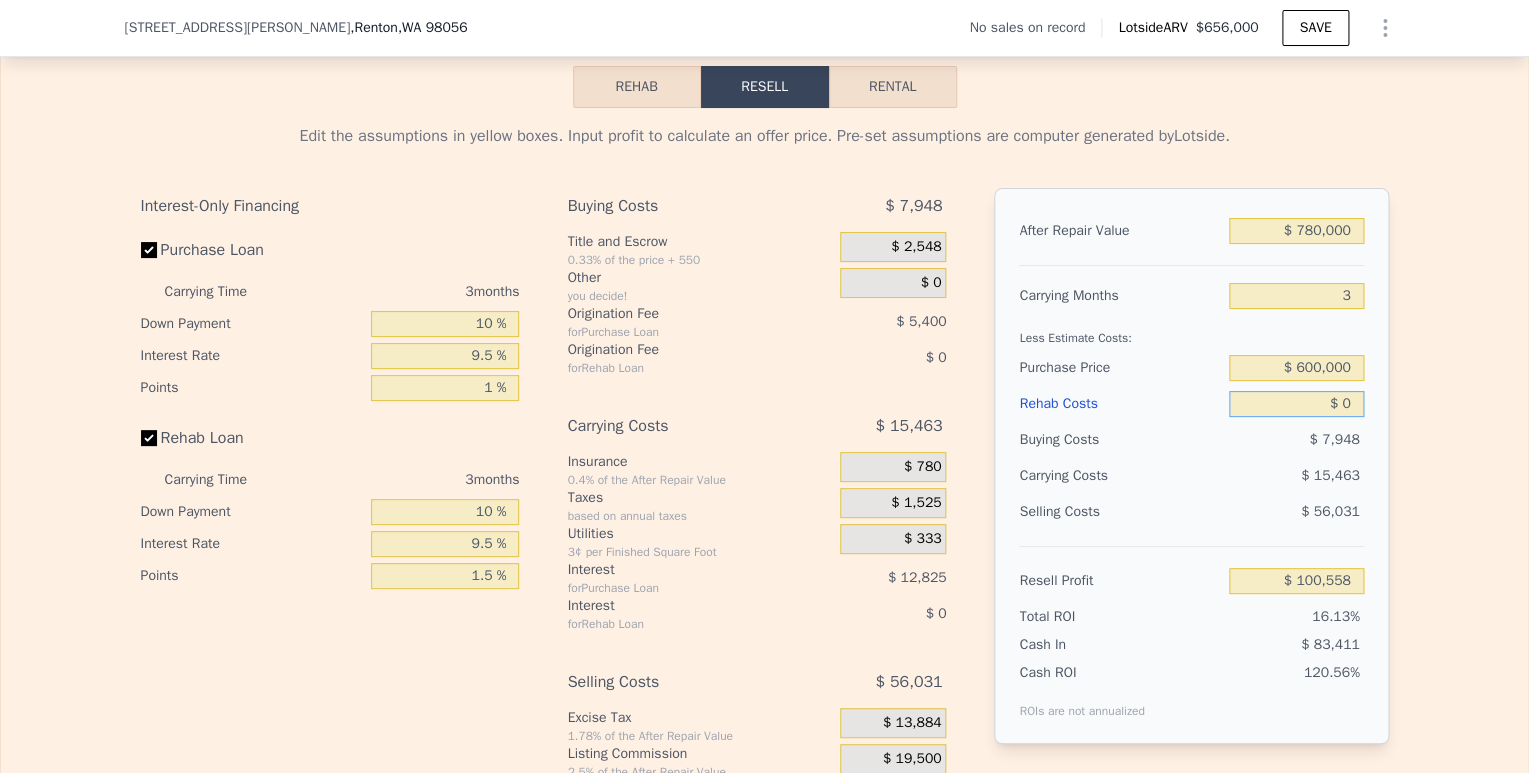 click on "$ 0" at bounding box center (1296, 404) 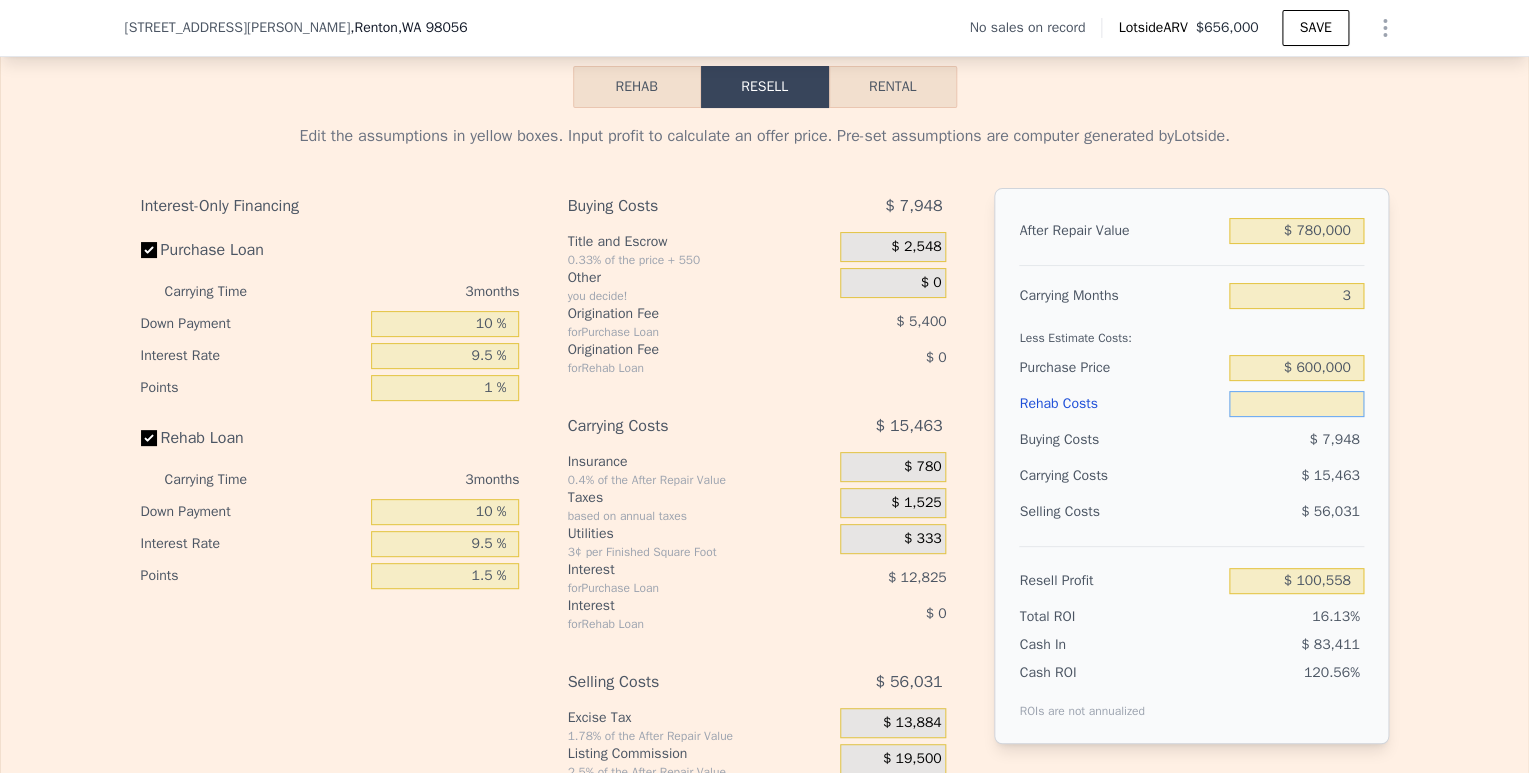 type on "$ 1" 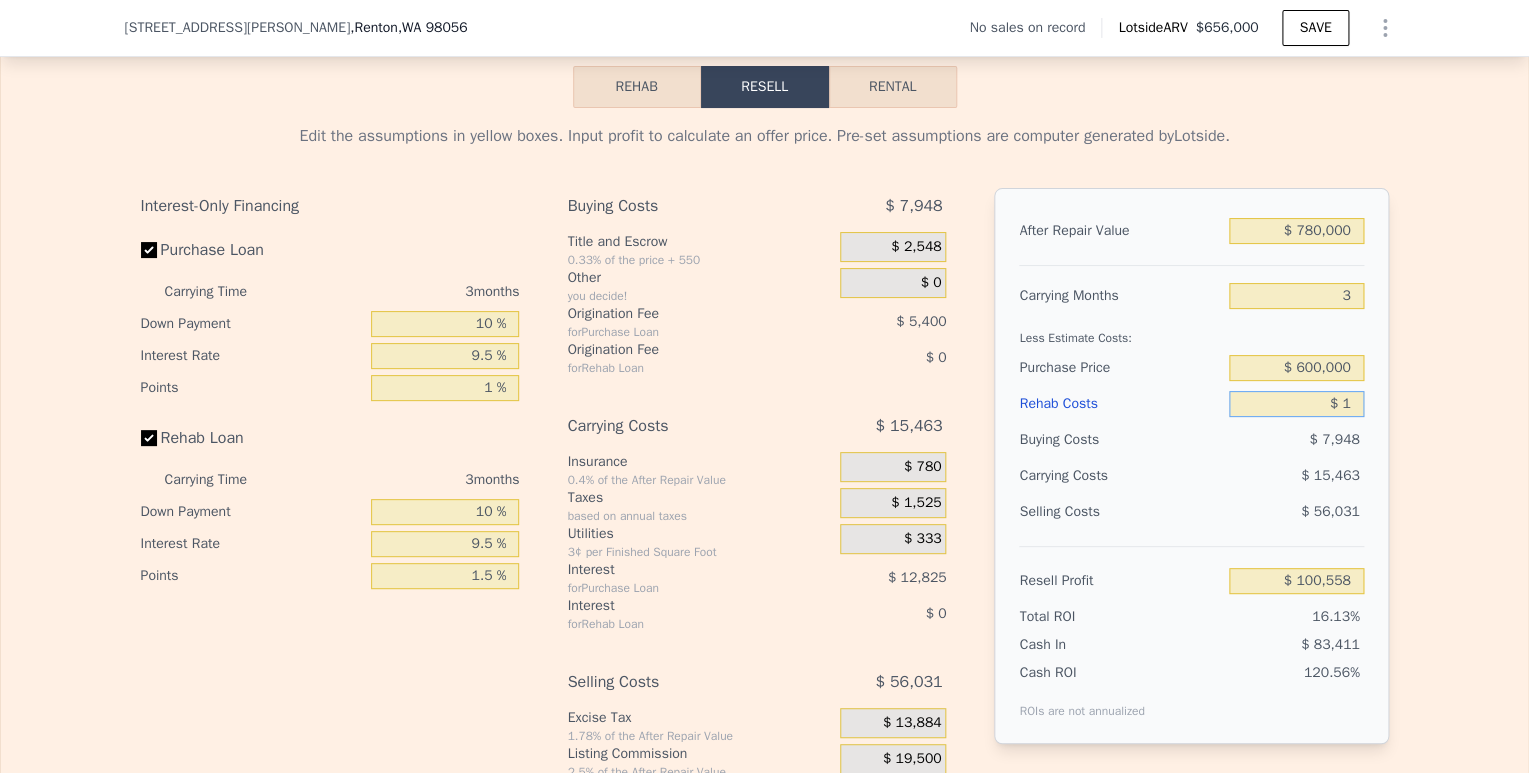 type on "$ 100,557" 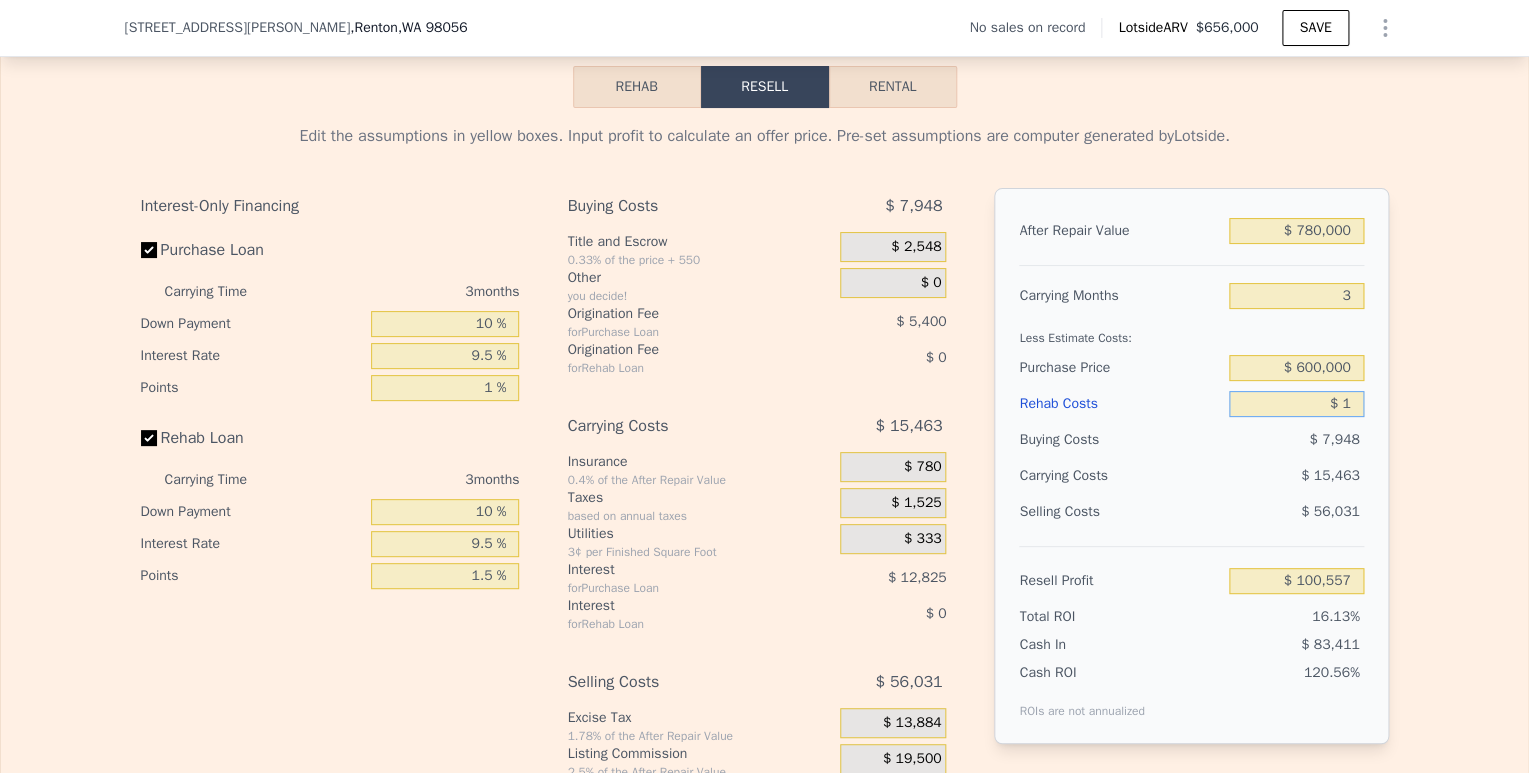 type on "$ 10" 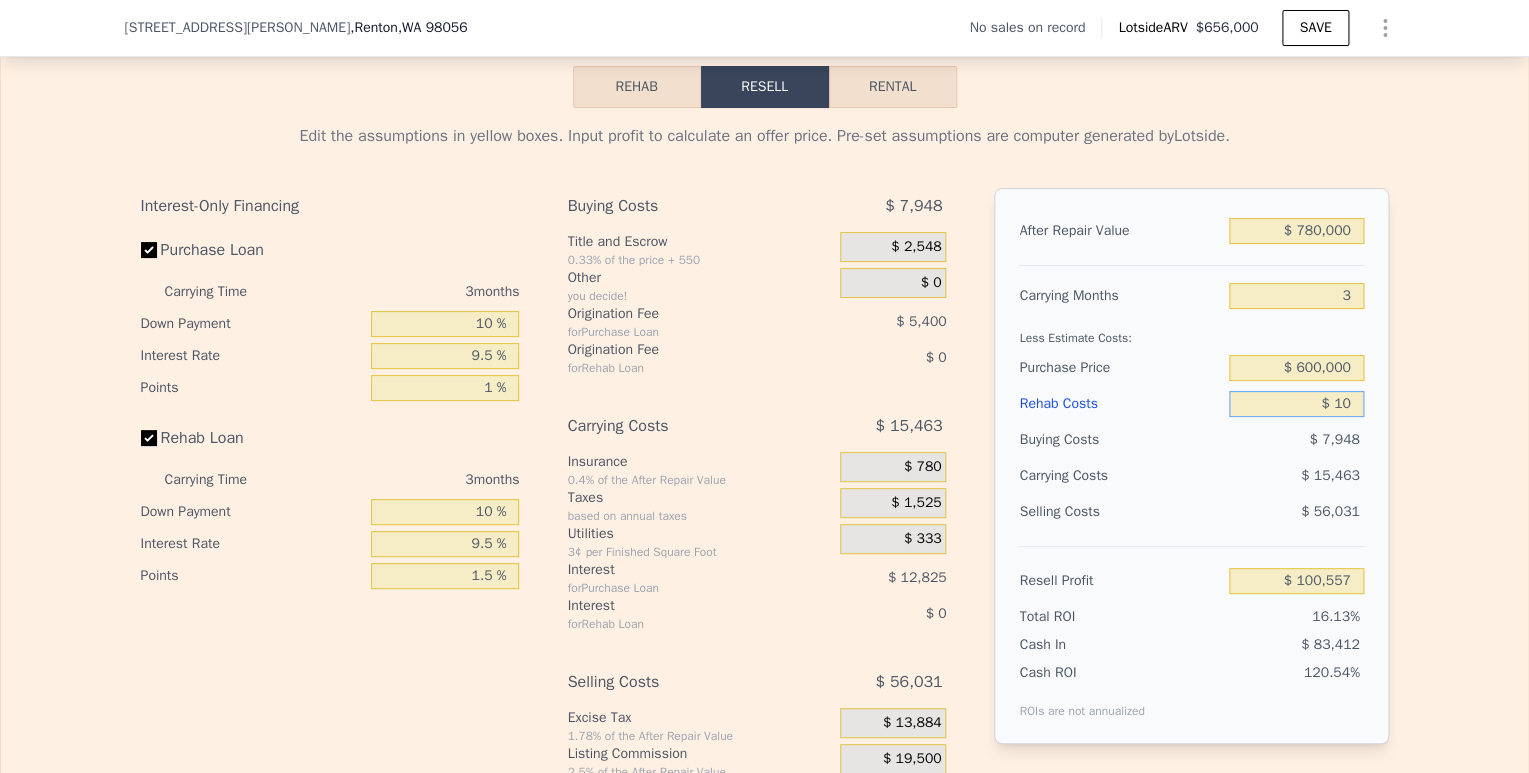 type on "$ 100,548" 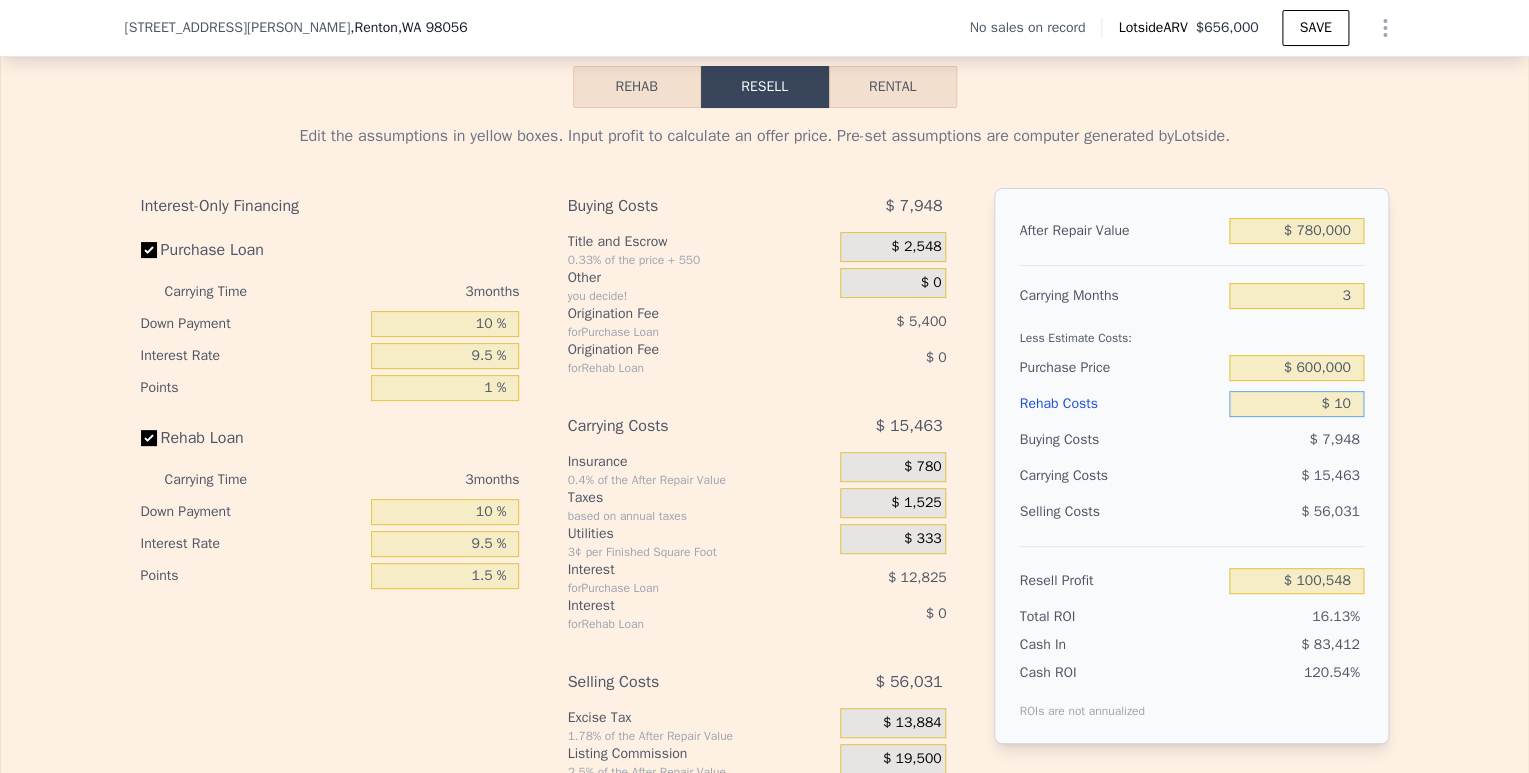type on "$ 100" 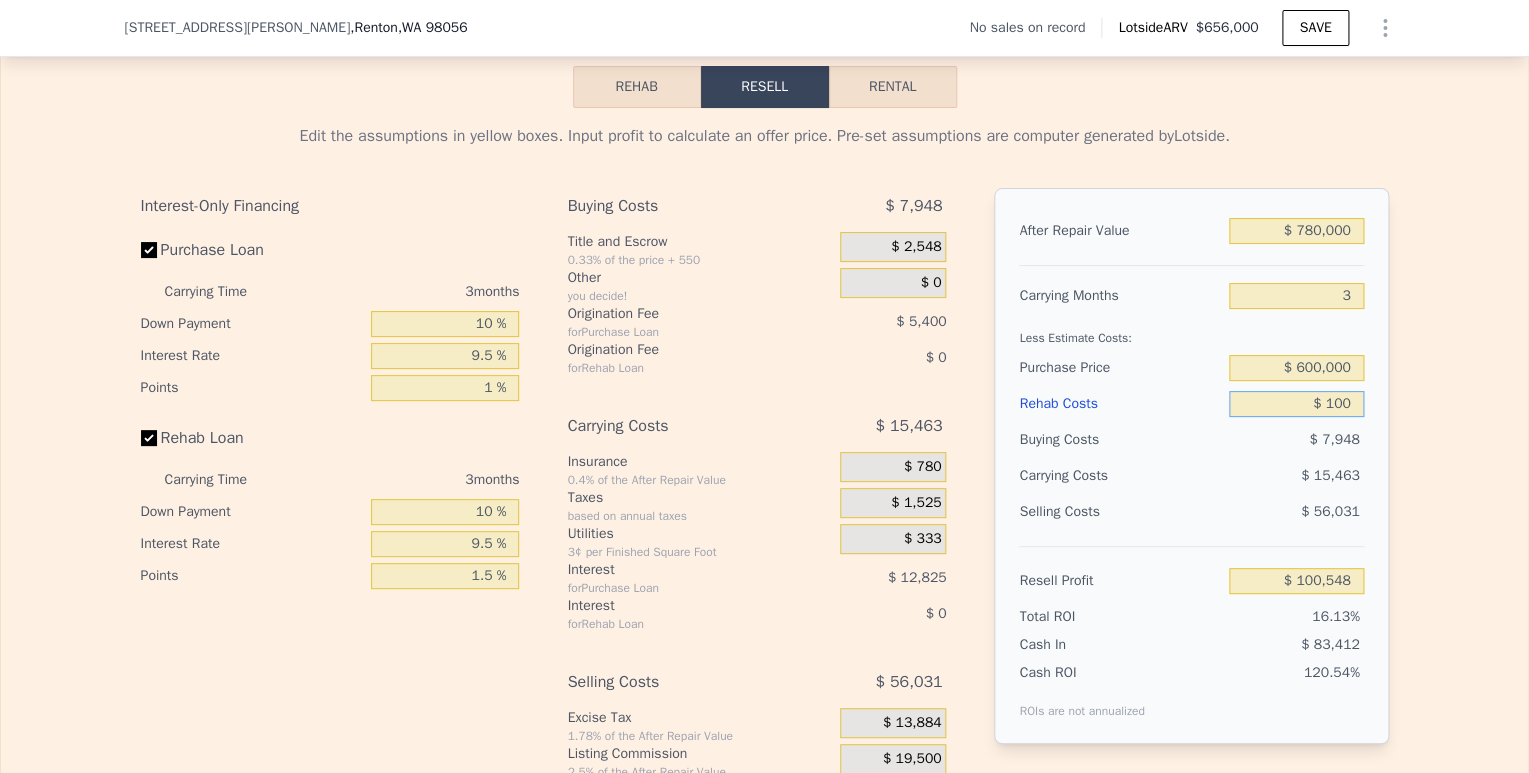 type on "$ 100,454" 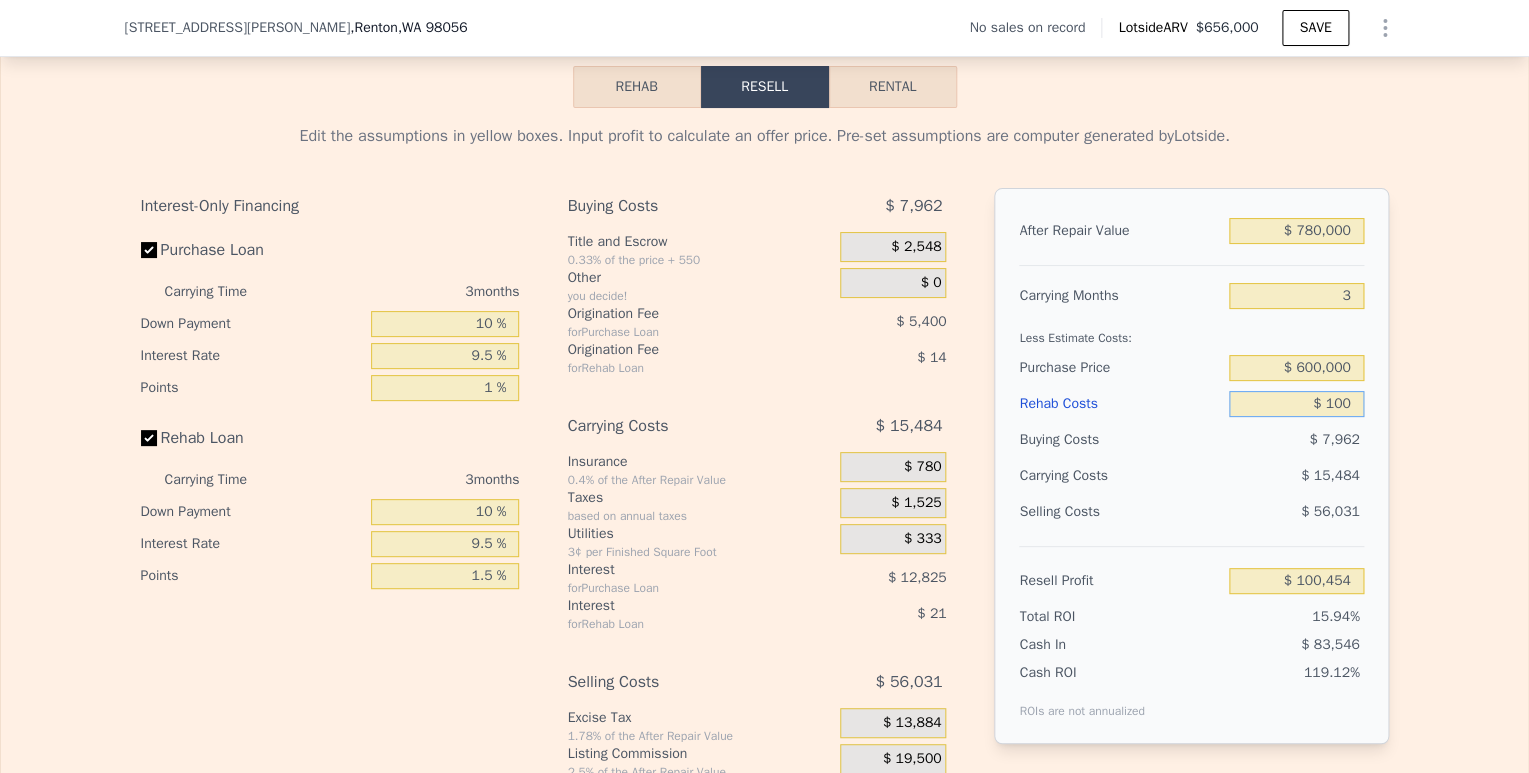 type on "$ 1,000" 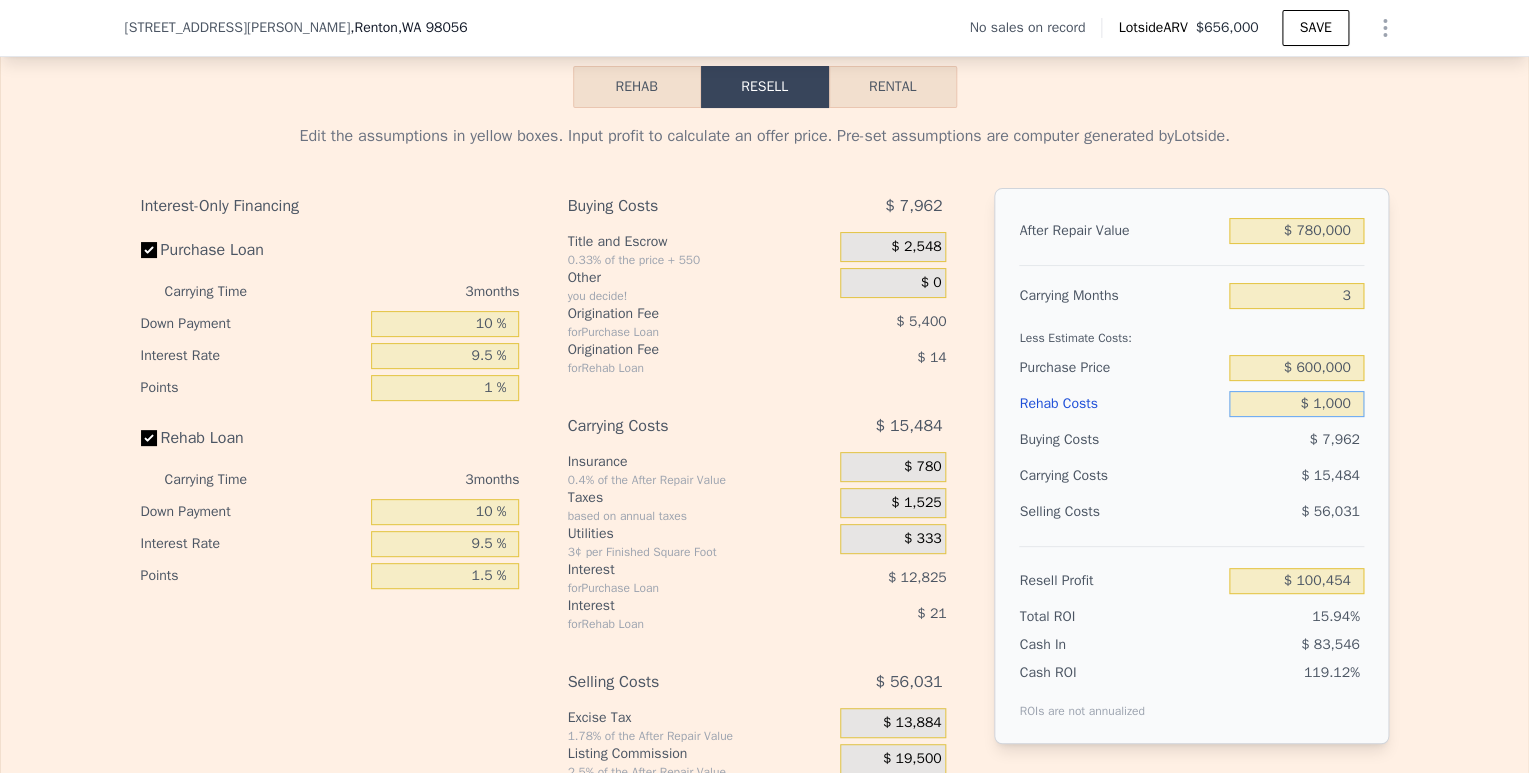 type on "$ 99,523" 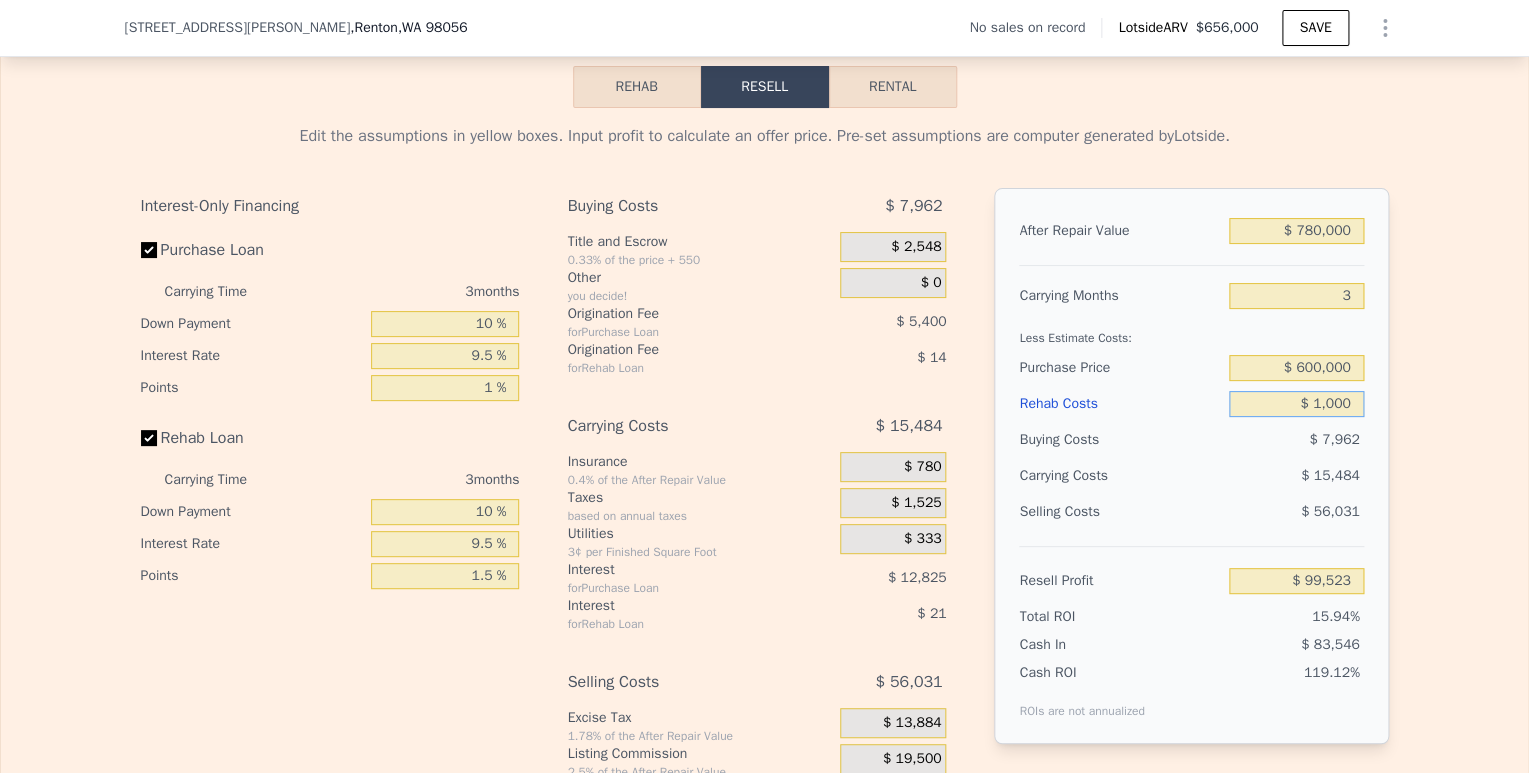 type on "$ 10,000" 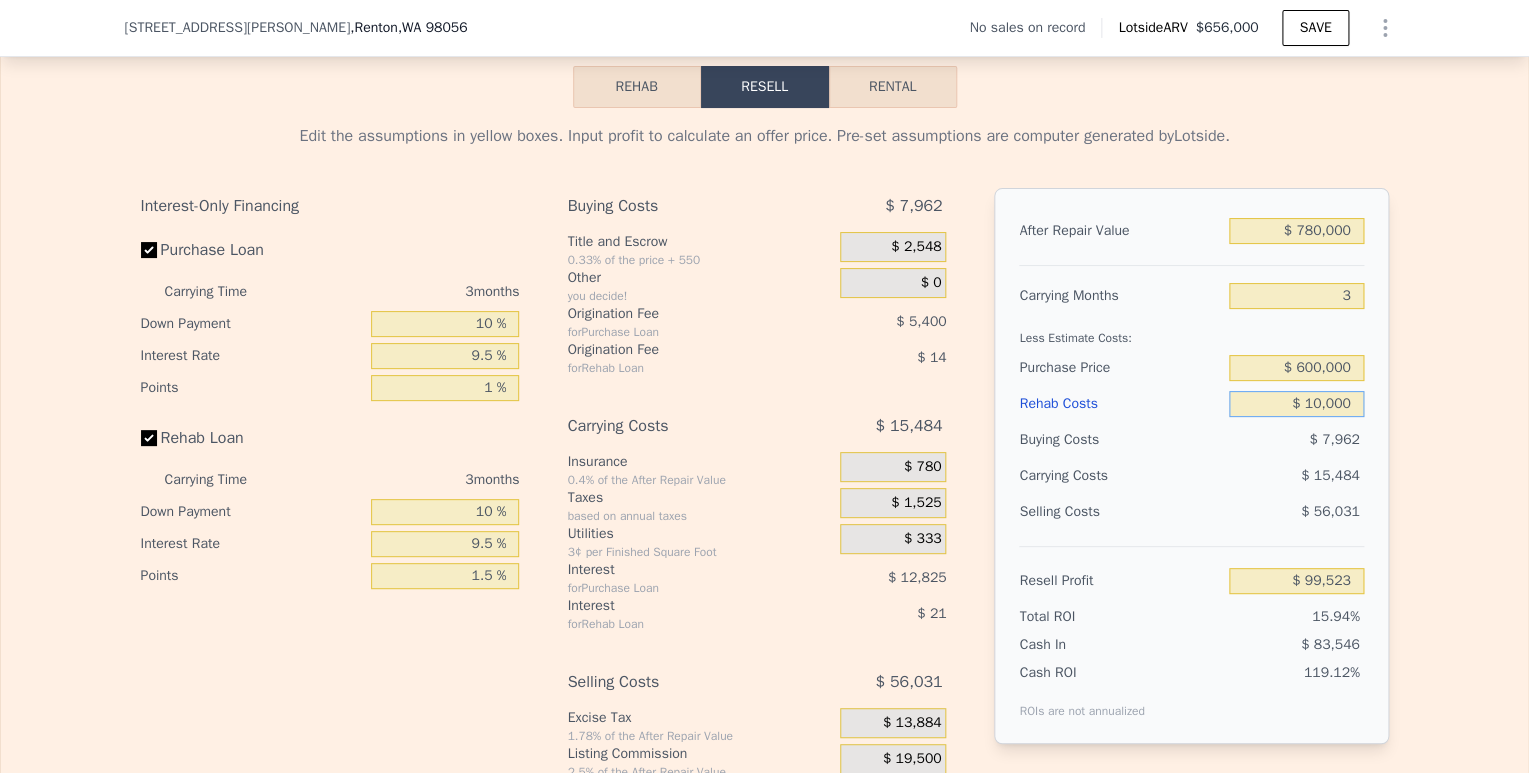 type on "$ 90,210" 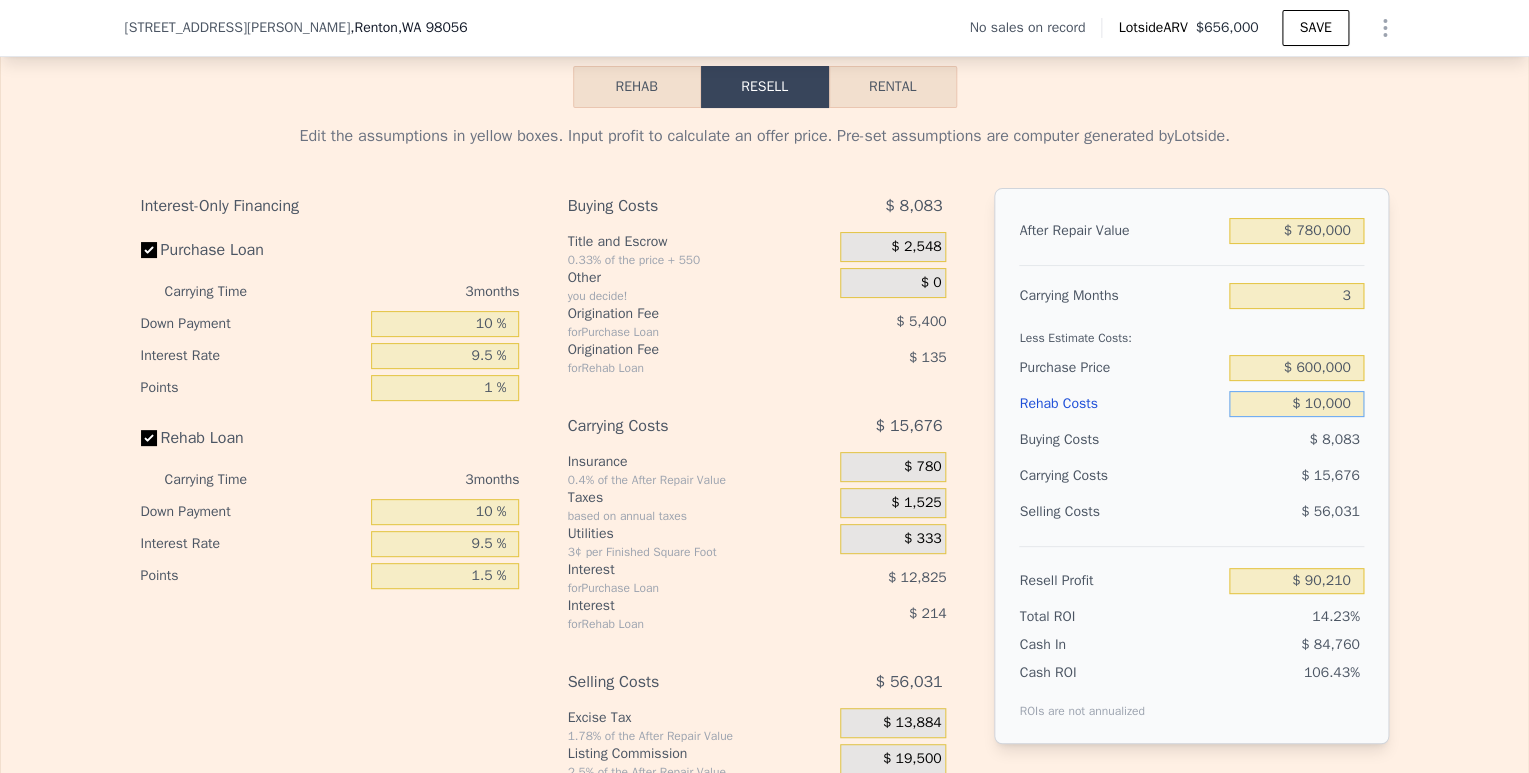 type on "$ 100,000" 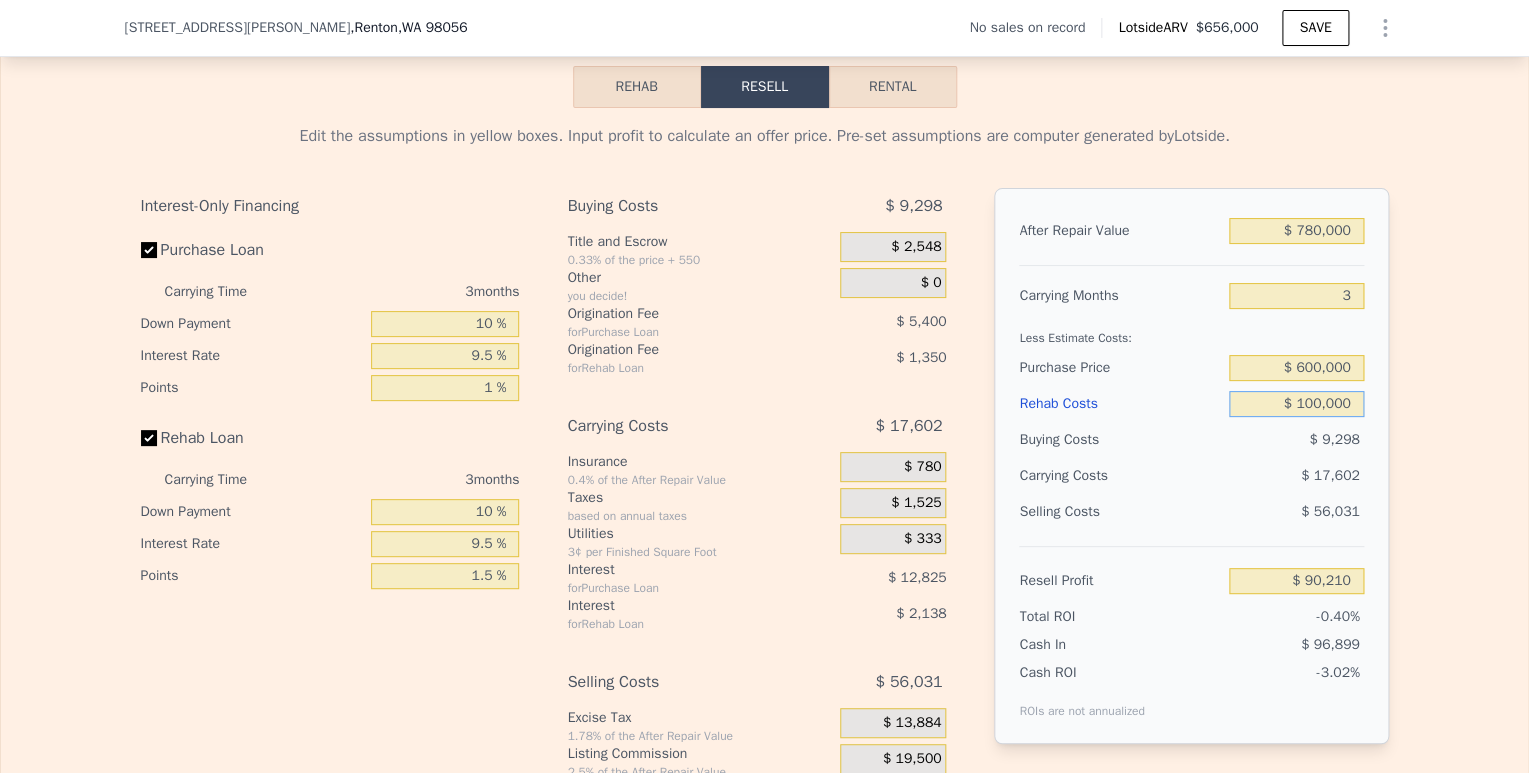 type on "-$ 2,931" 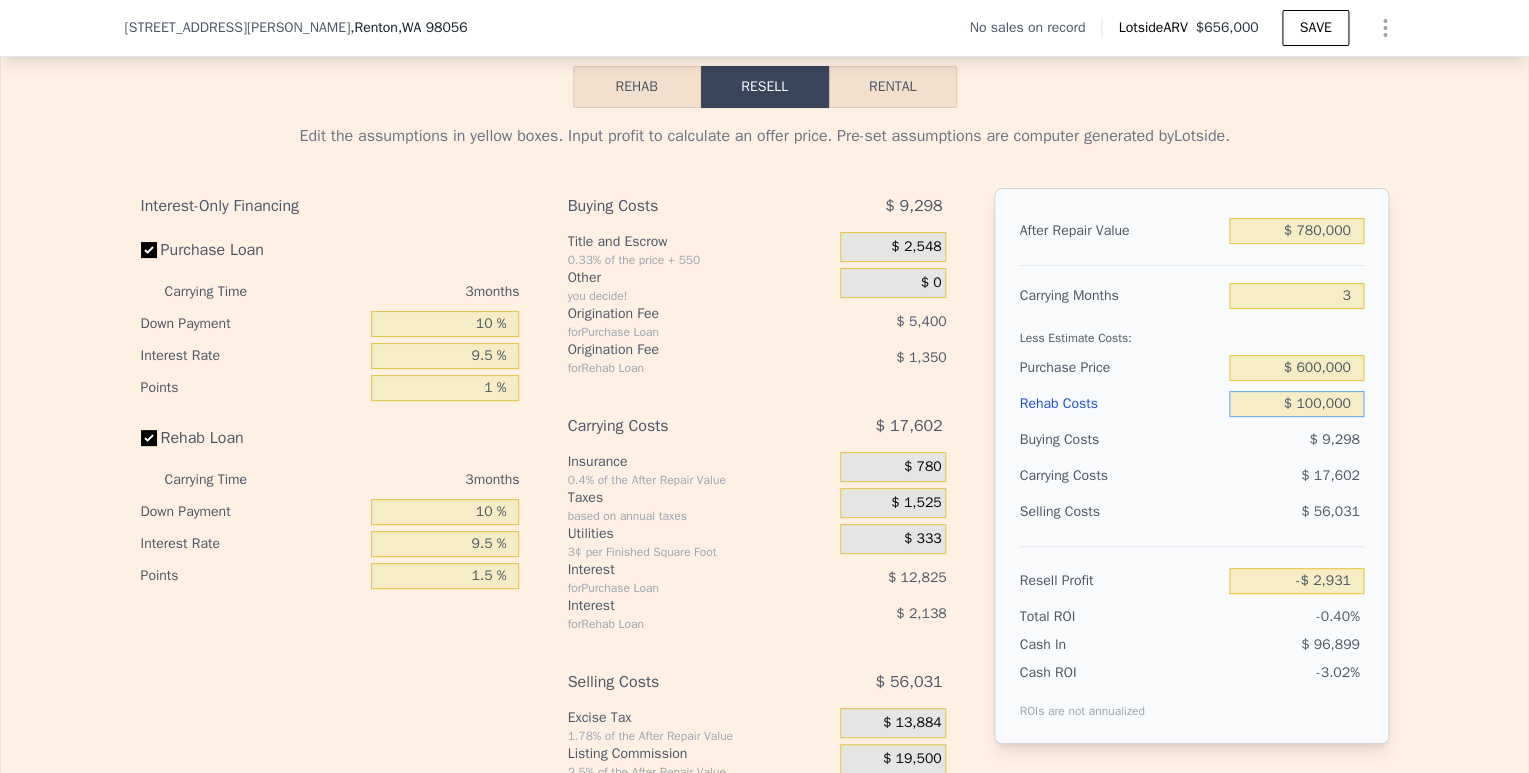 type on "$ 100,000" 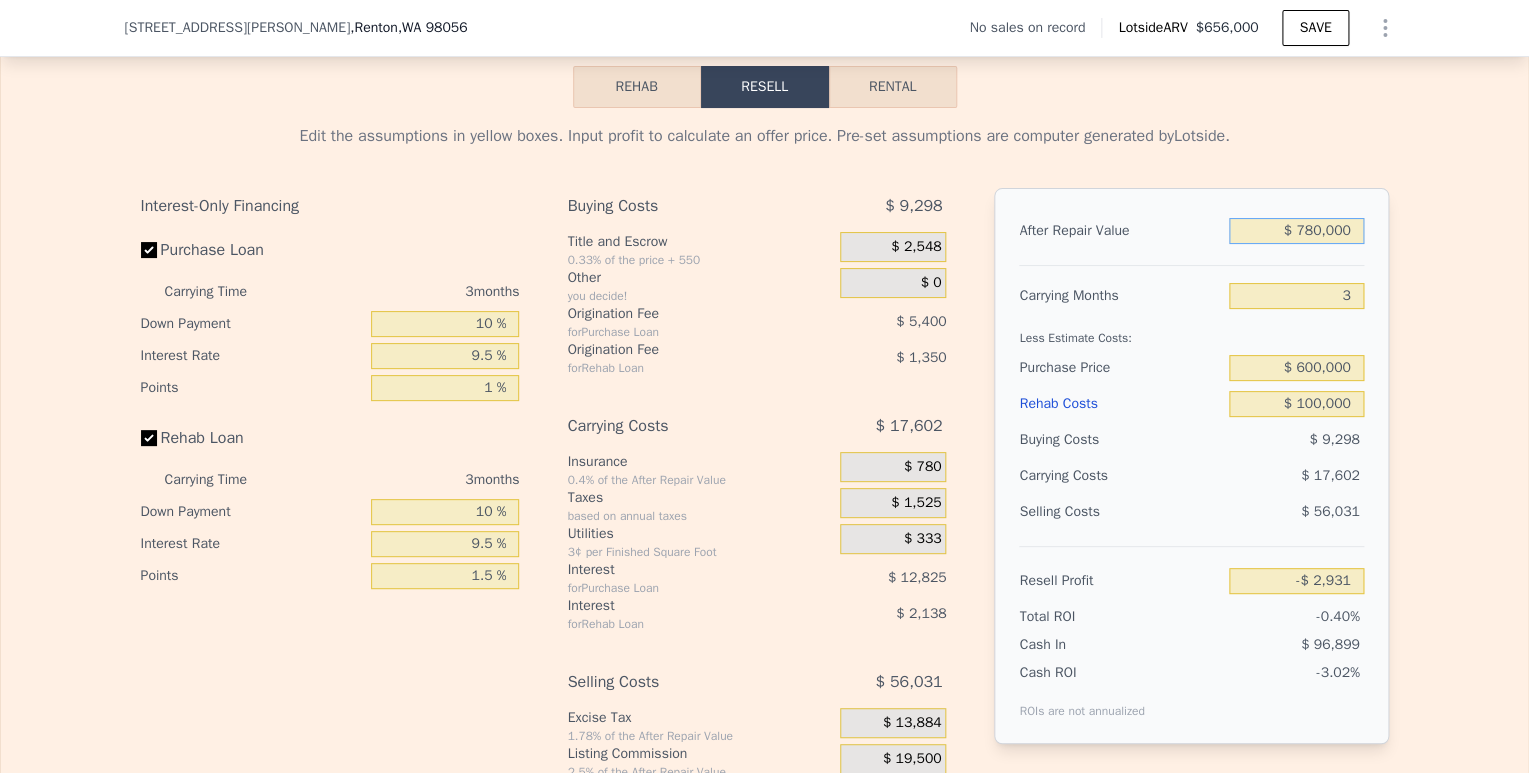 click on "$ 780,000" at bounding box center (1296, 231) 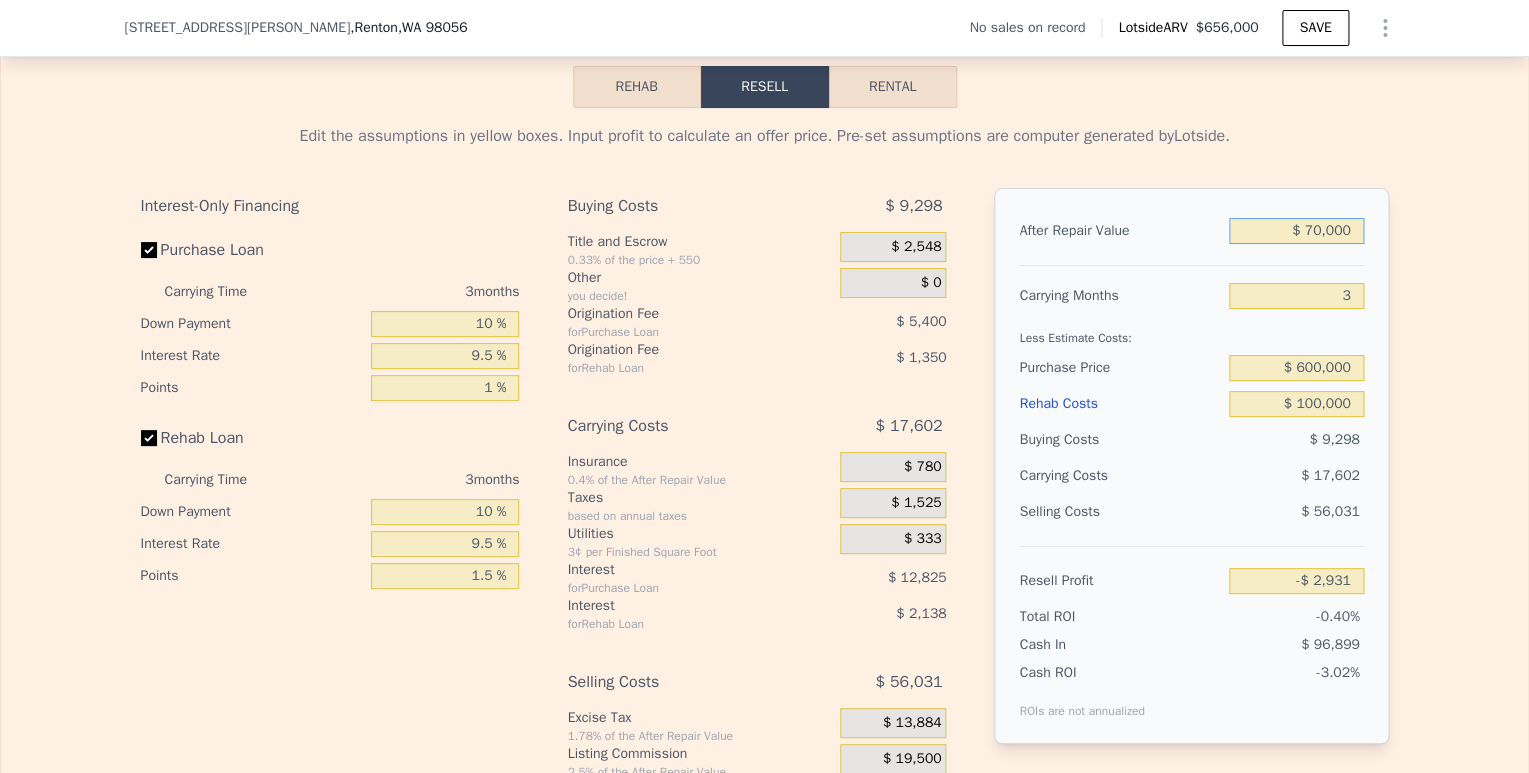 type on "-$ 661,719" 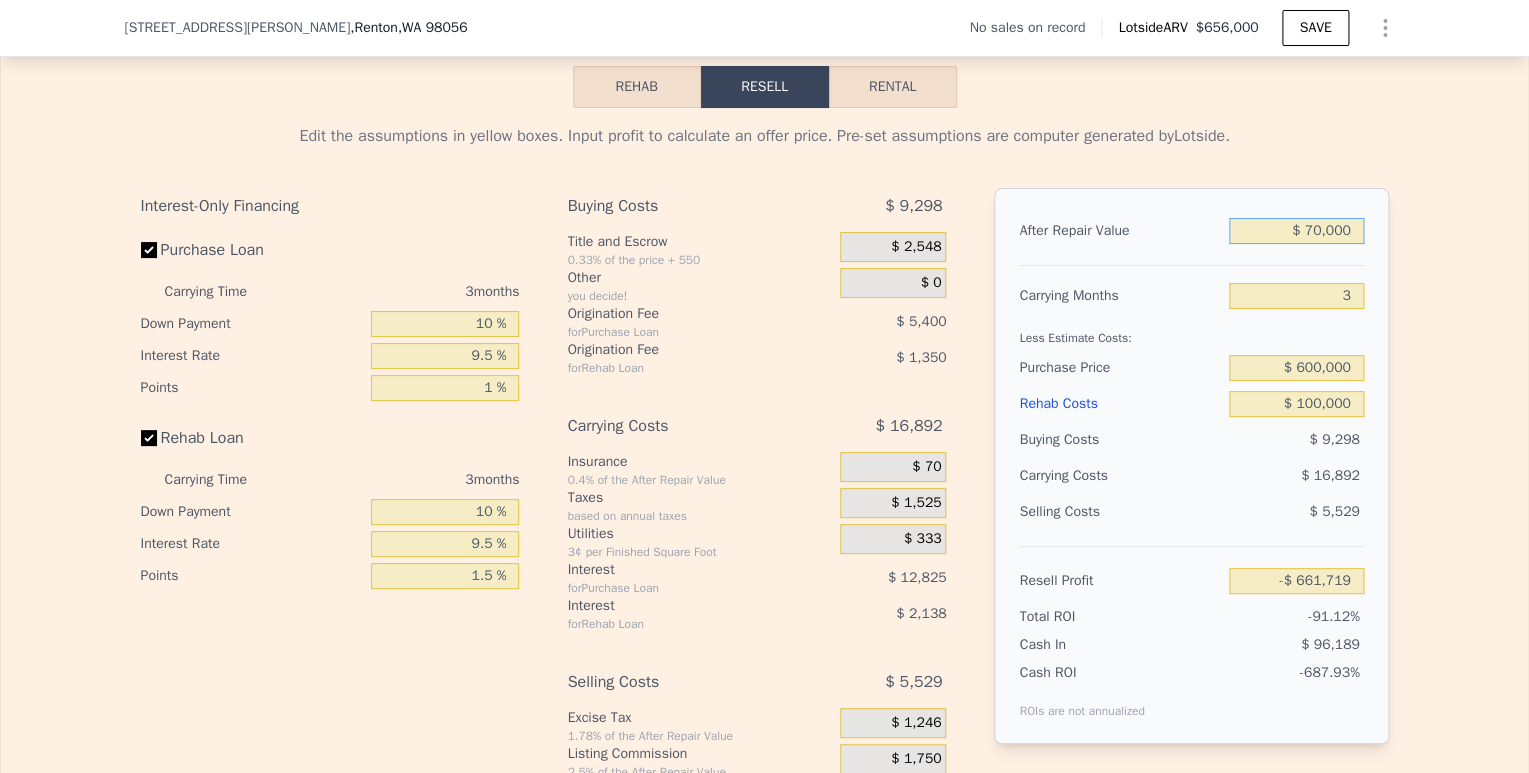 type on "$ 7,000" 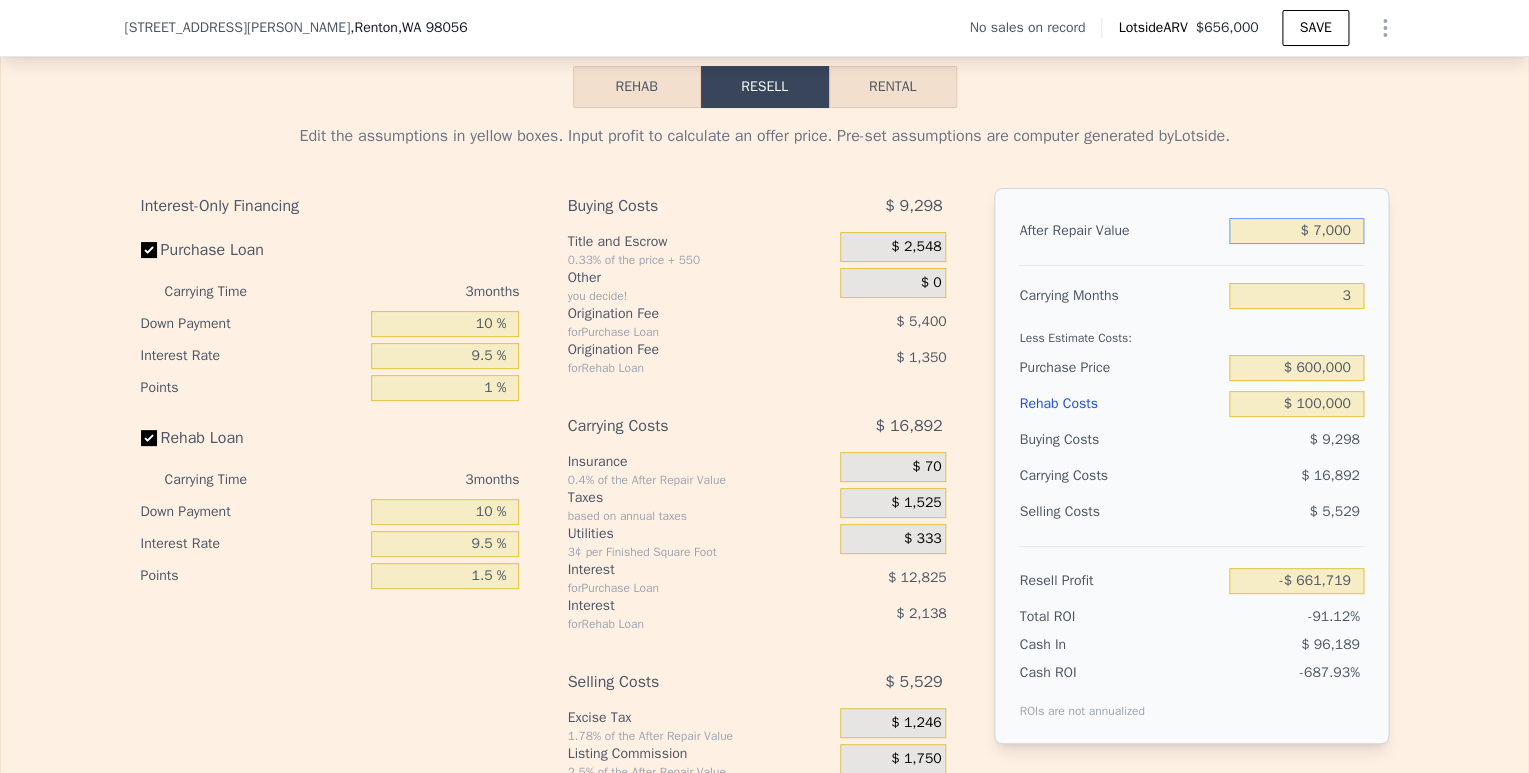 type on "-$ 720,175" 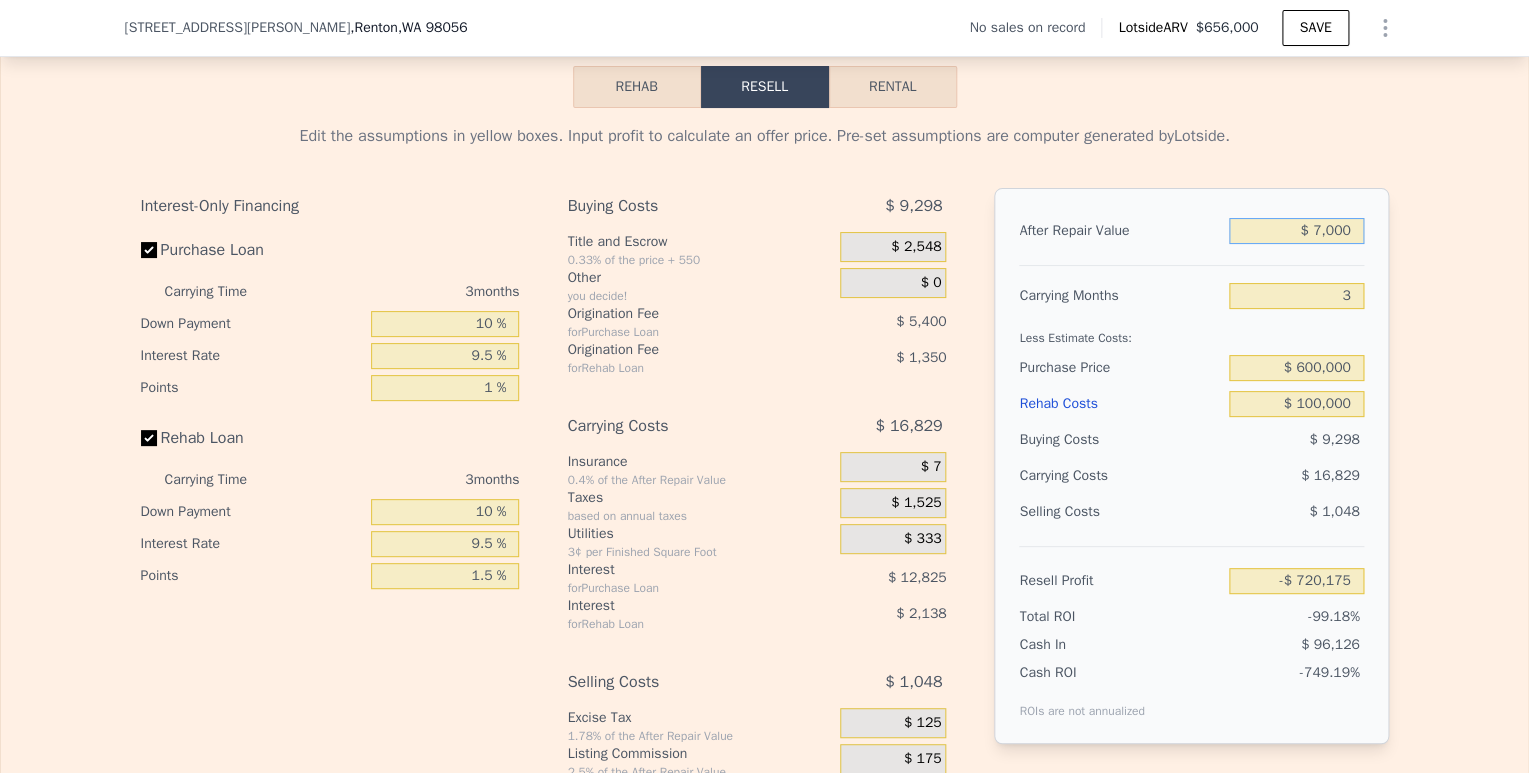 type on "$ 000" 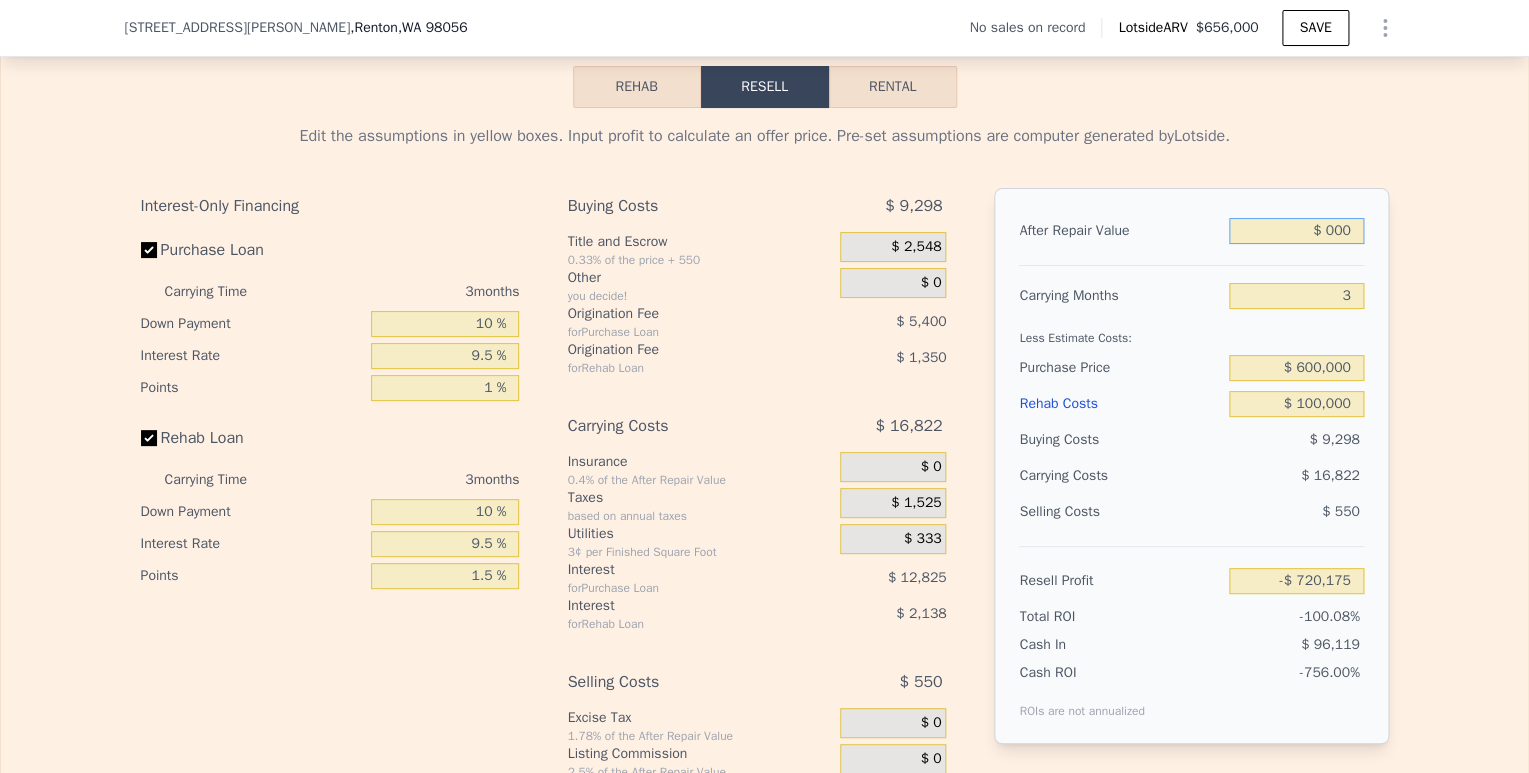 type on "-$ 726,670" 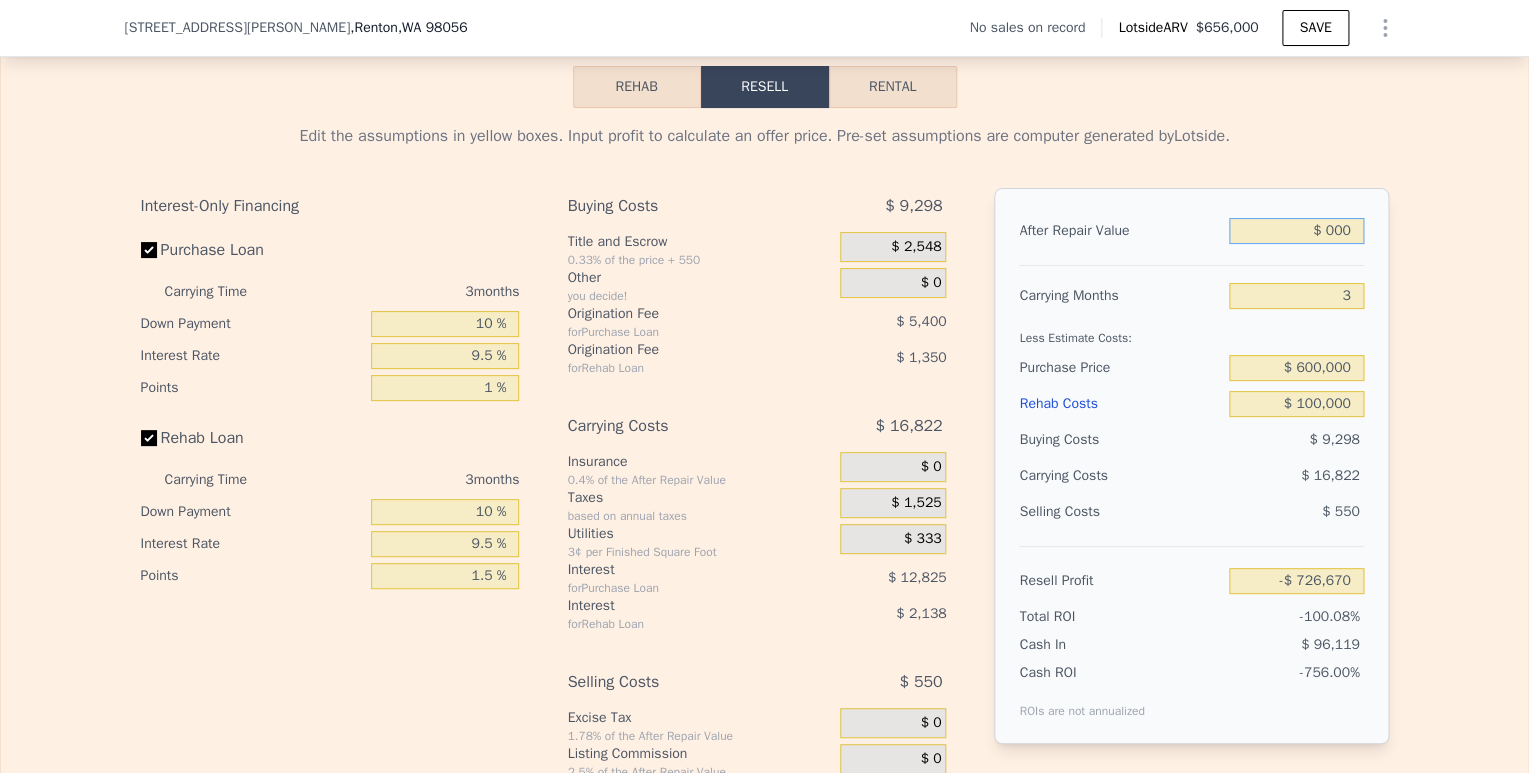type on "$ 8,000" 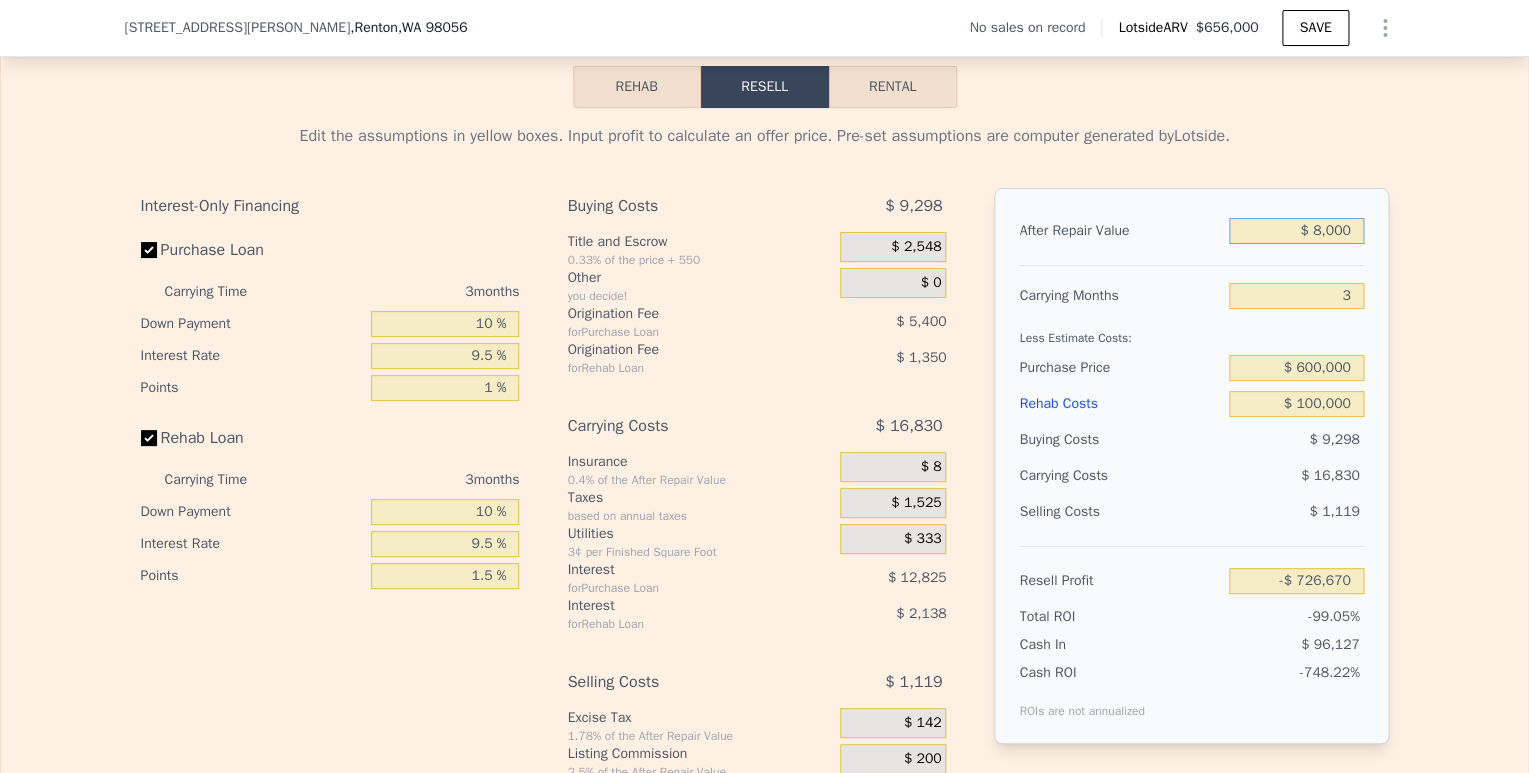 type on "-$ 719,247" 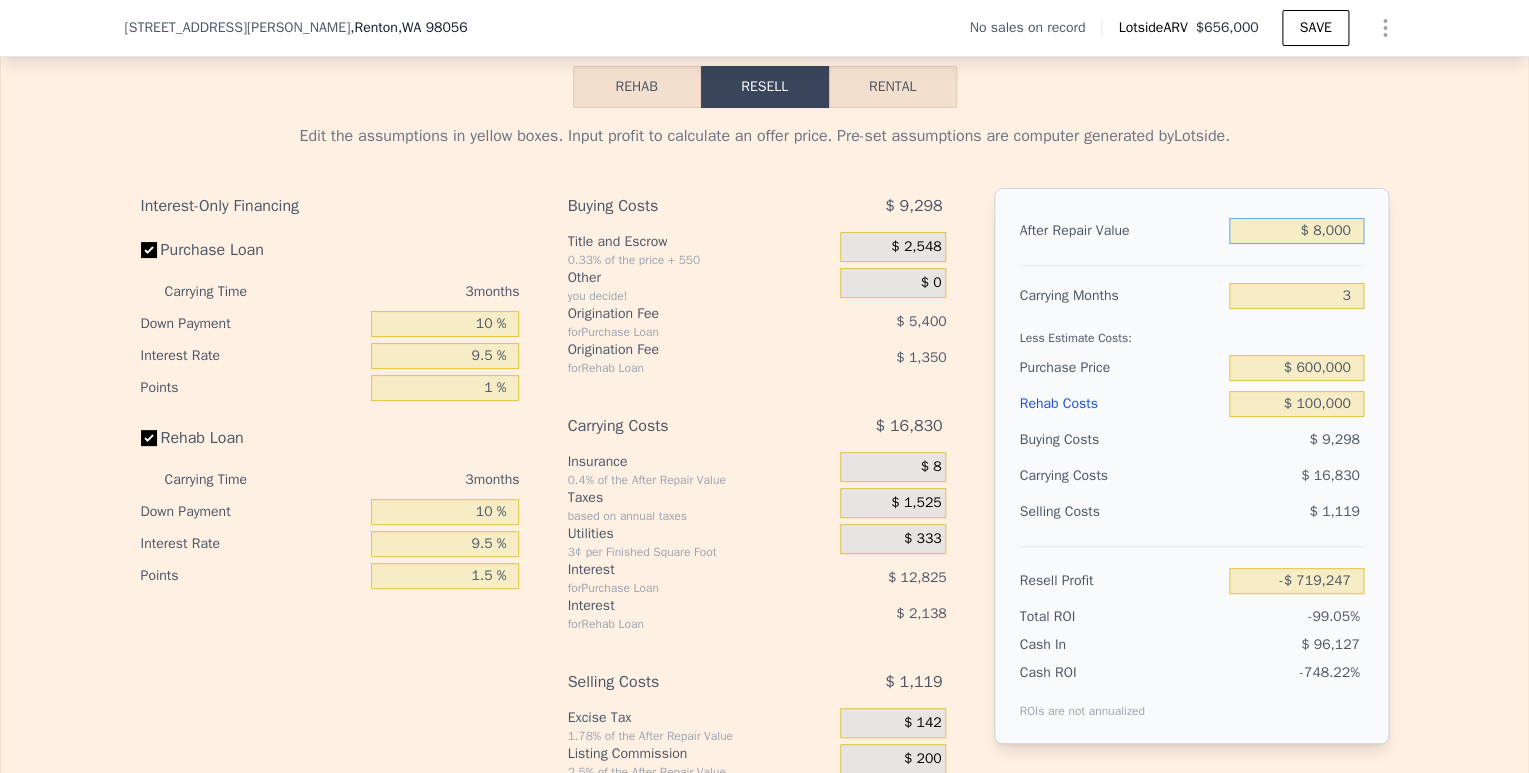 type on "$ 80,000" 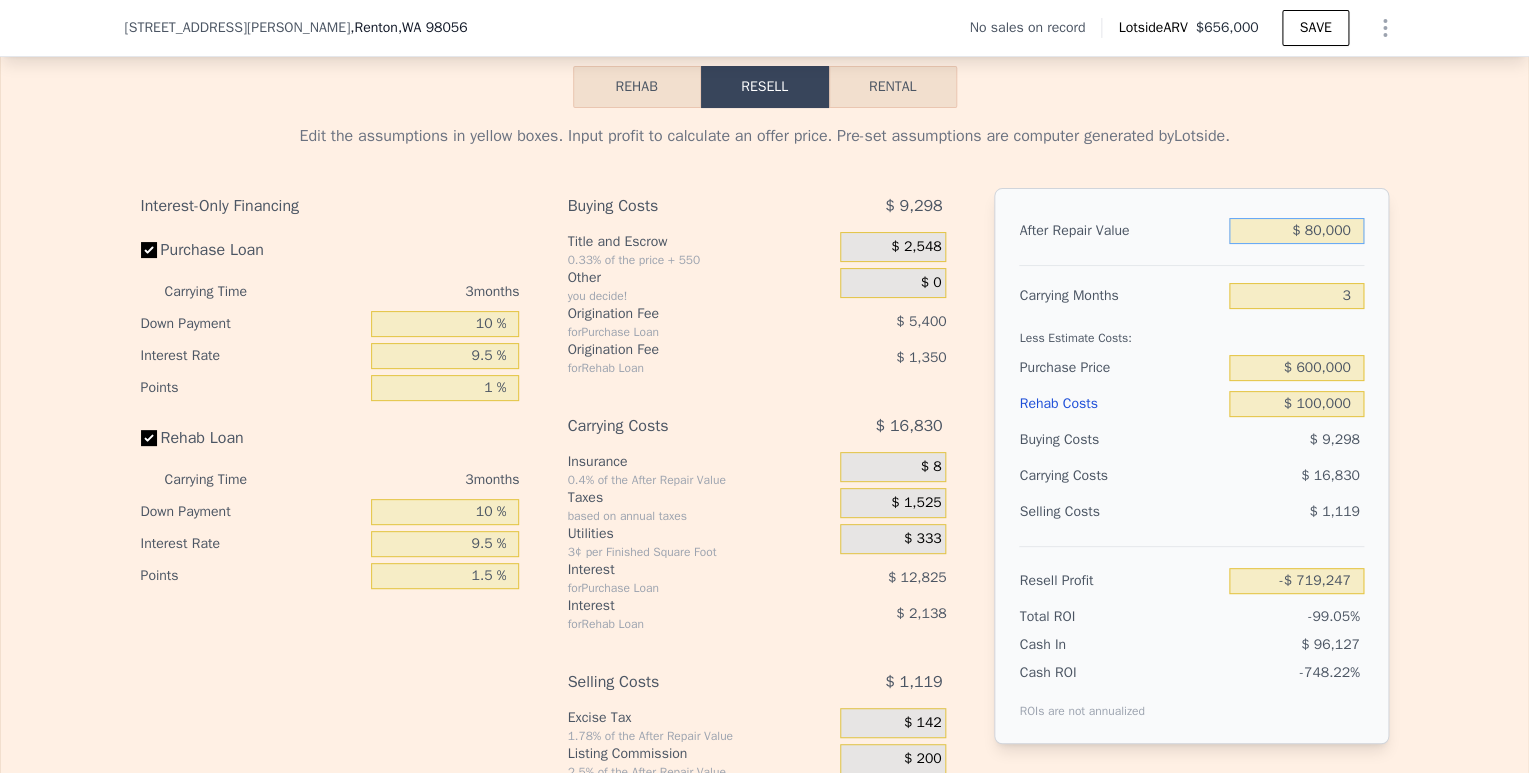 type on "-$ 652,440" 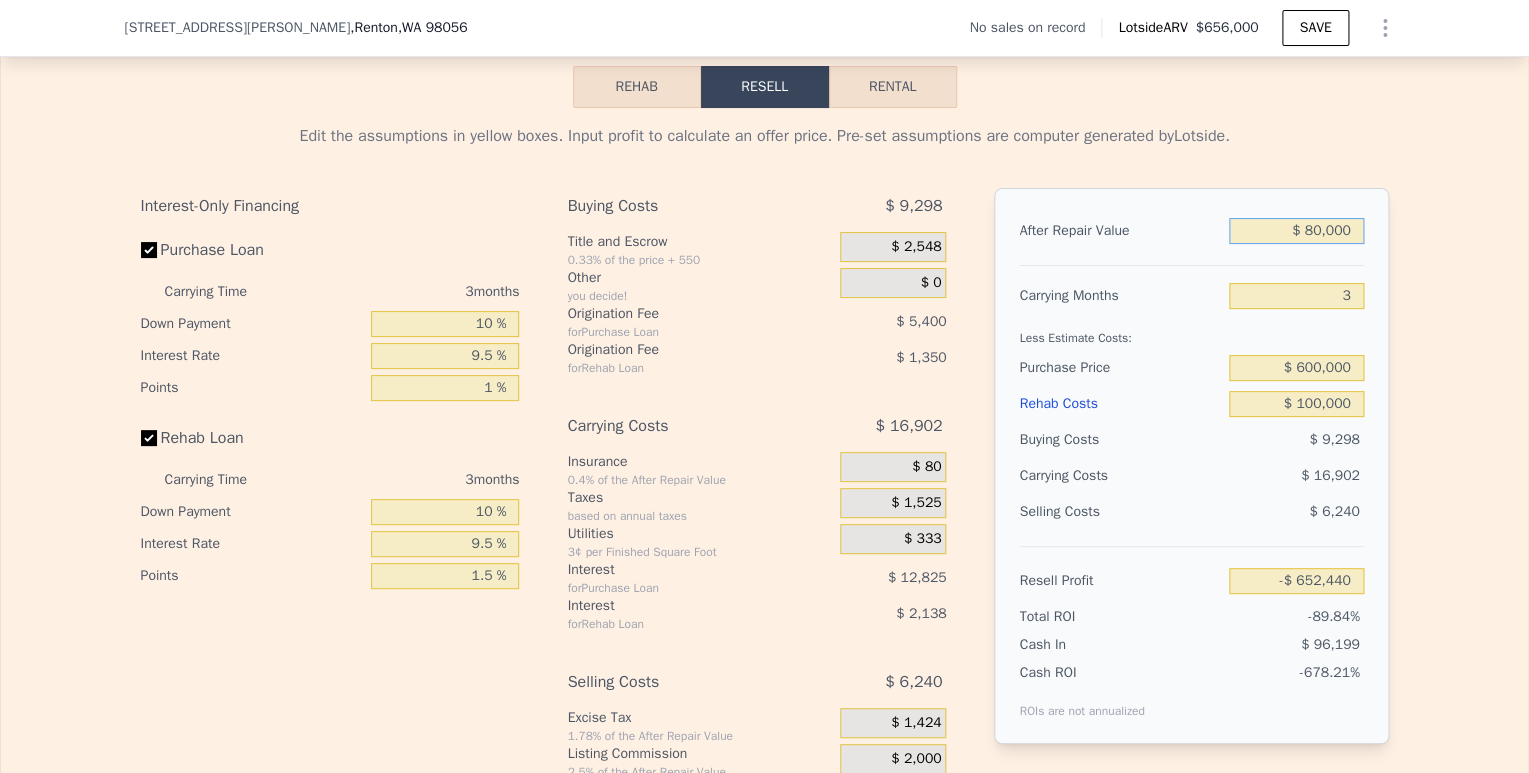 type on "$ 800,000" 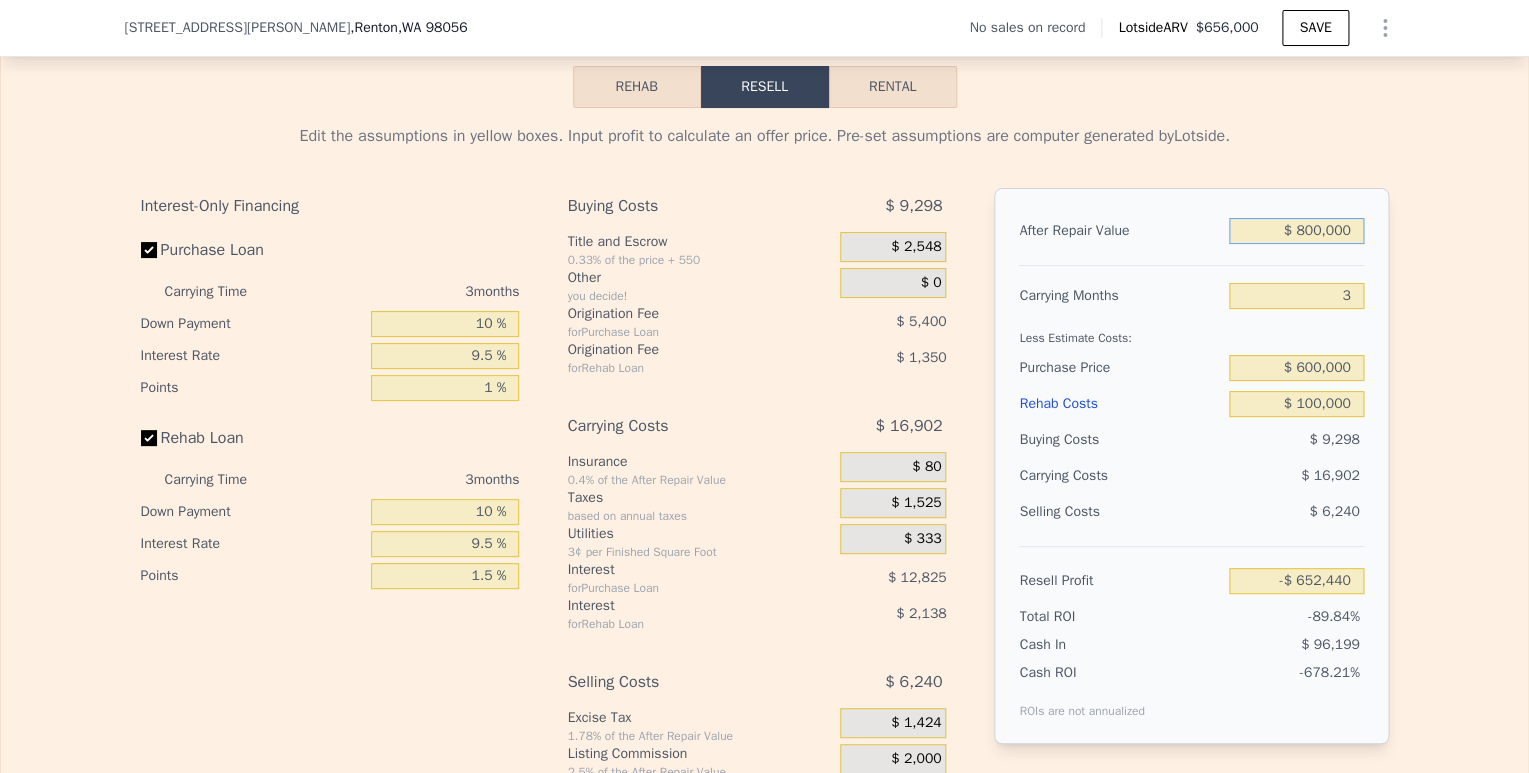 type on "$ 15,626" 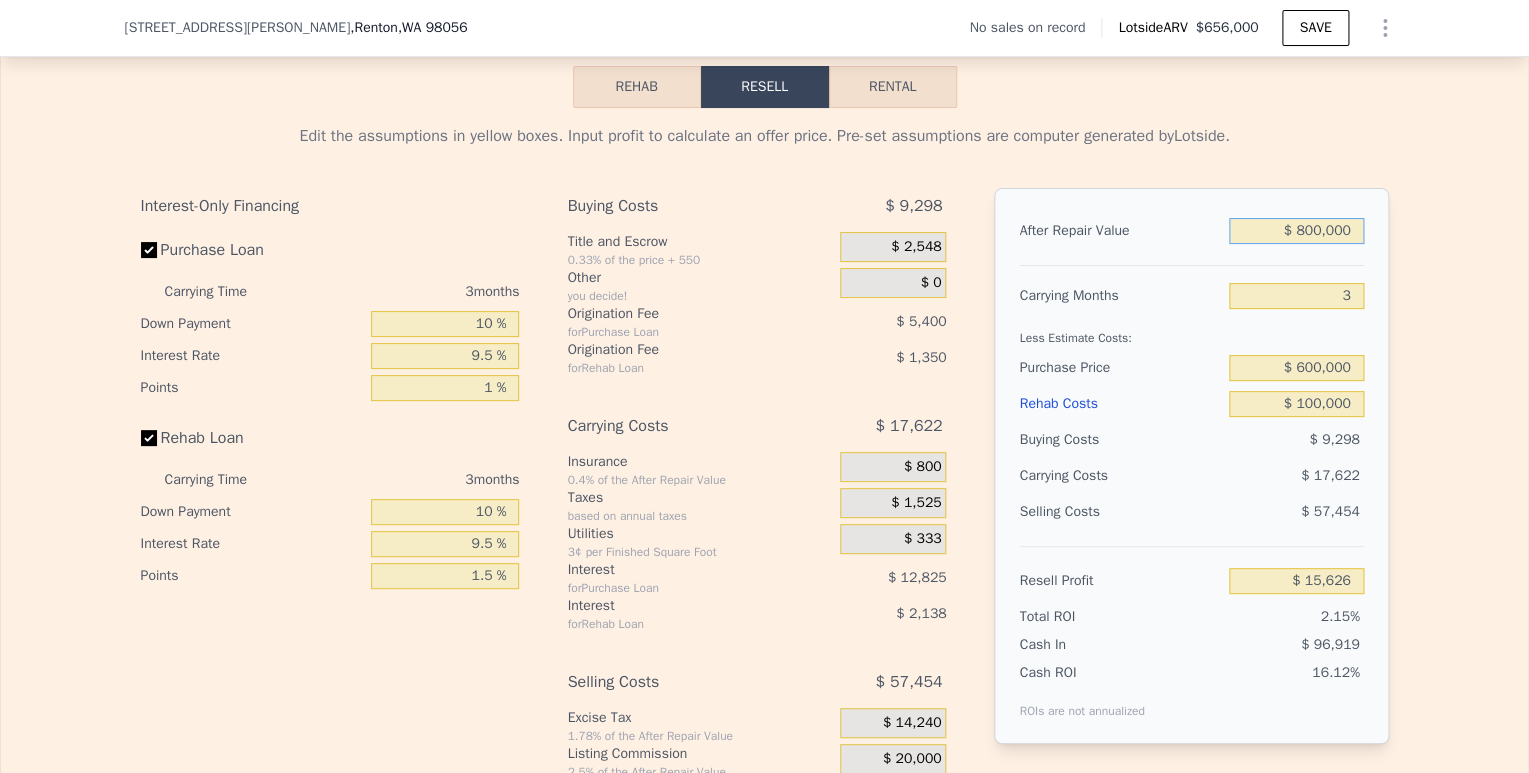 type on "$ 800,000" 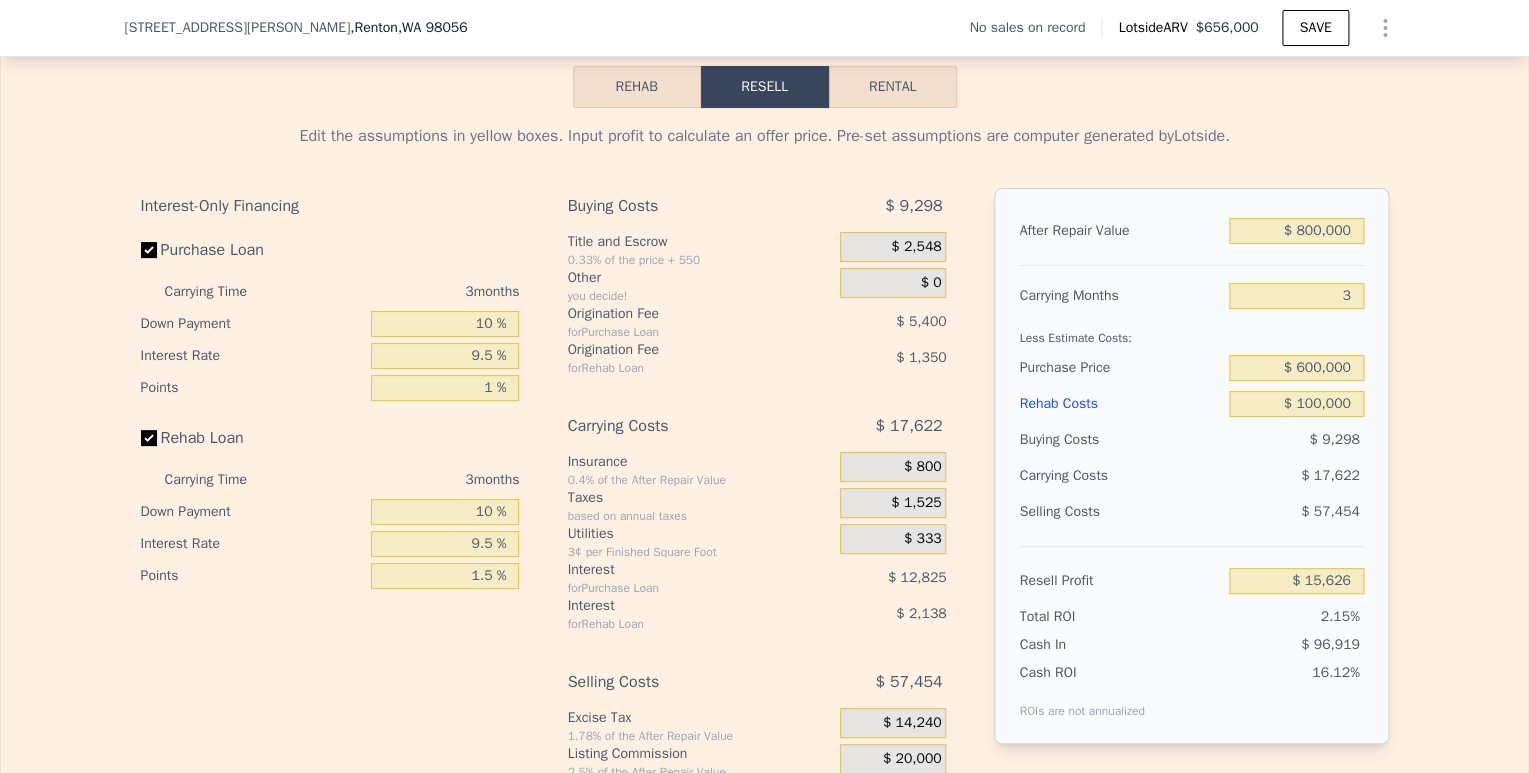 click on "$ 600,000" at bounding box center (1296, 368) 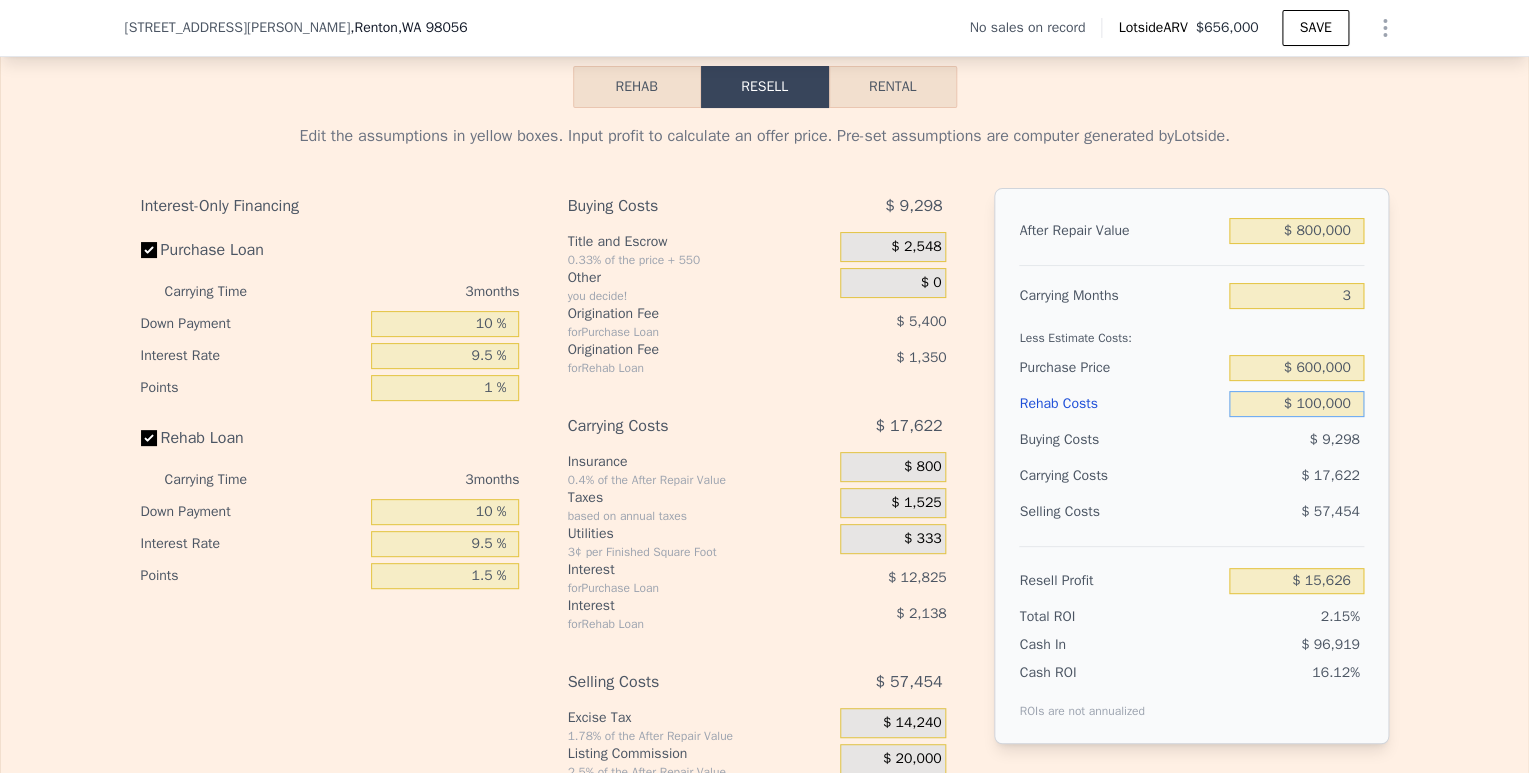 click on "$ 100,000" at bounding box center [1296, 404] 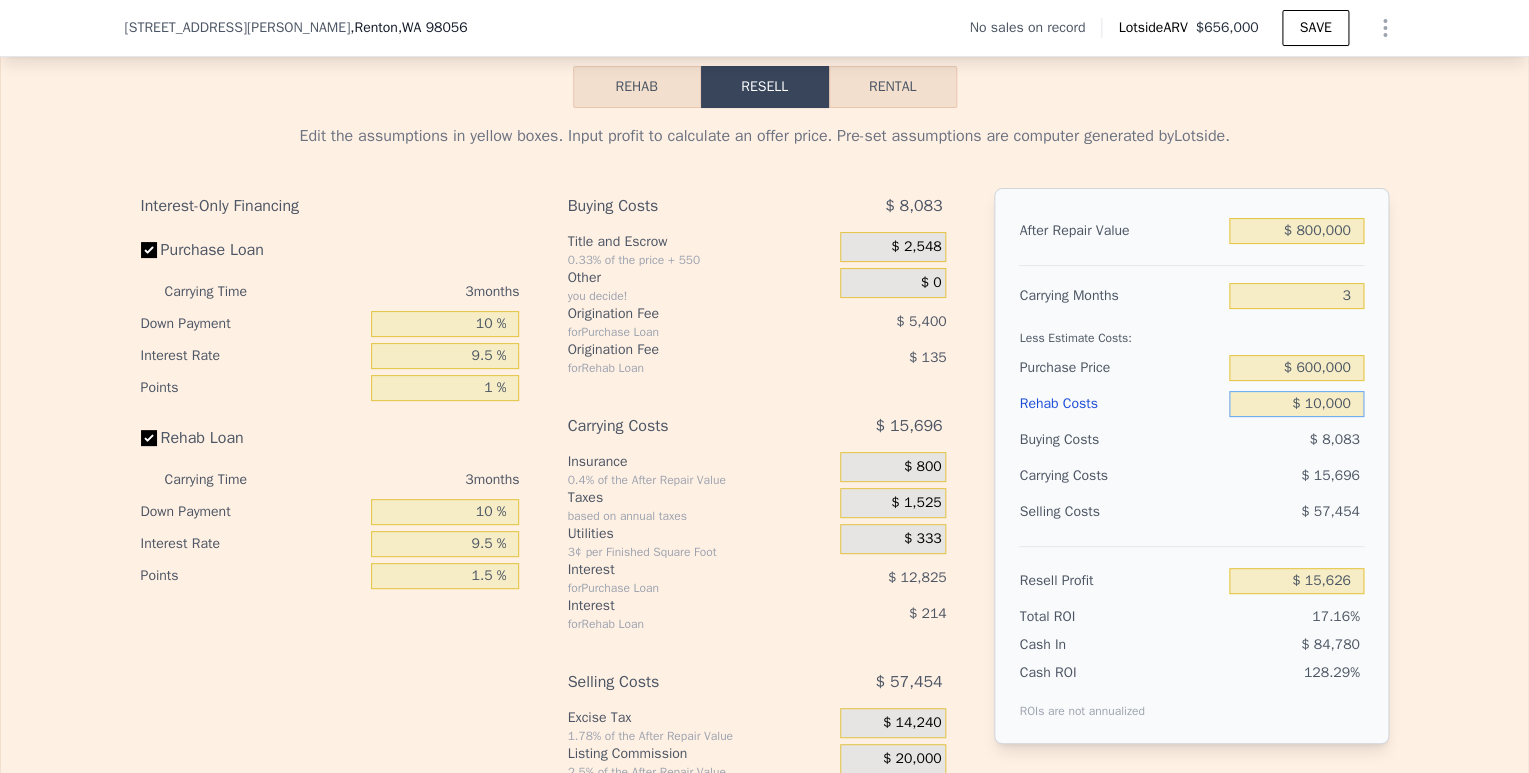 type on "$ 108,767" 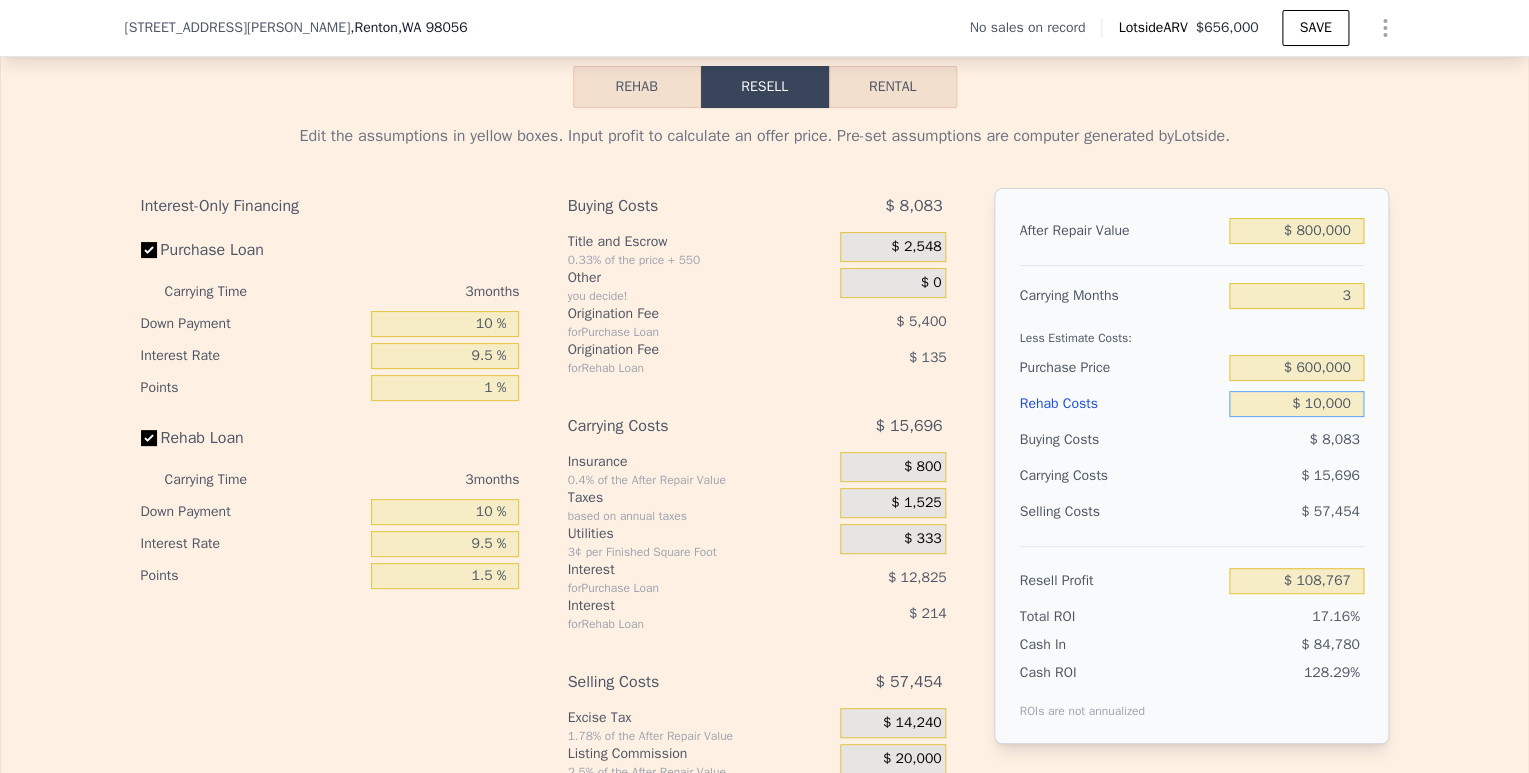type on "$ 1,000" 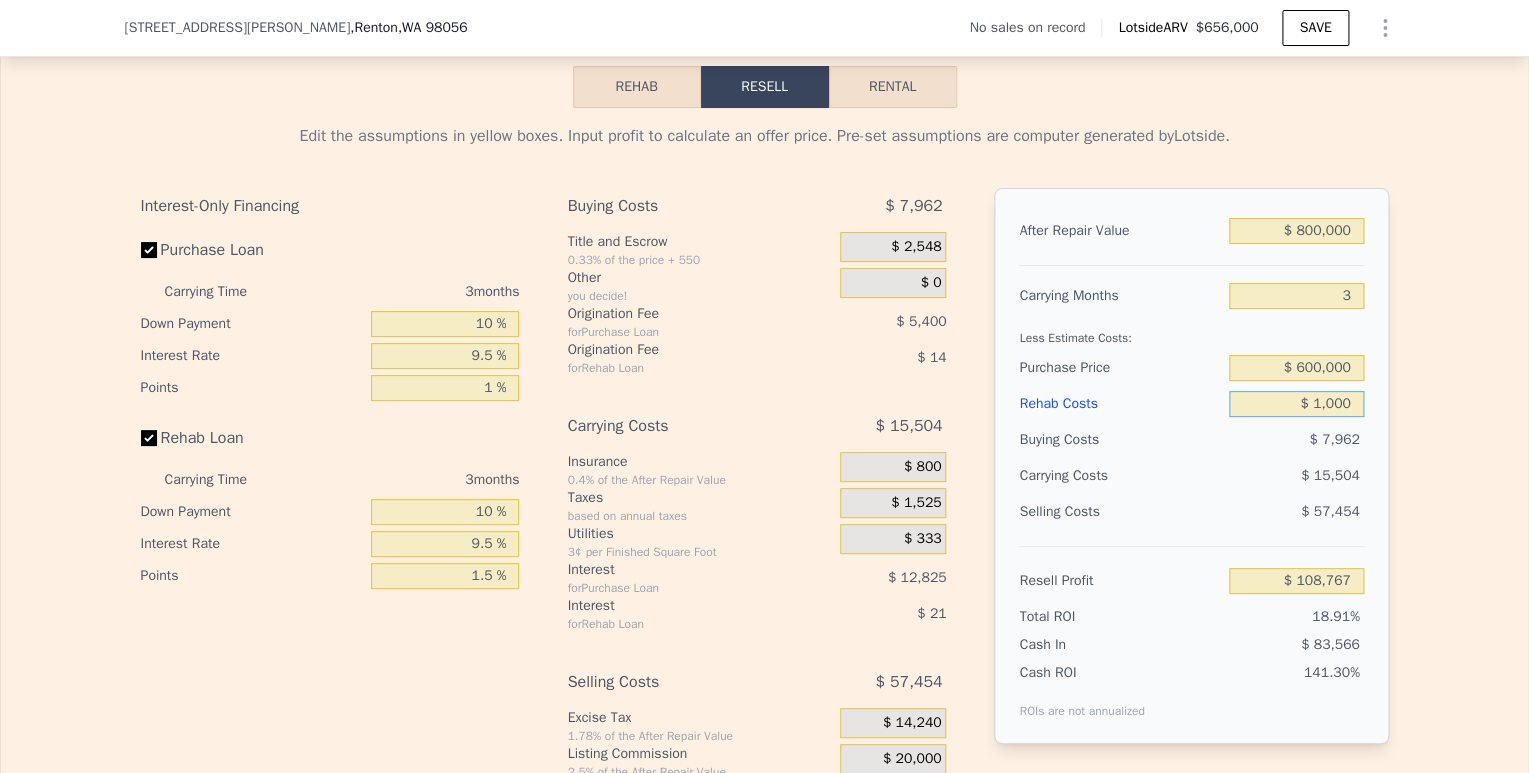 type on "$ 118,080" 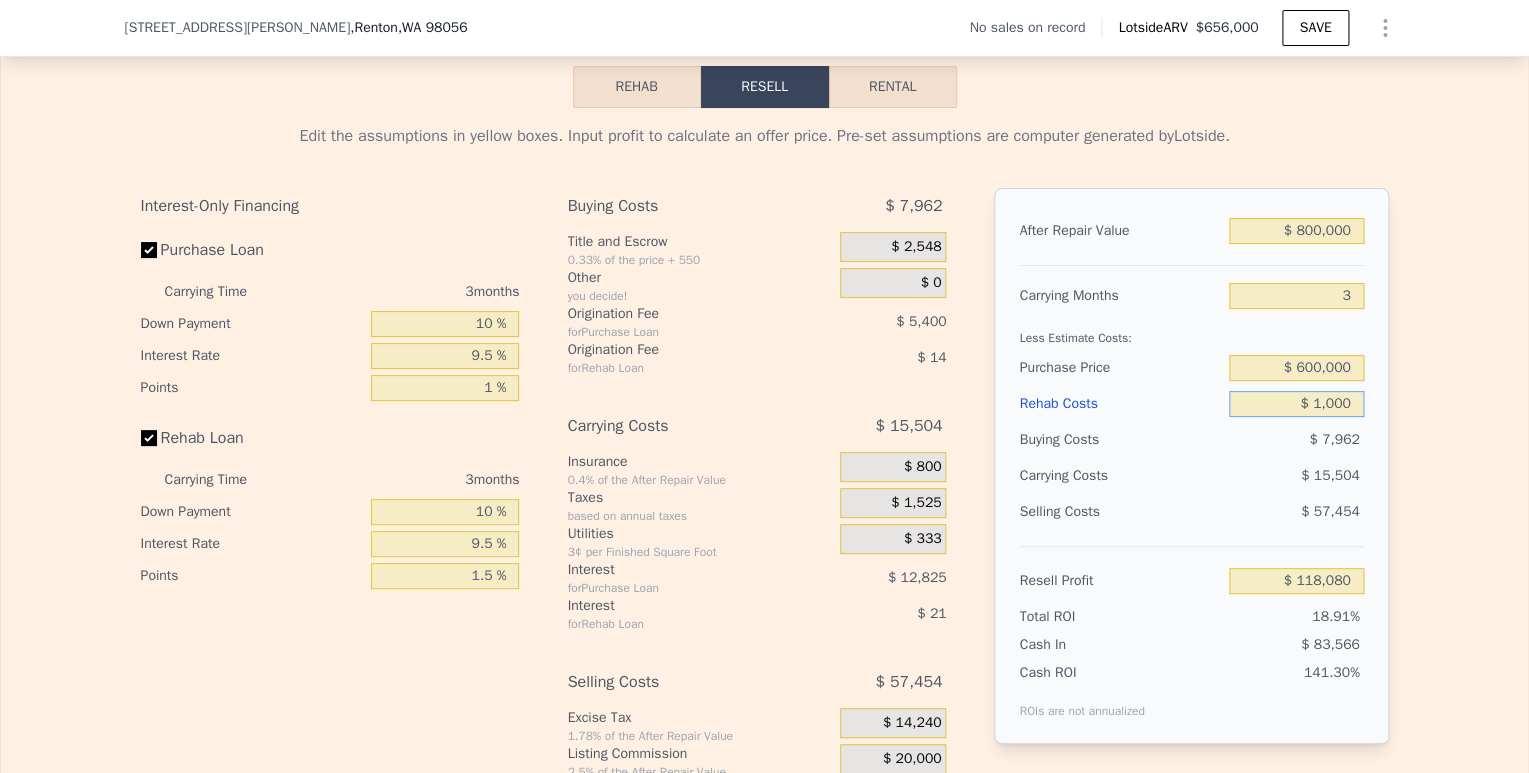 type on "$ 000" 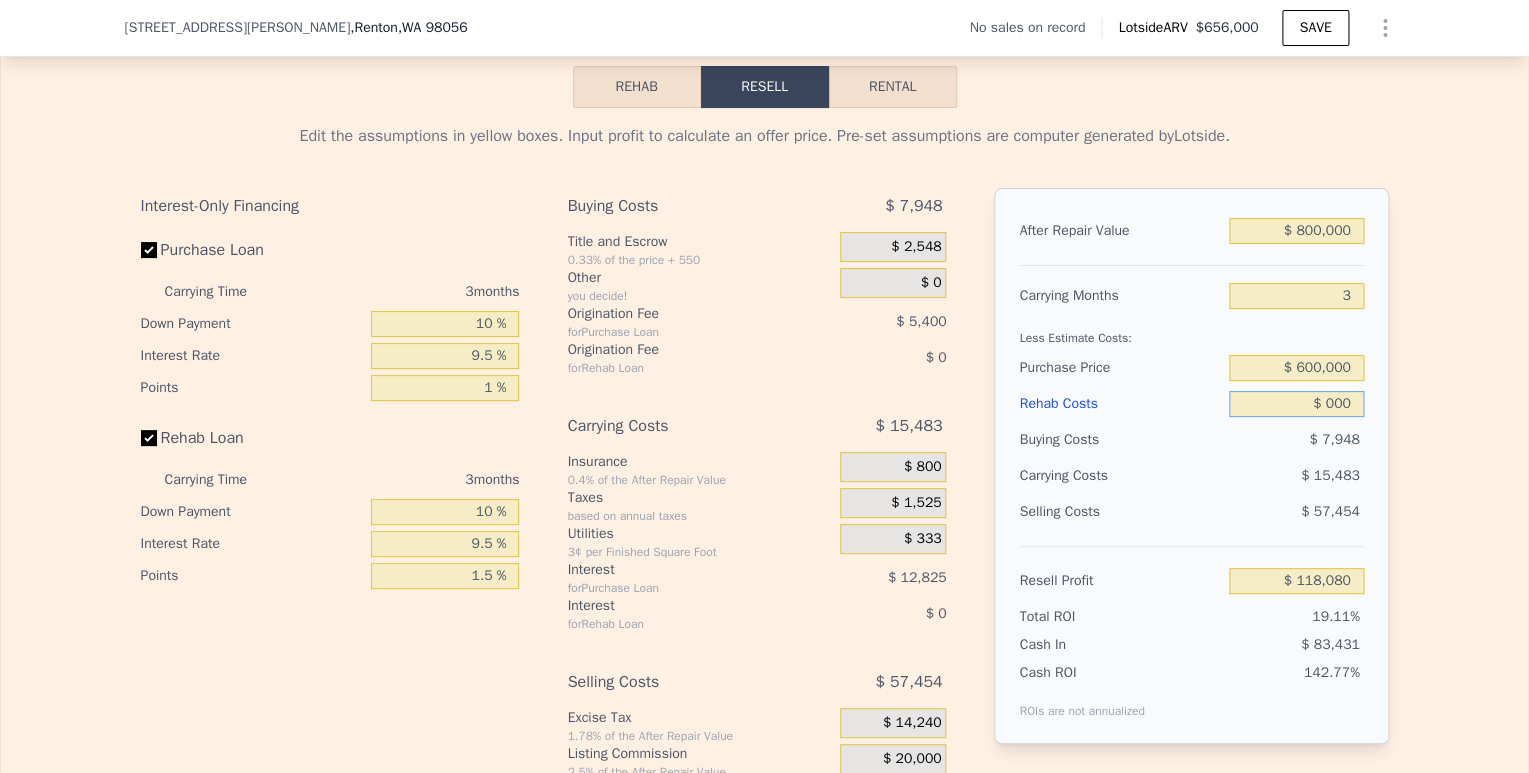 type on "$ 119,115" 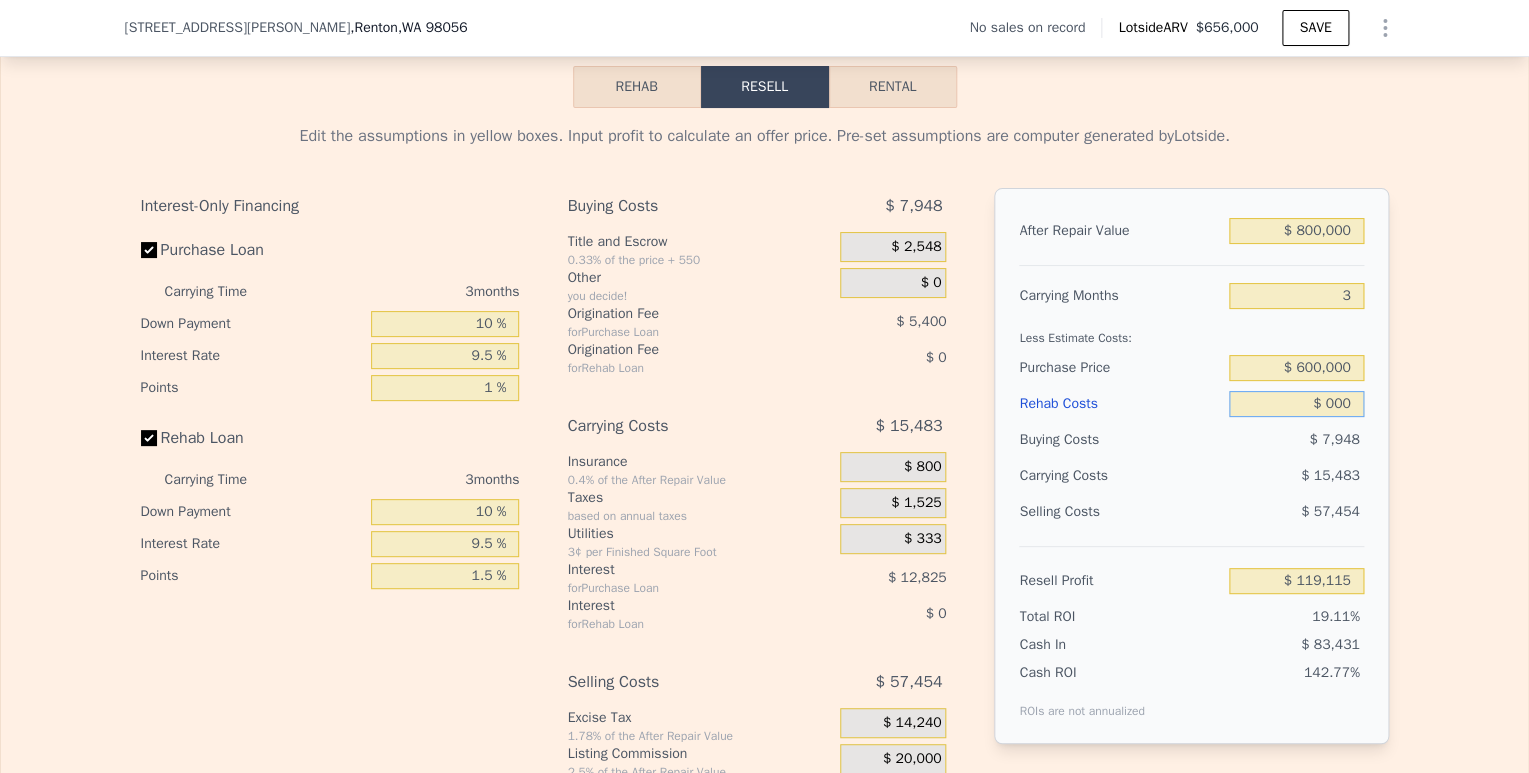 type on "$ 8,000" 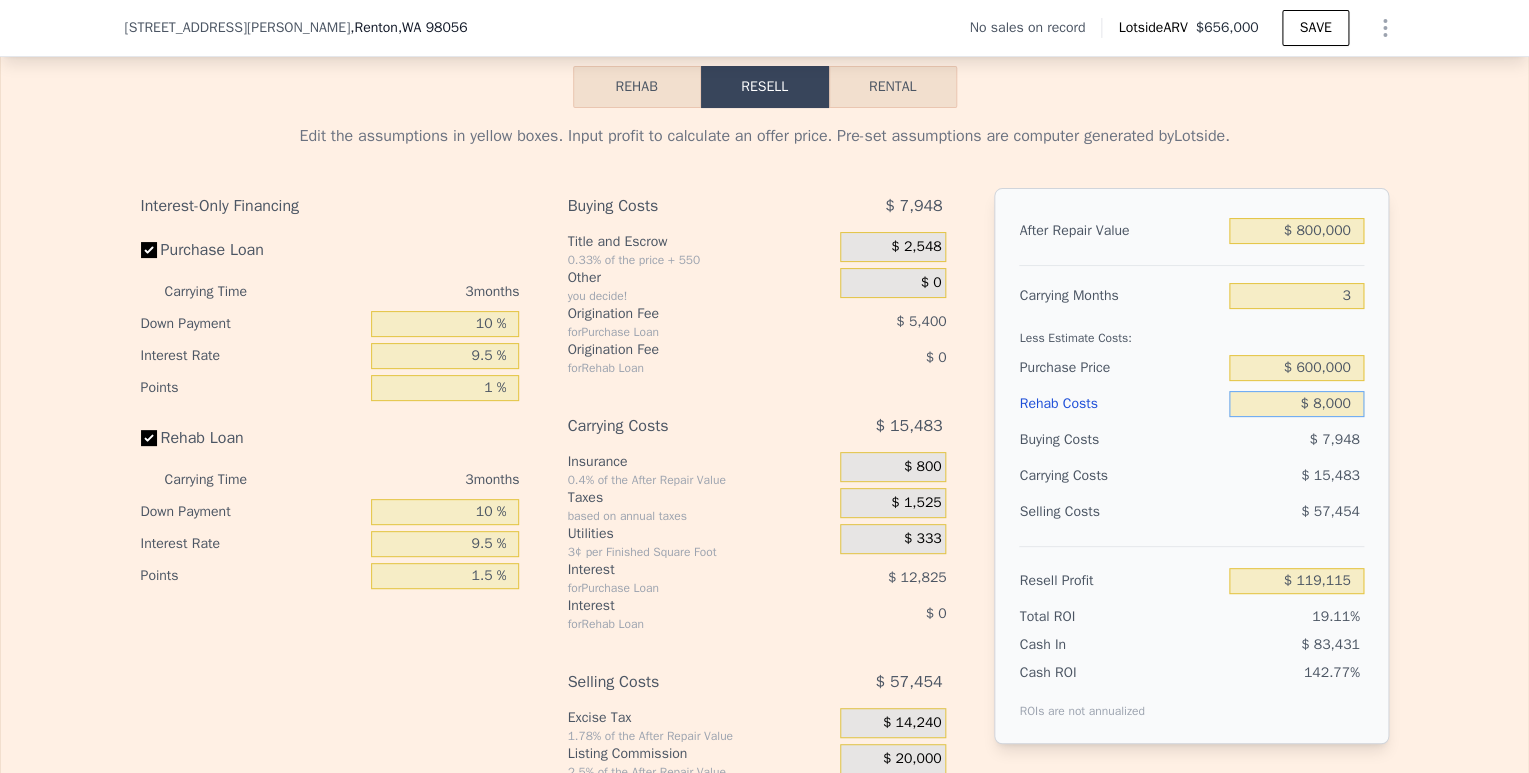 type on "$ 110,836" 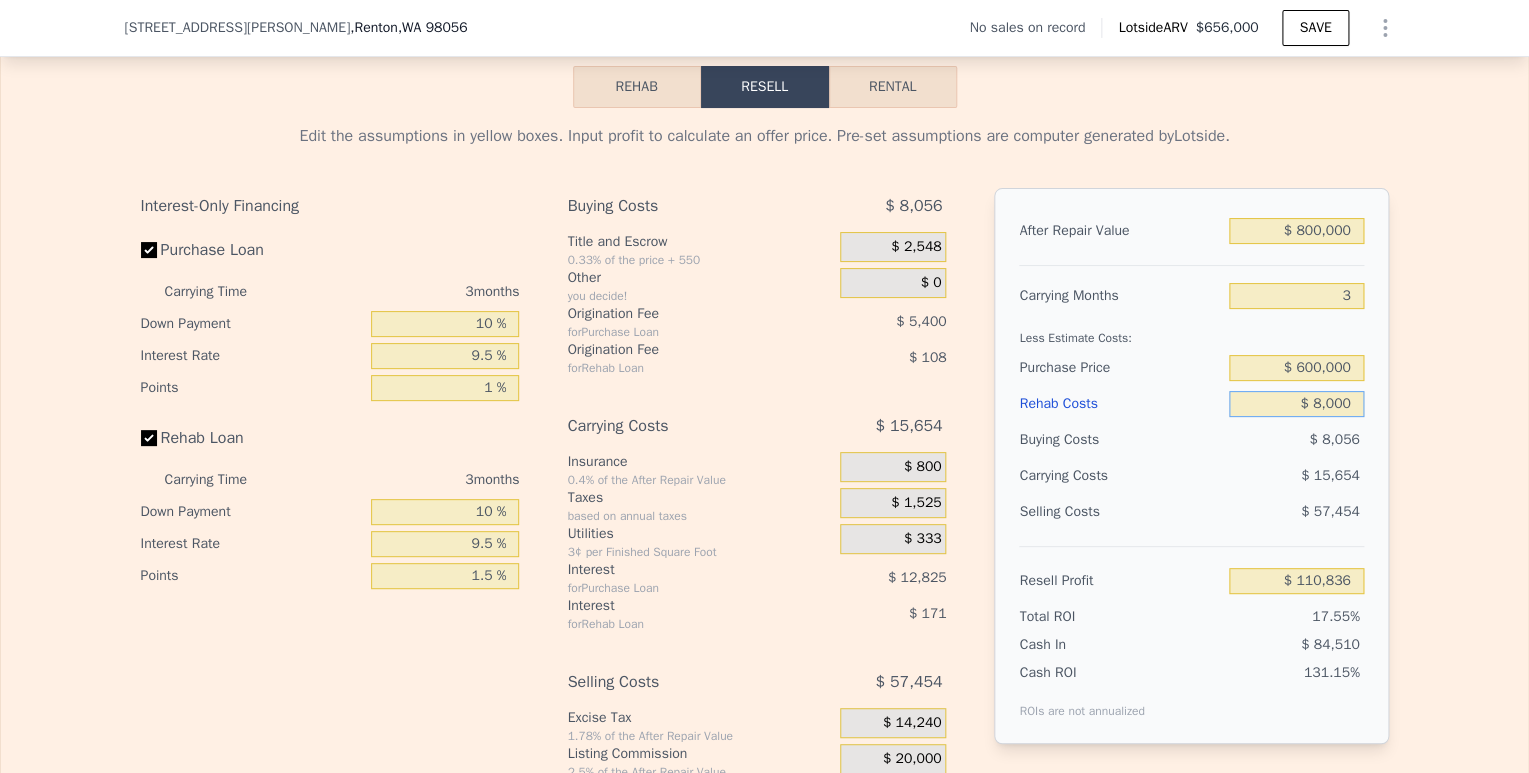 type on "$ 80,000" 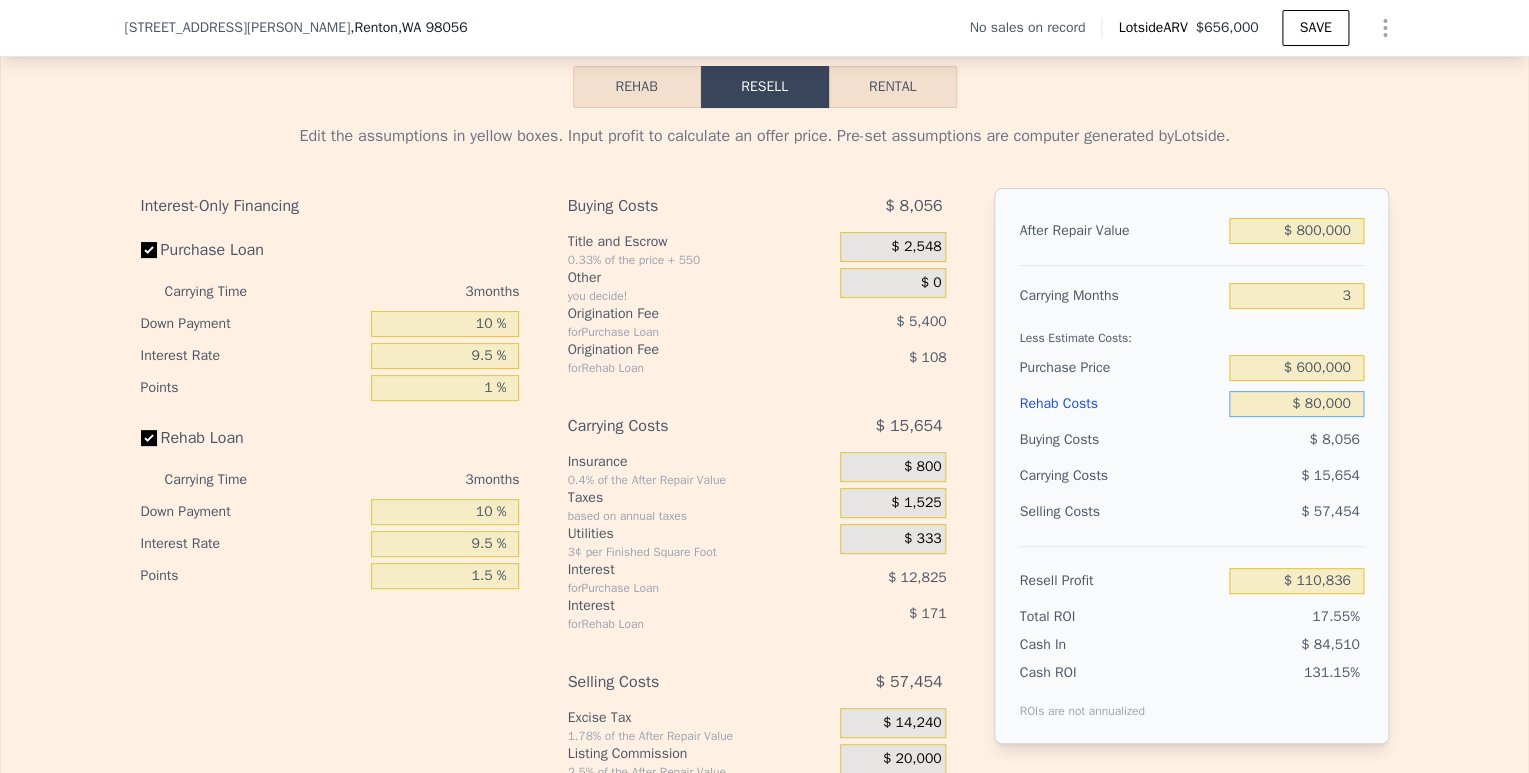 type on "$ 36,325" 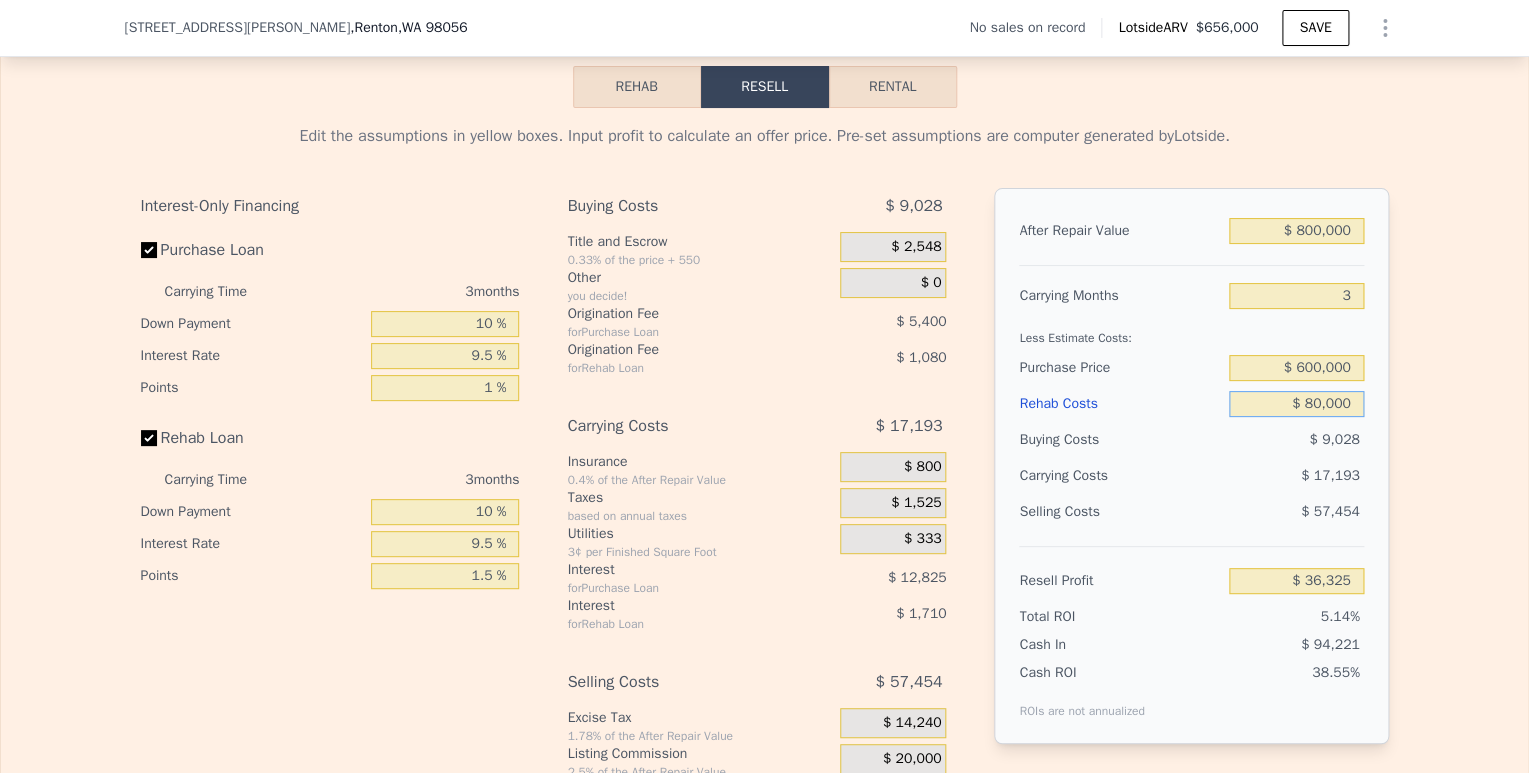 type on "$ 80,000" 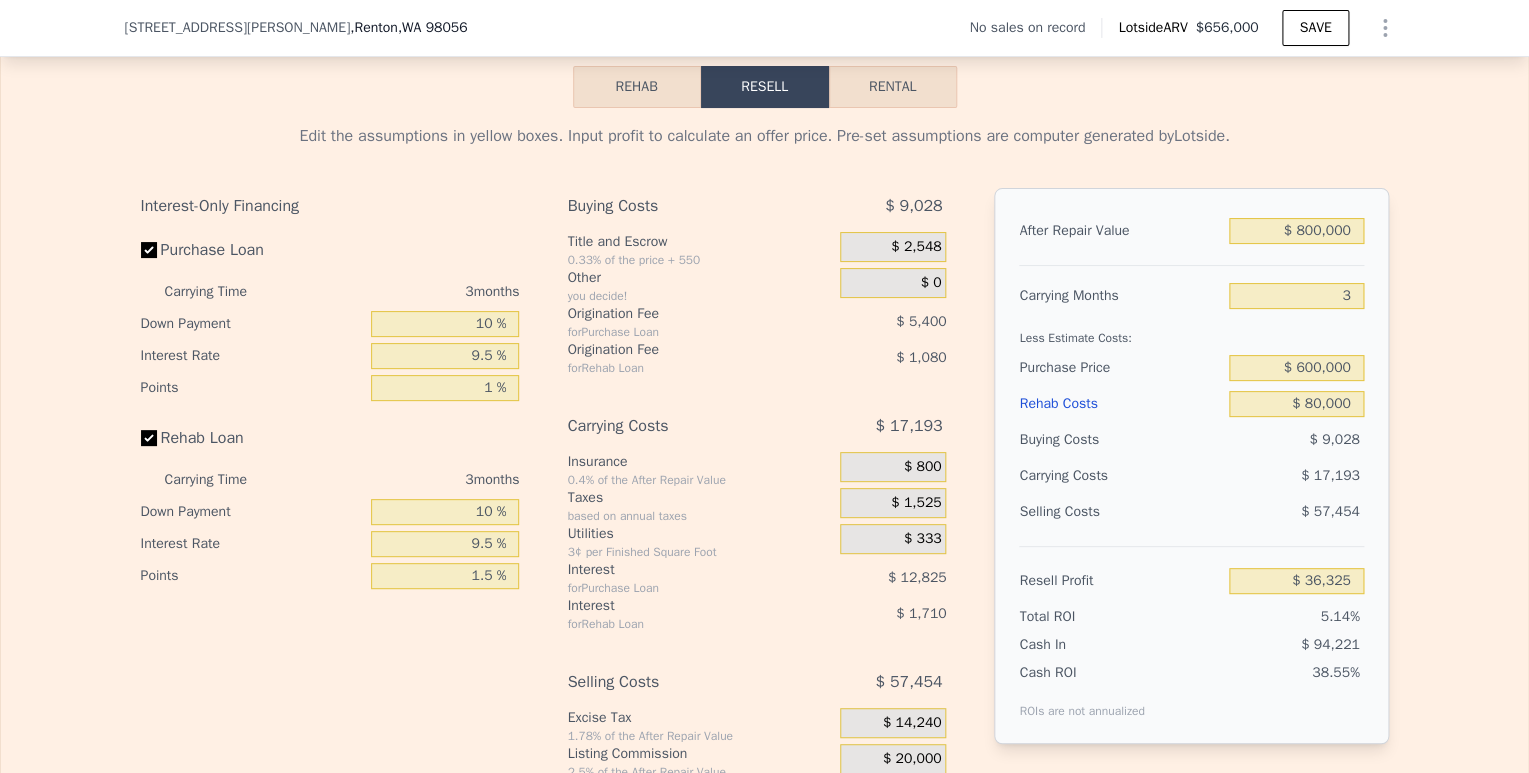 click on "$ 57,454" at bounding box center (1296, 512) 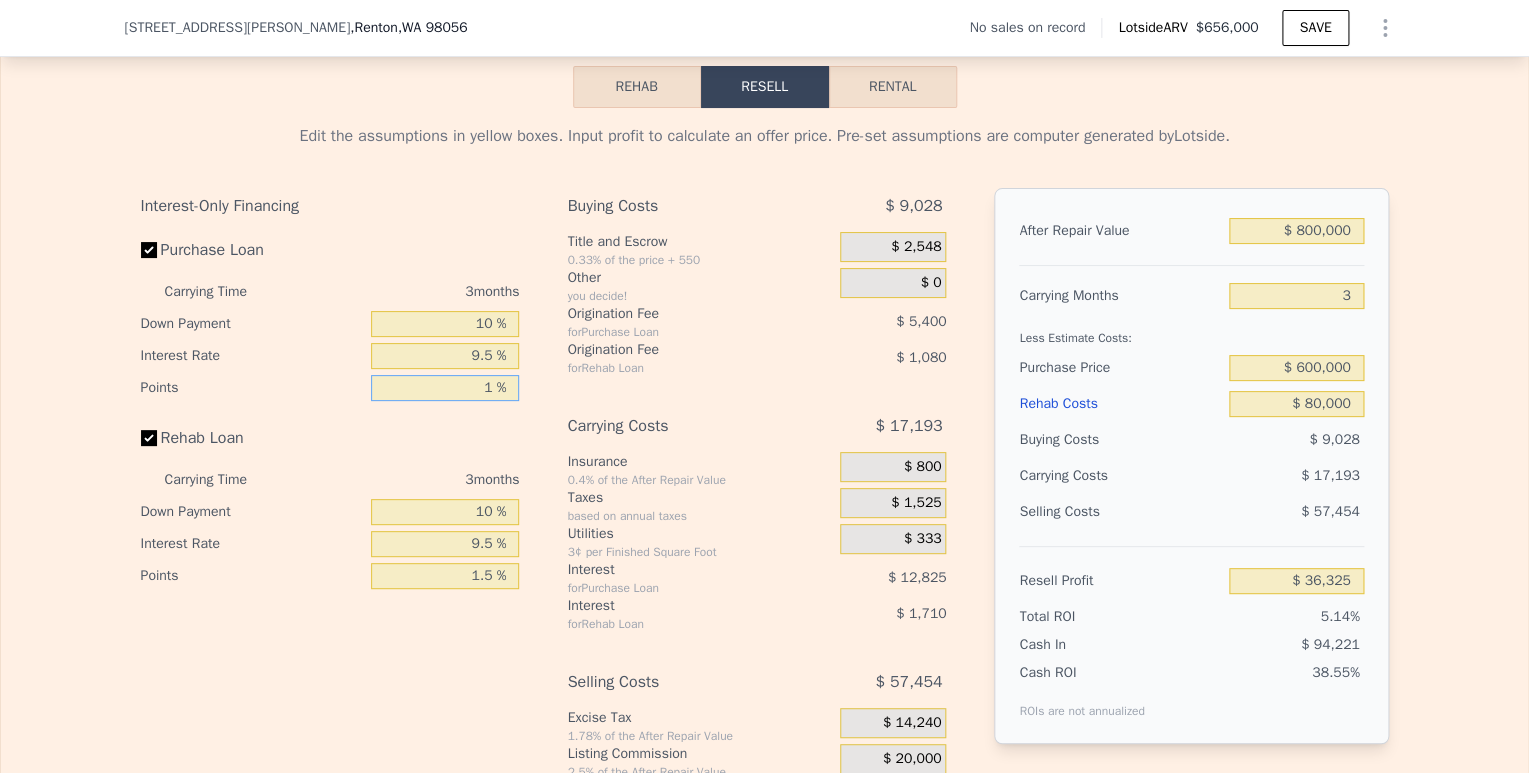 click on "1 %" at bounding box center (445, 388) 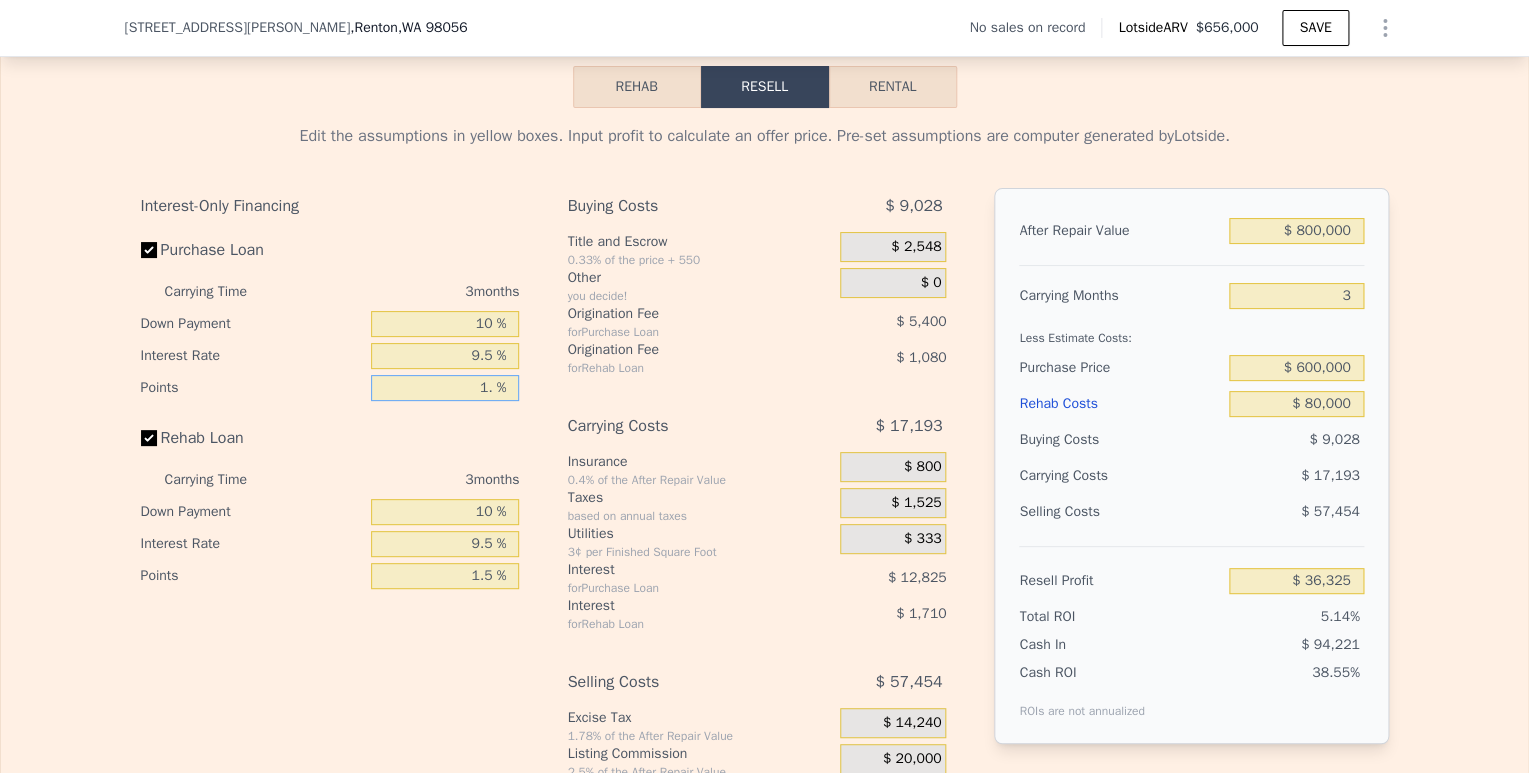 type on "1.6 %" 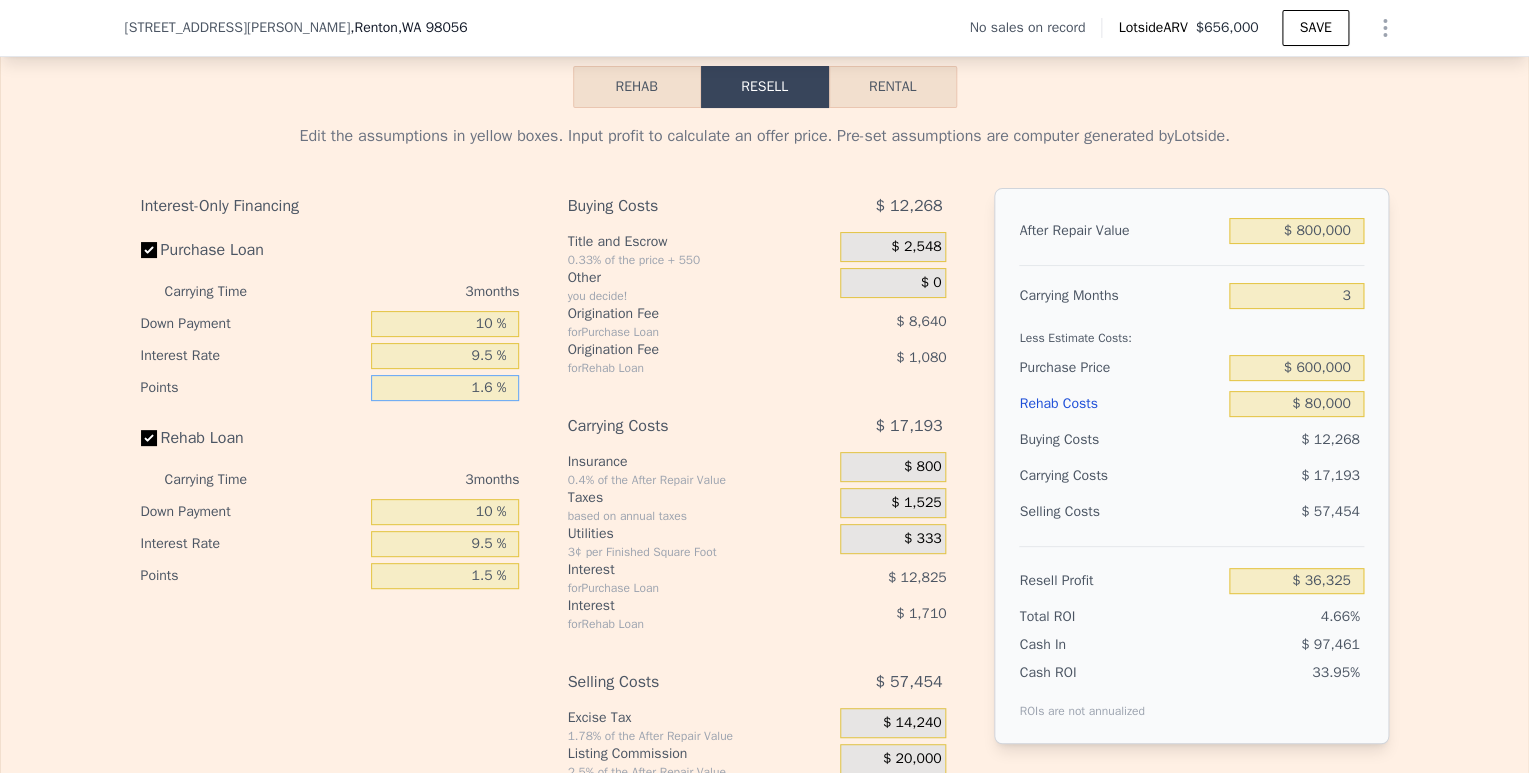 type on "$ 33,085" 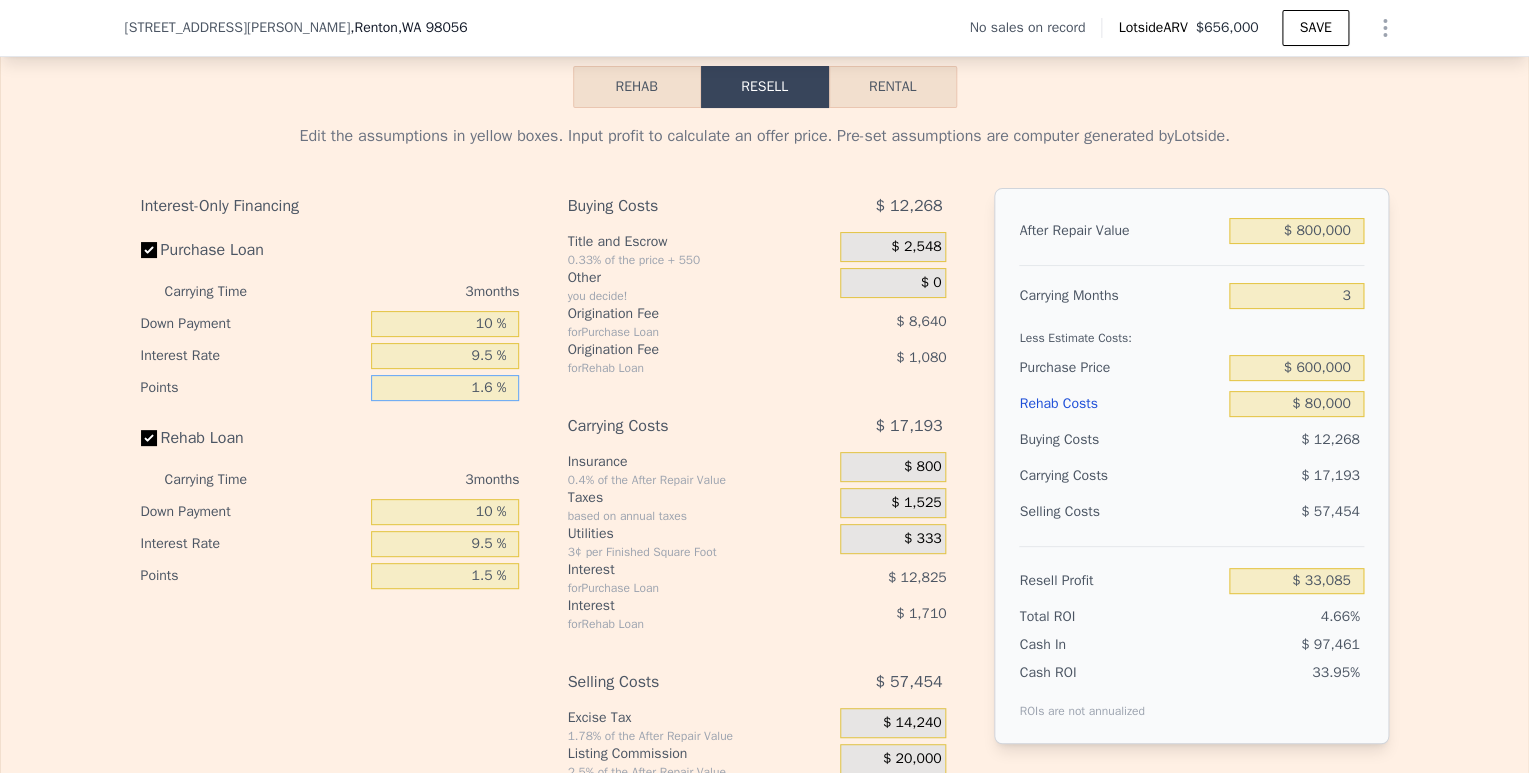 type on "1. %" 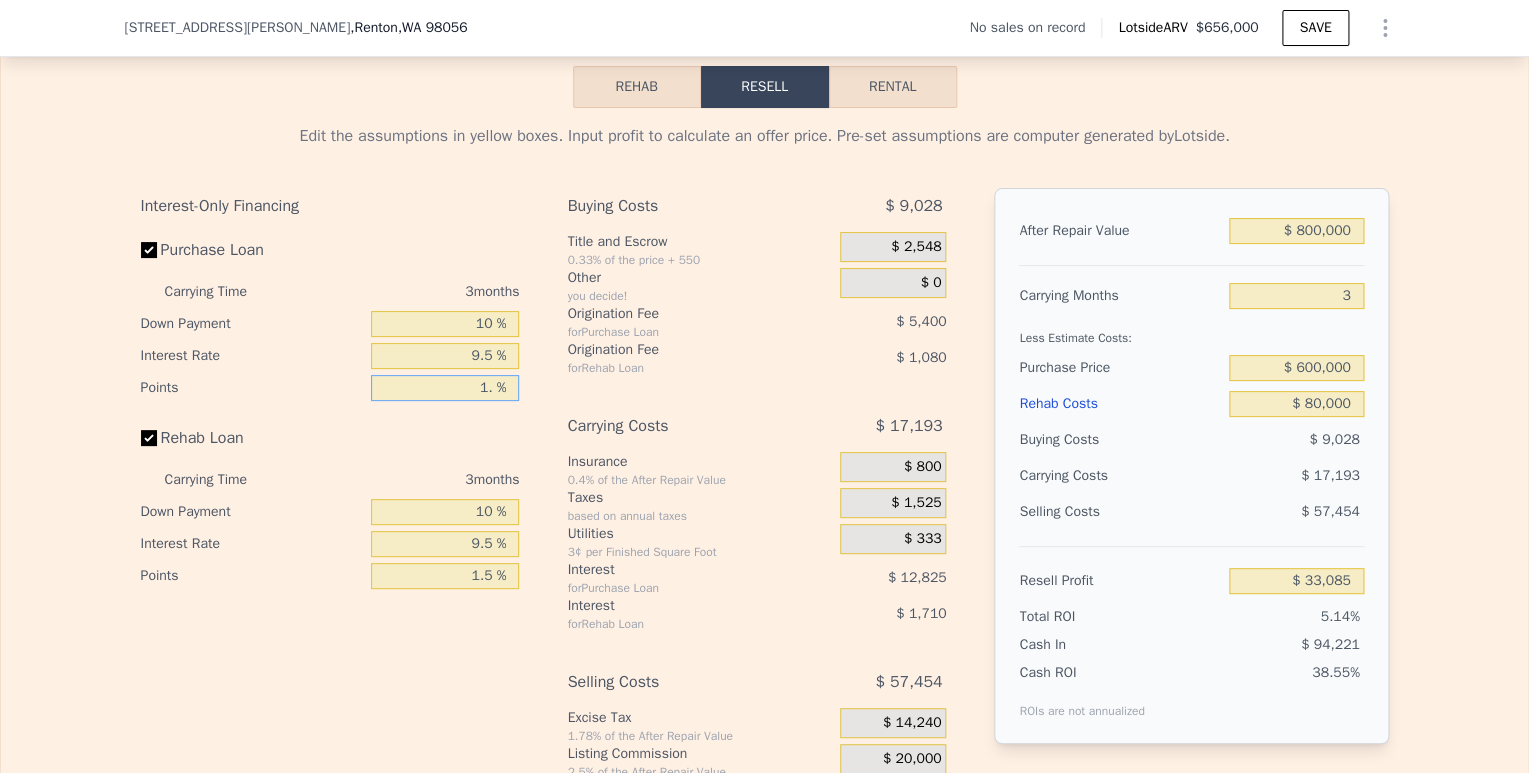 type on "$ 36,325" 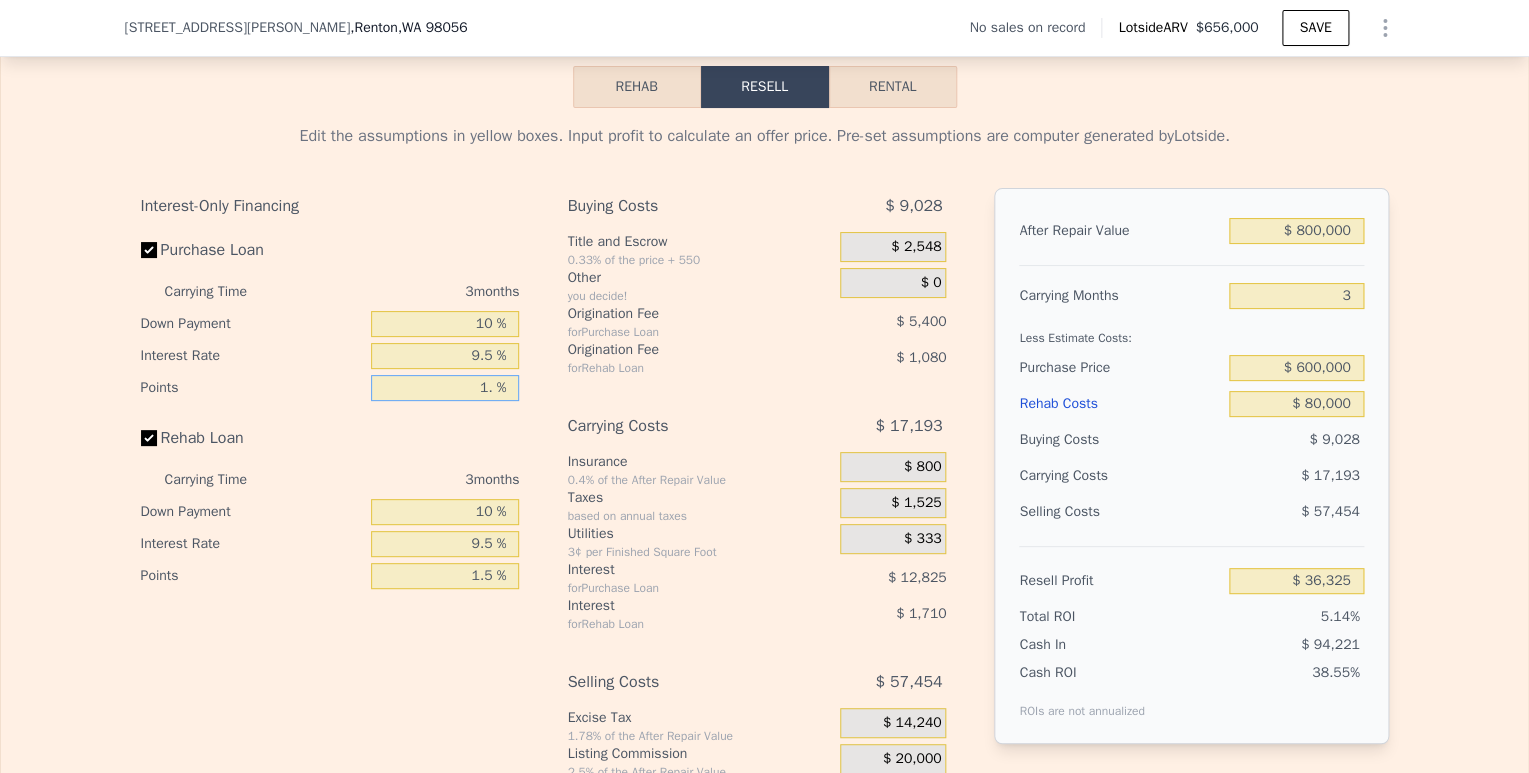 type on "1.5 %" 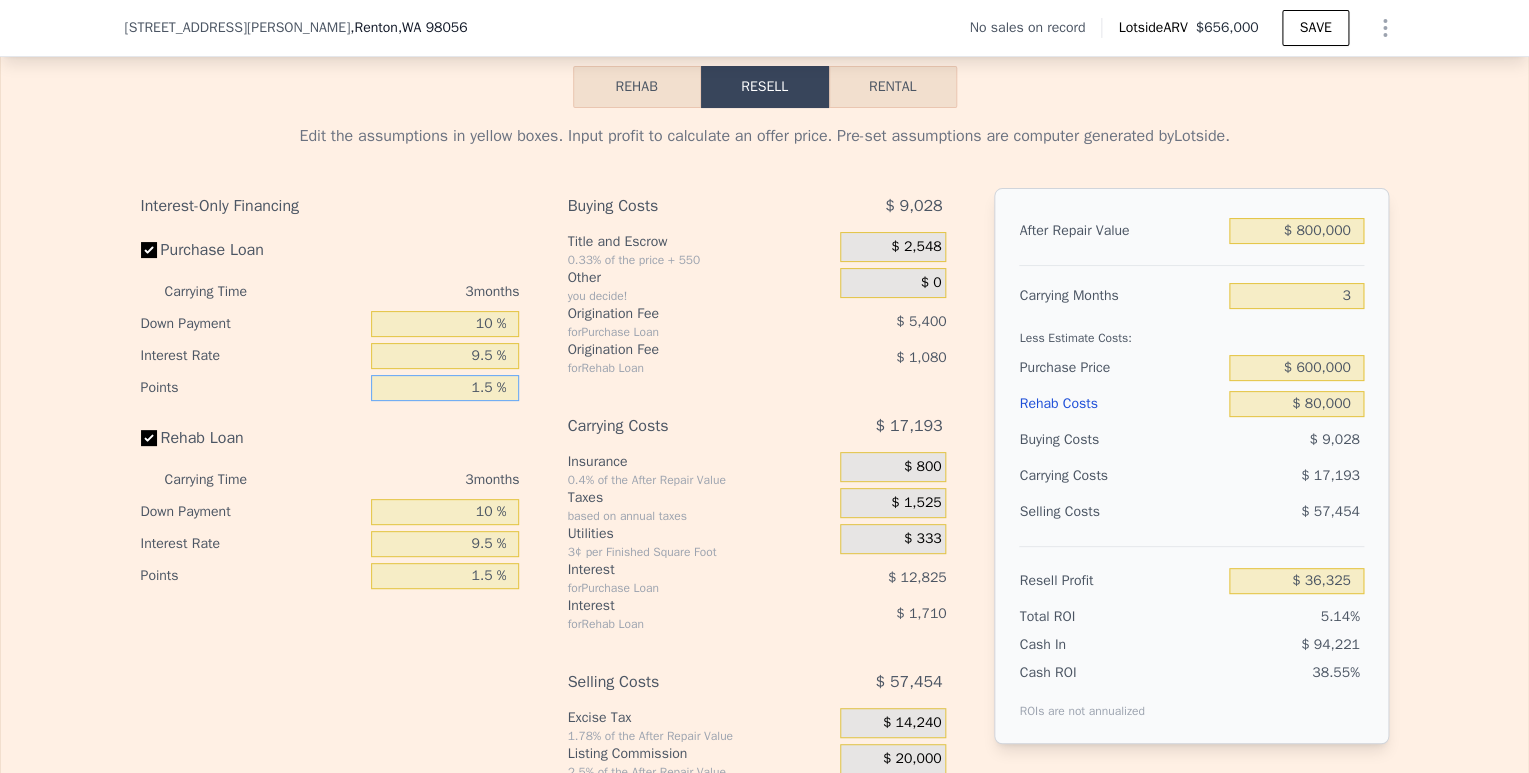 type on "$ 33,625" 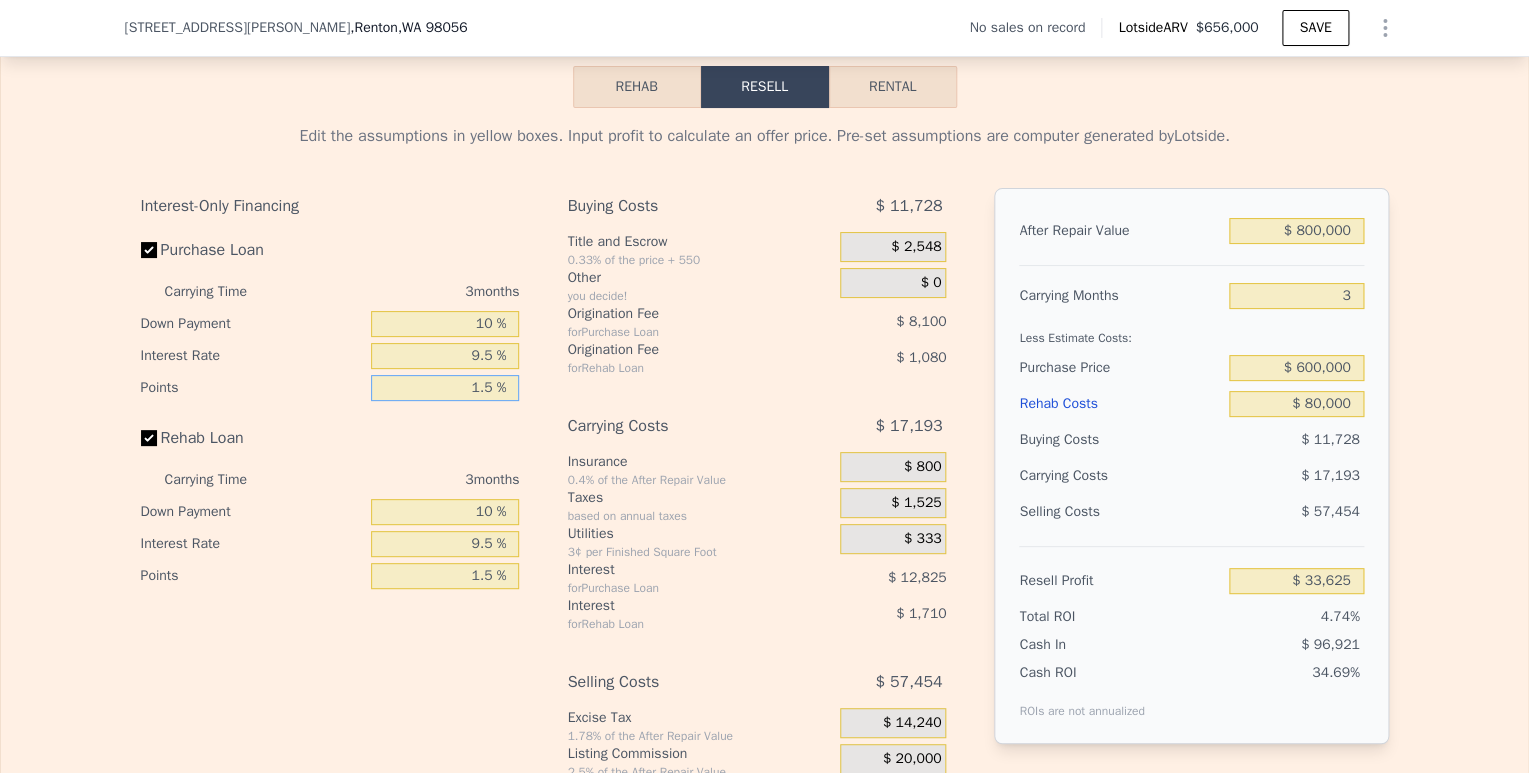 type on "1.5 %" 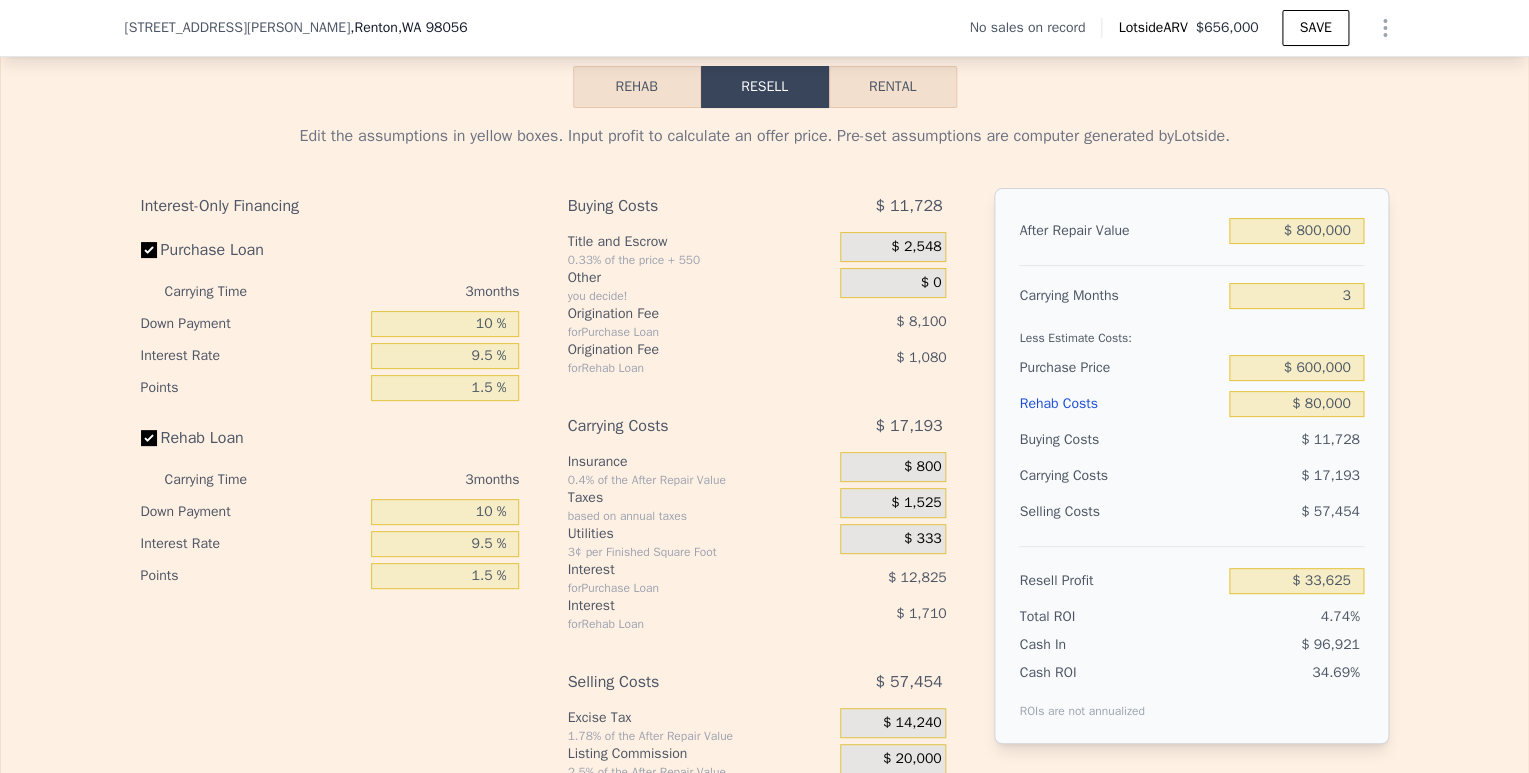 click on "Carrying Costs $ 17,193" at bounding box center (756, 430) 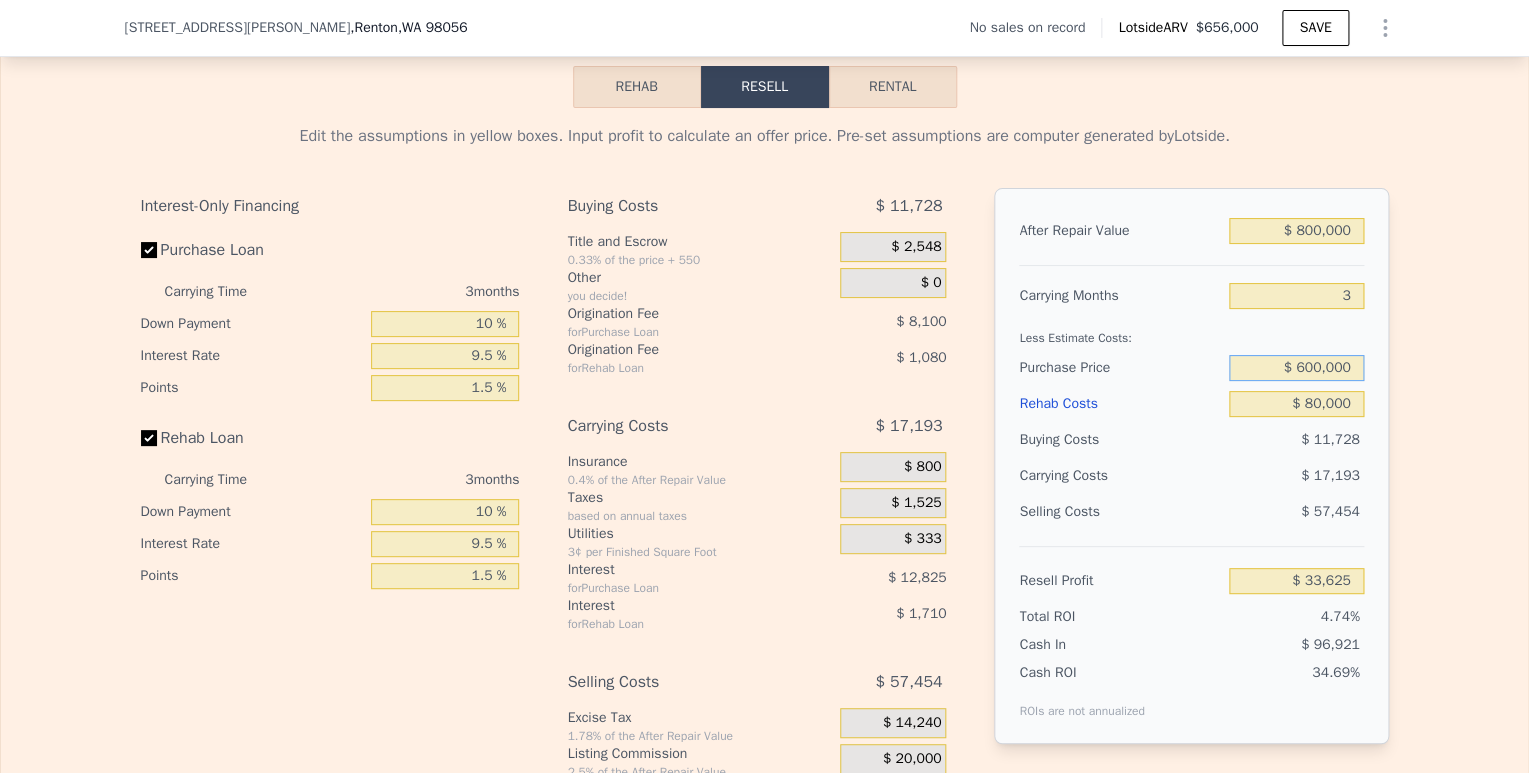 click on "$ 600,000" at bounding box center [1296, 368] 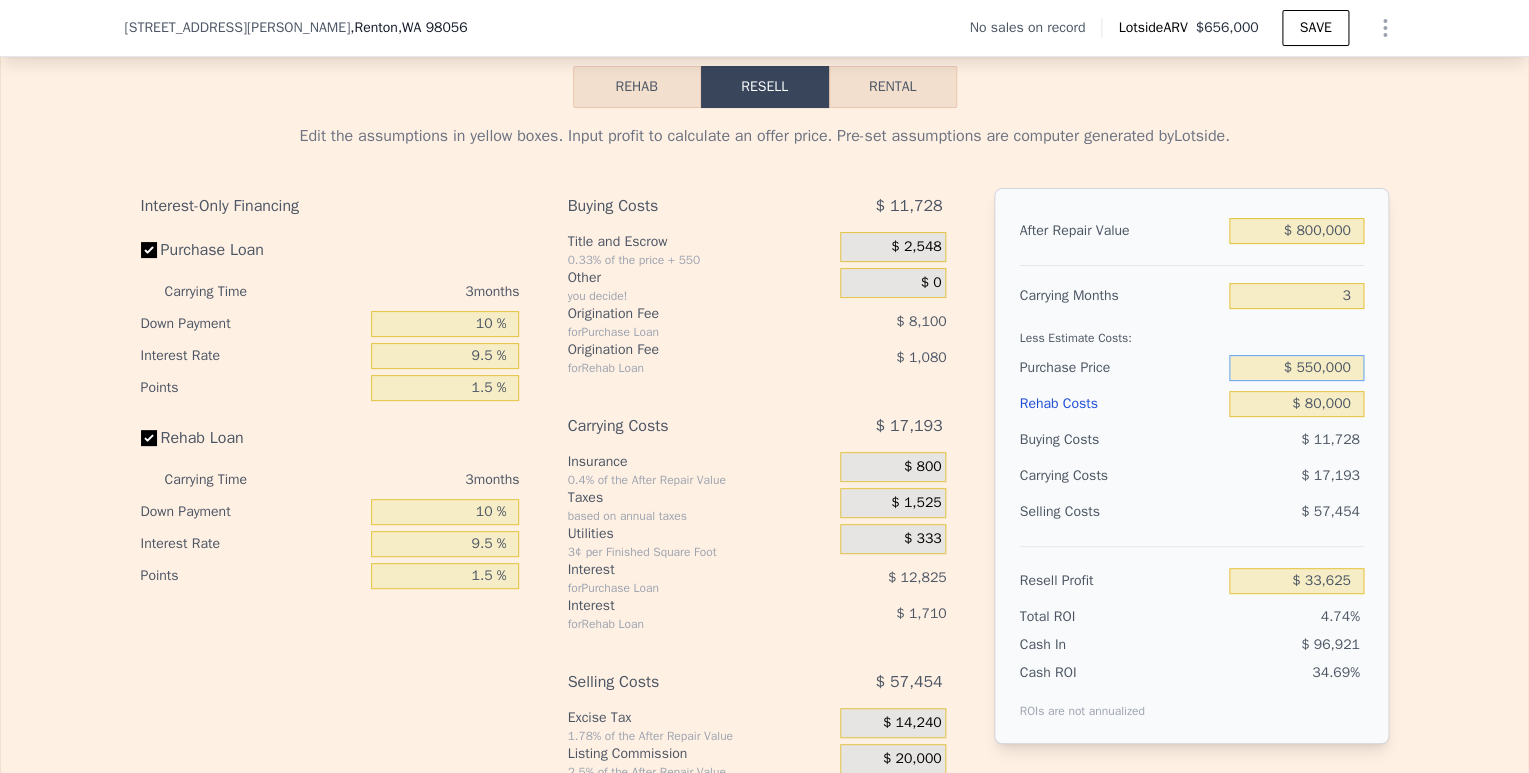 type on "$ 550,000" 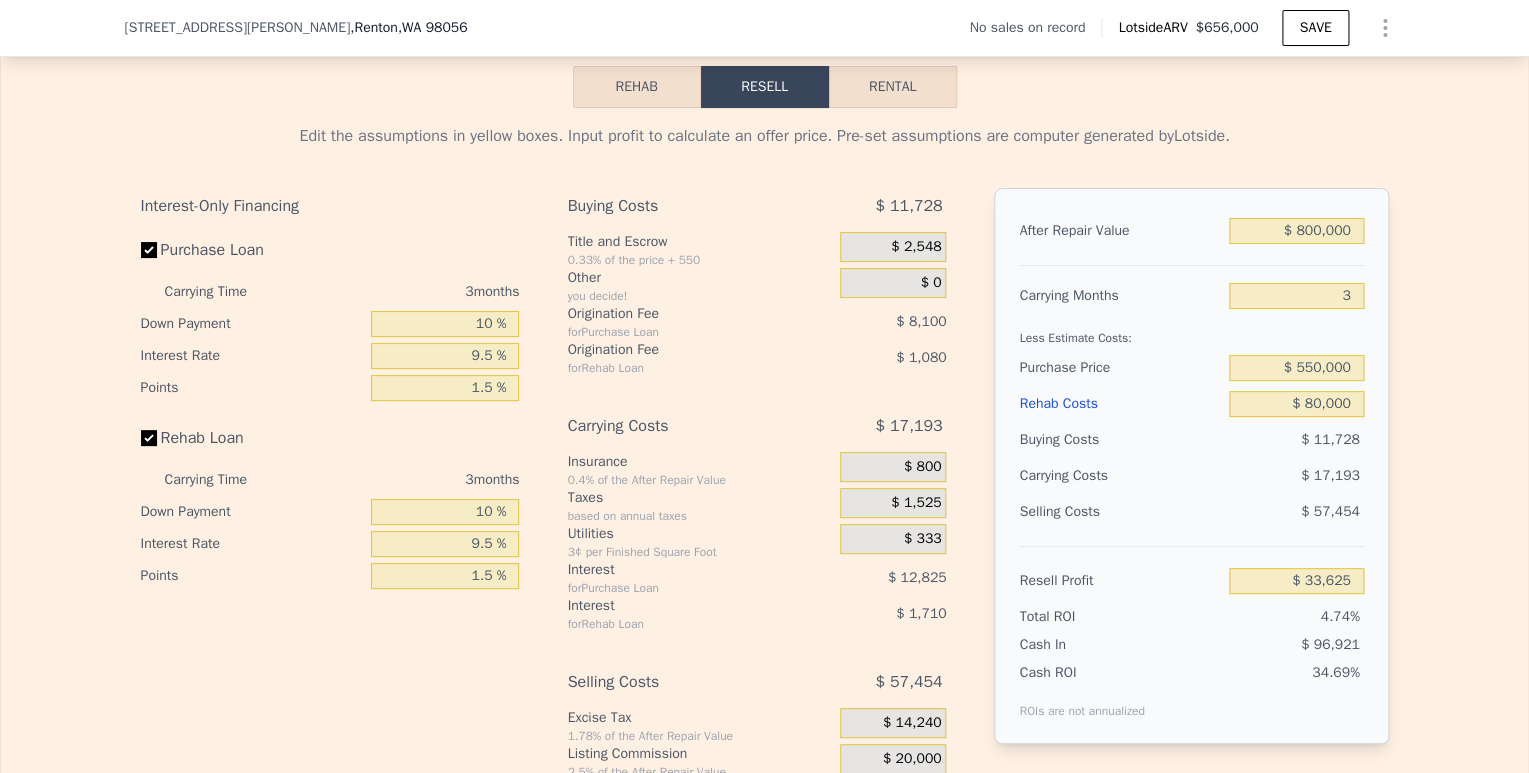 click on "$ 11,728" at bounding box center (1296, 440) 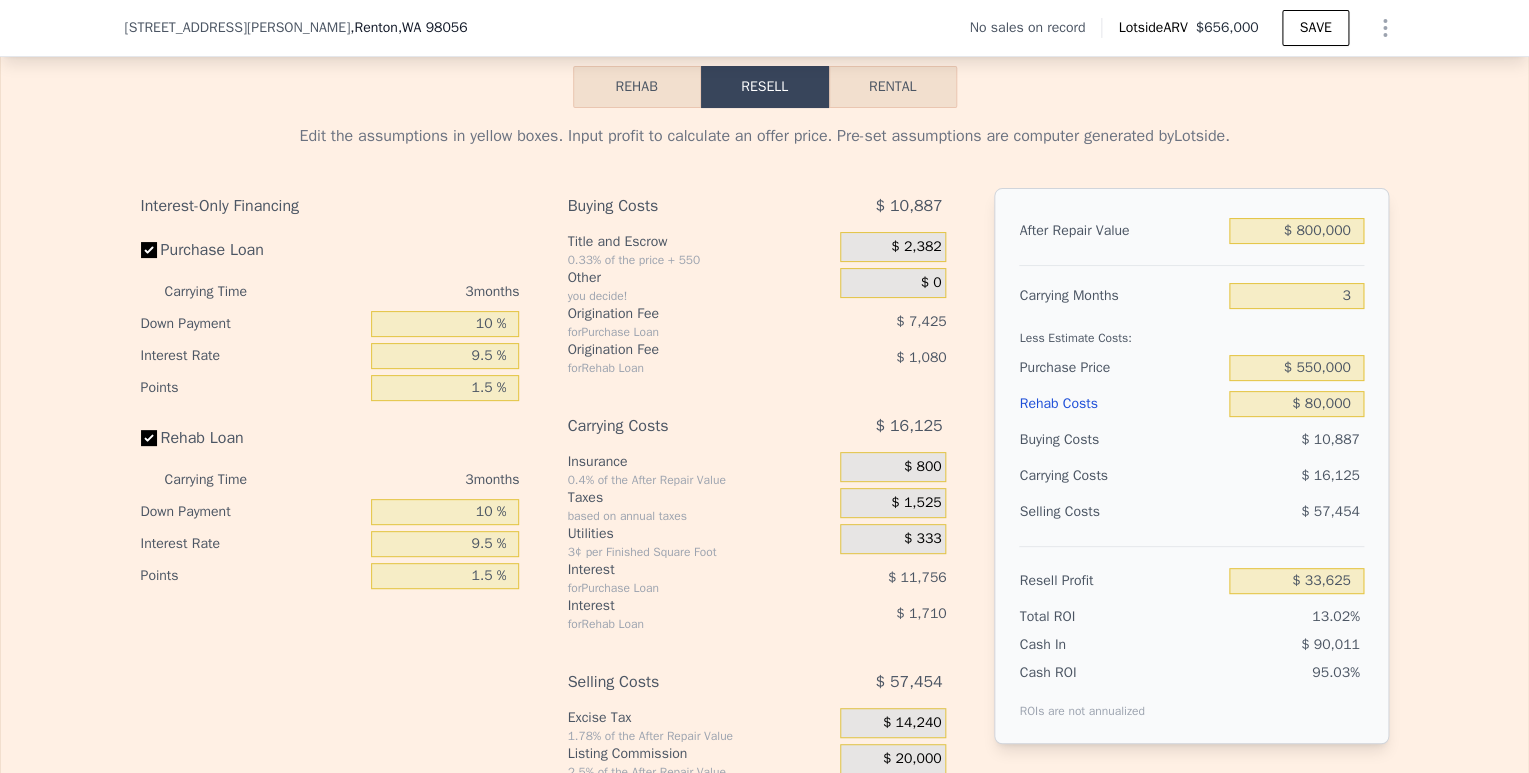 type on "$ 85,534" 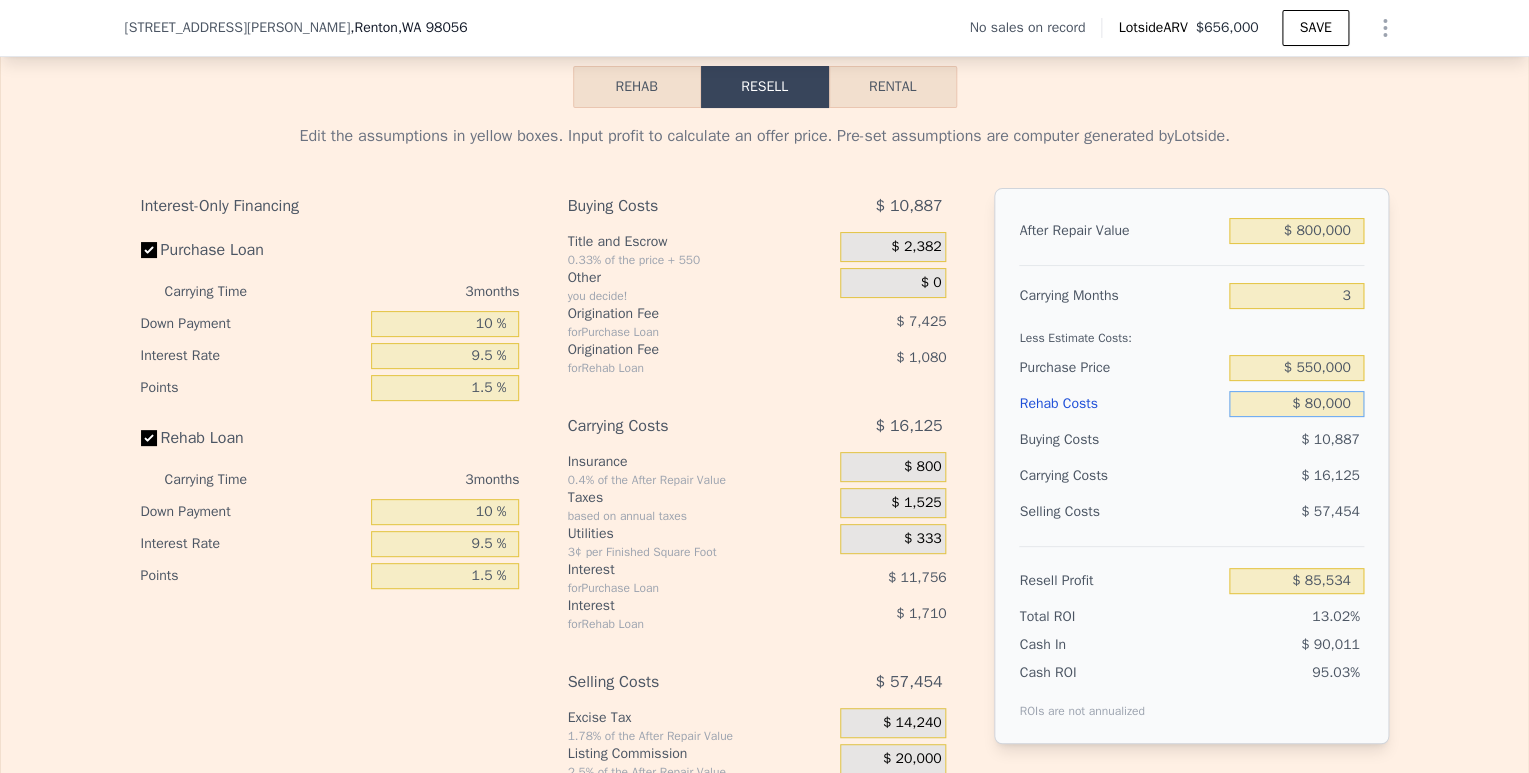 click on "$ 80,000" at bounding box center [1296, 404] 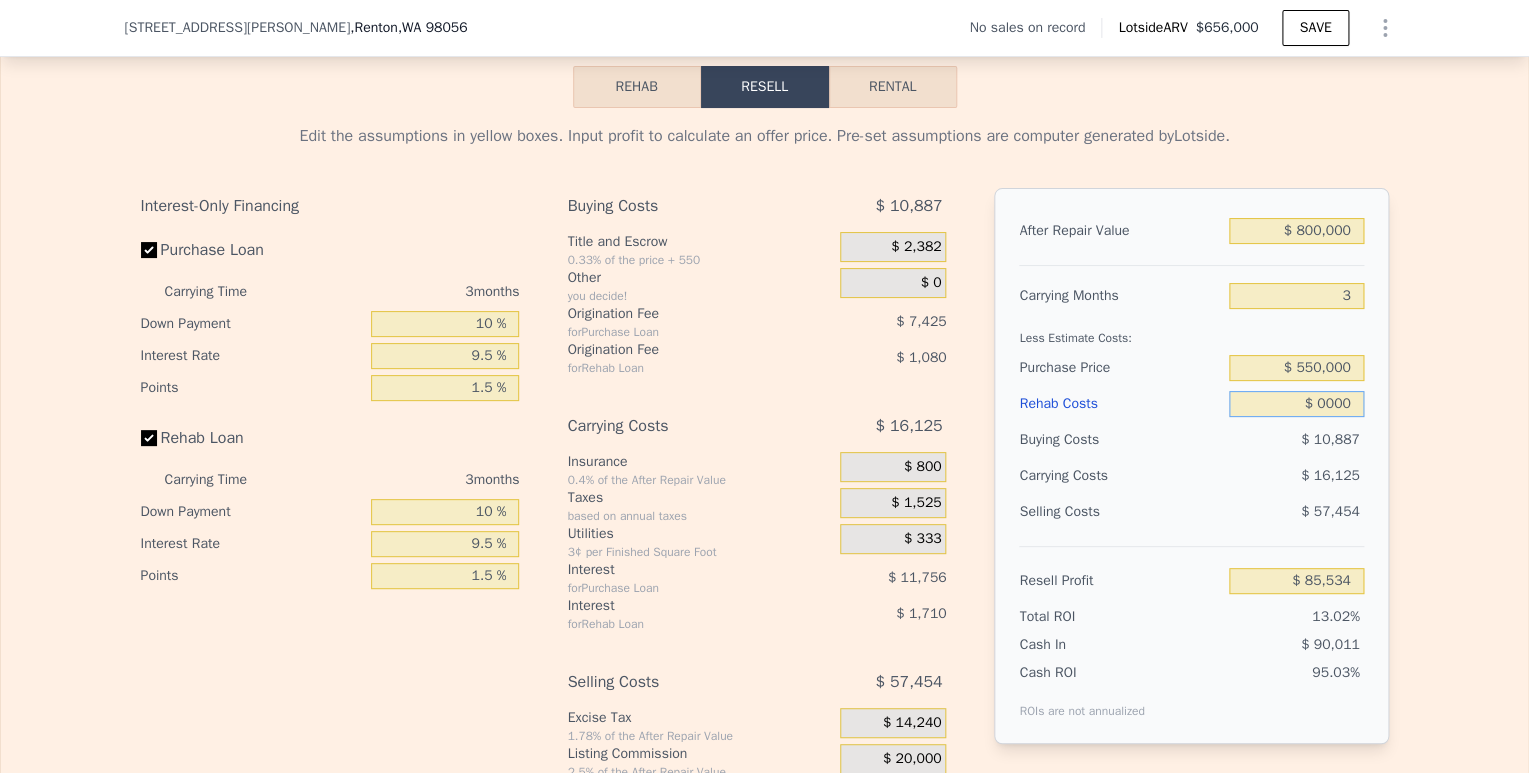 type on "$ 168,324" 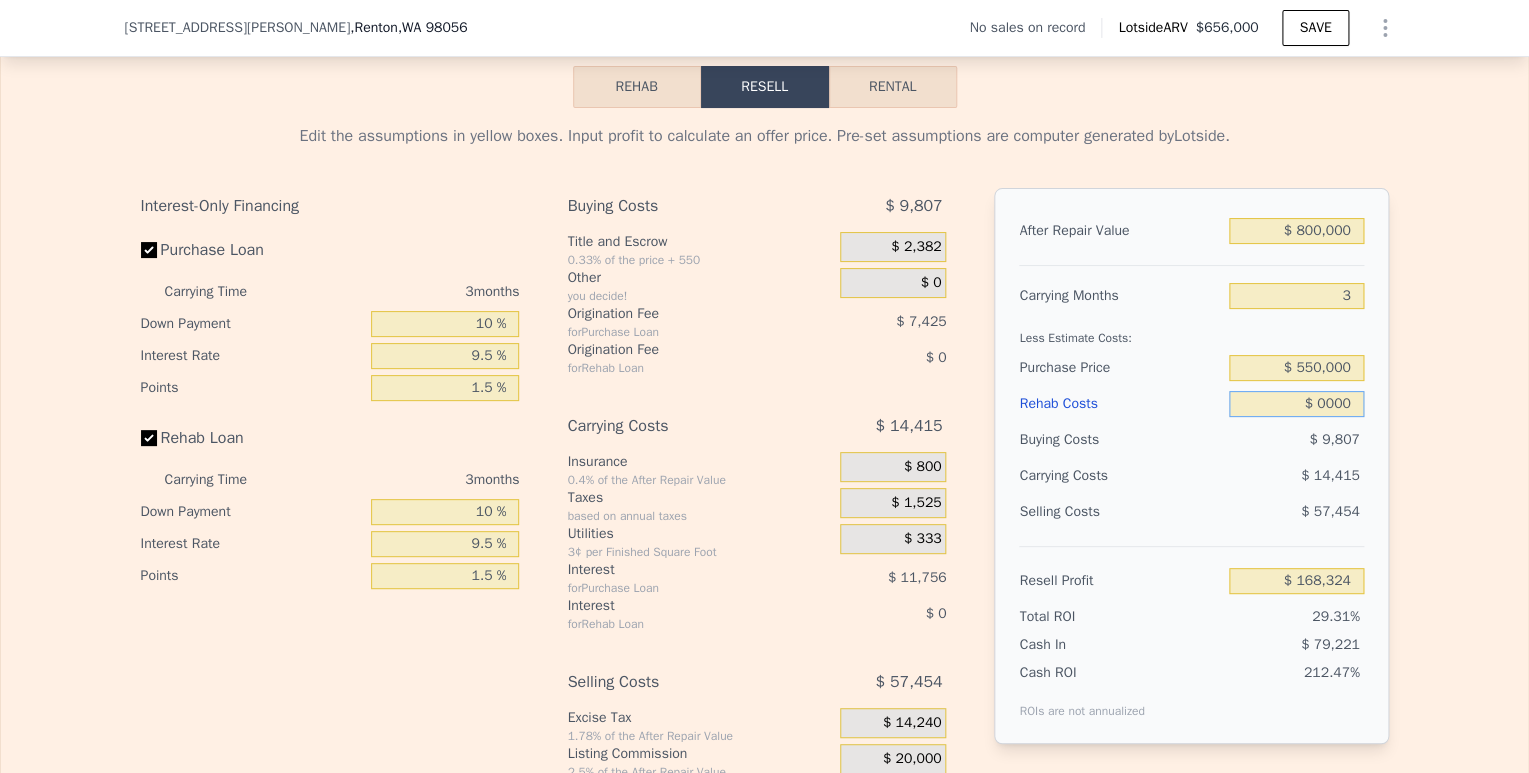 type on "$ 10,000" 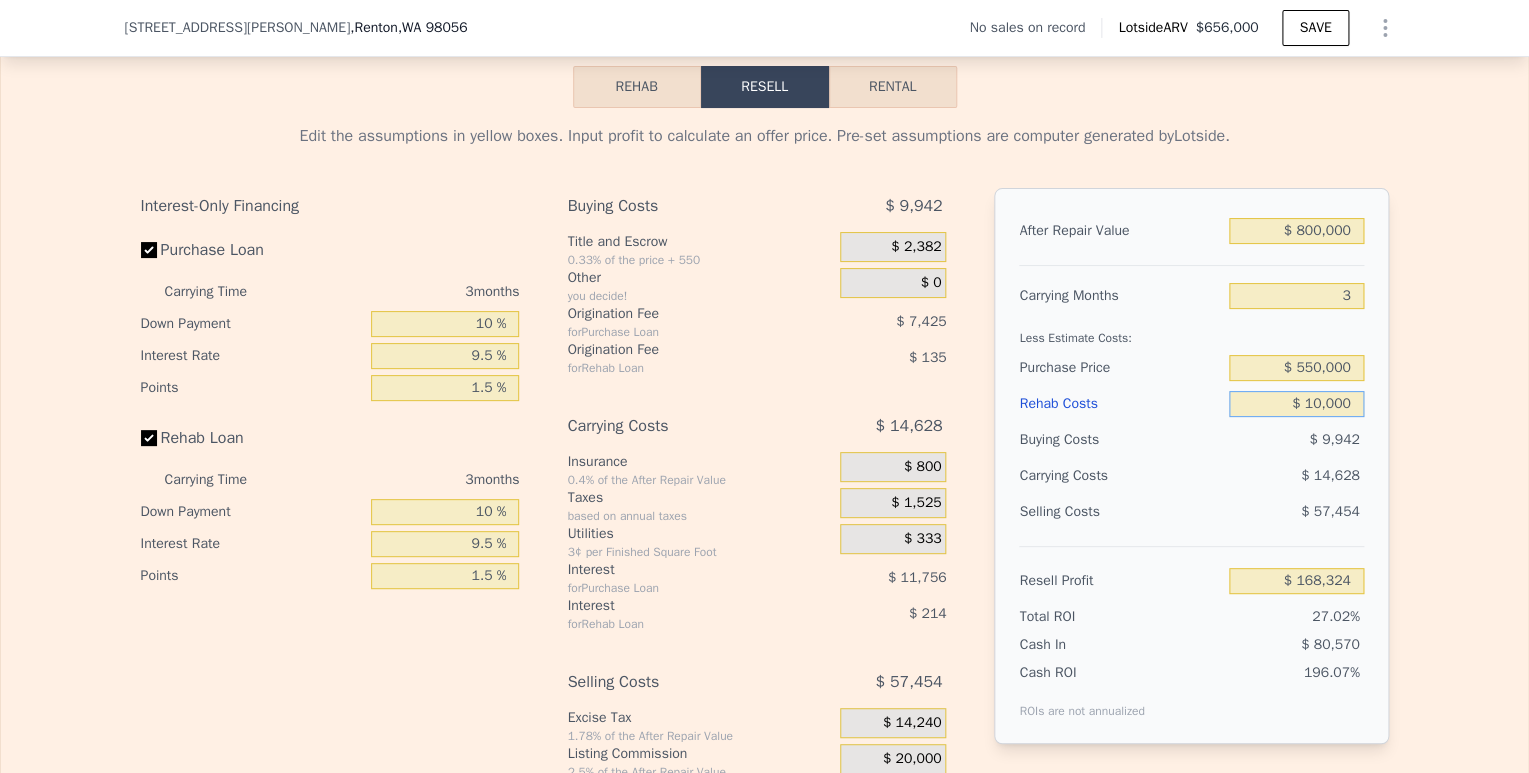 type on "$ 157,976" 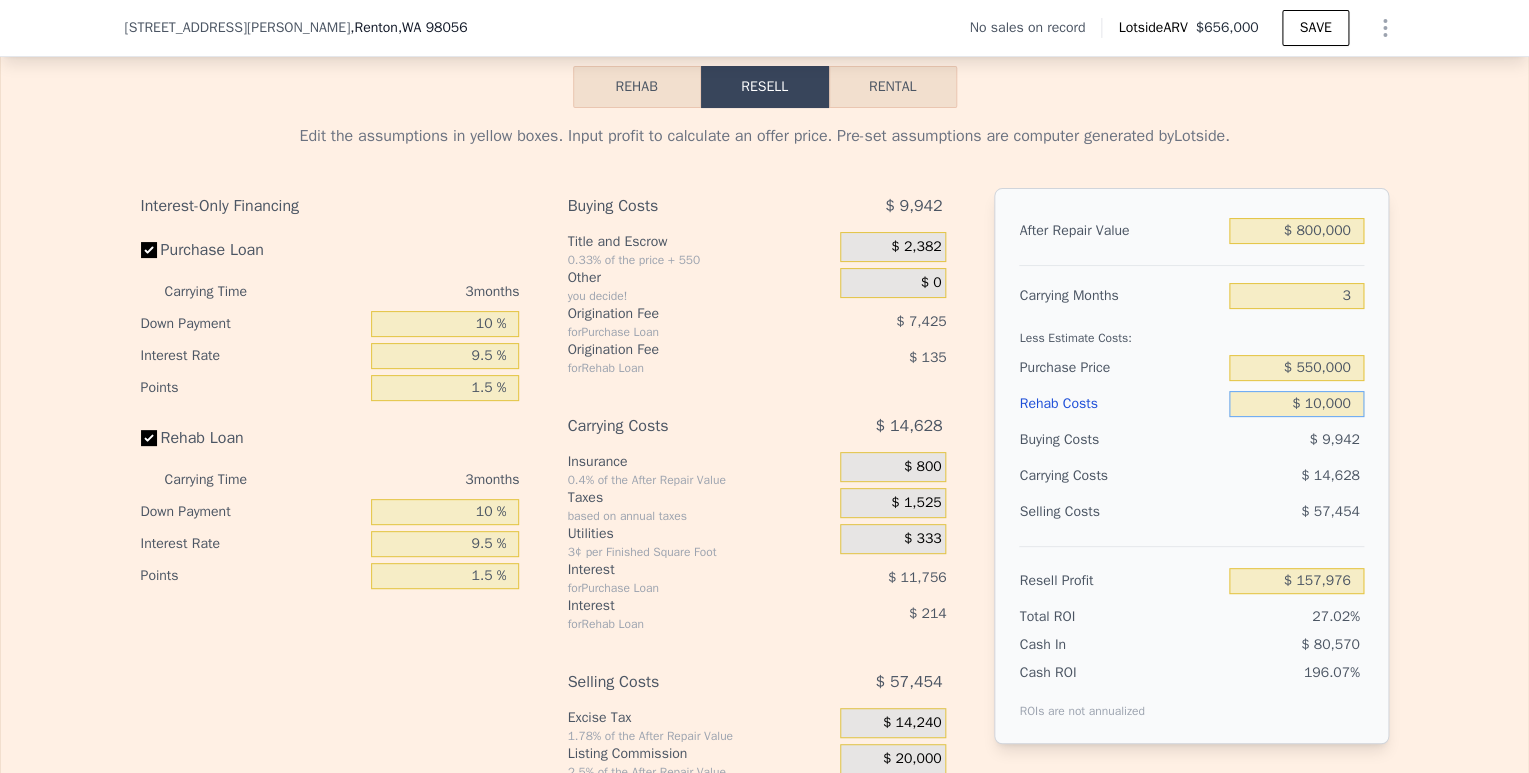 type on "$ 100,000" 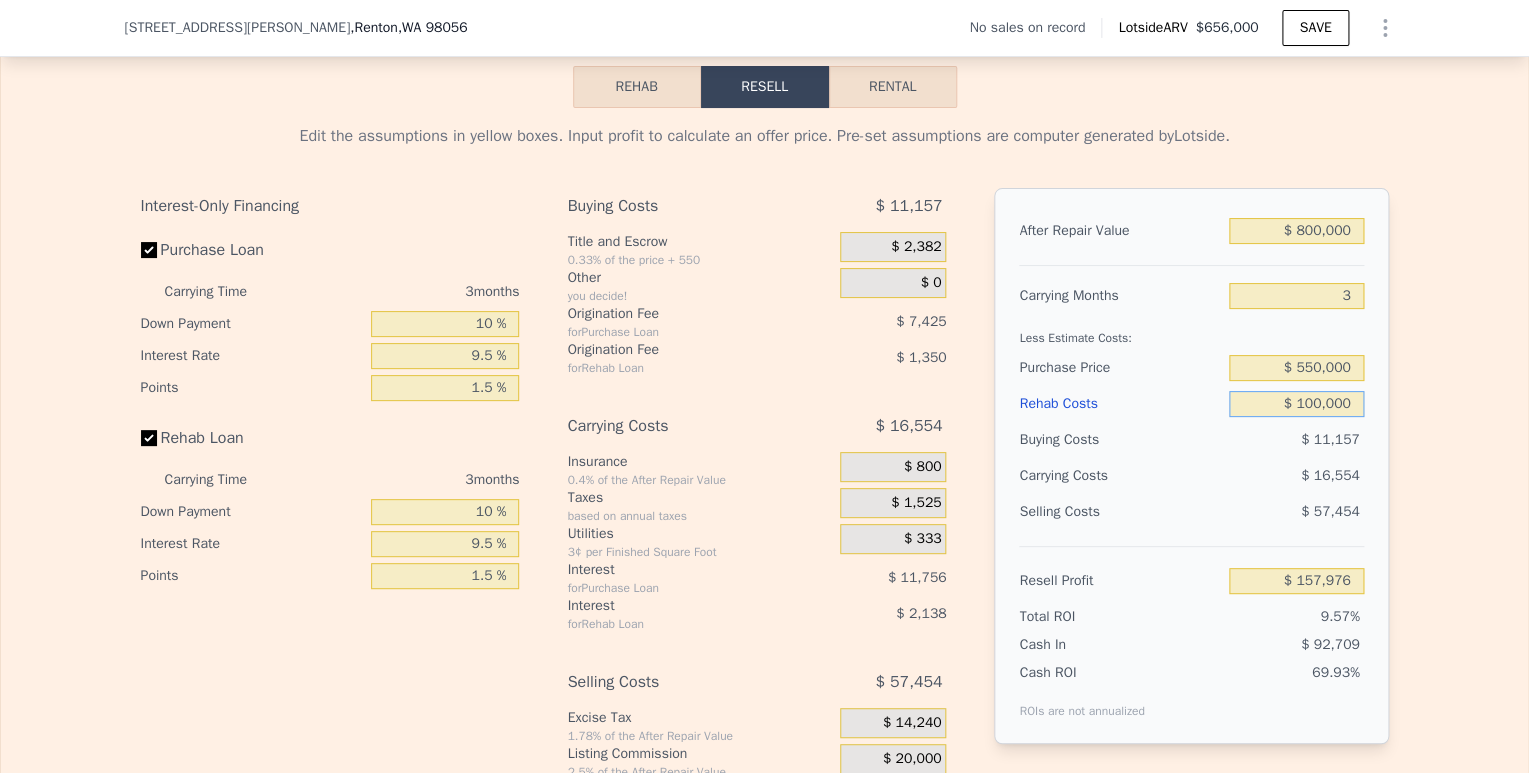 type on "$ 64,835" 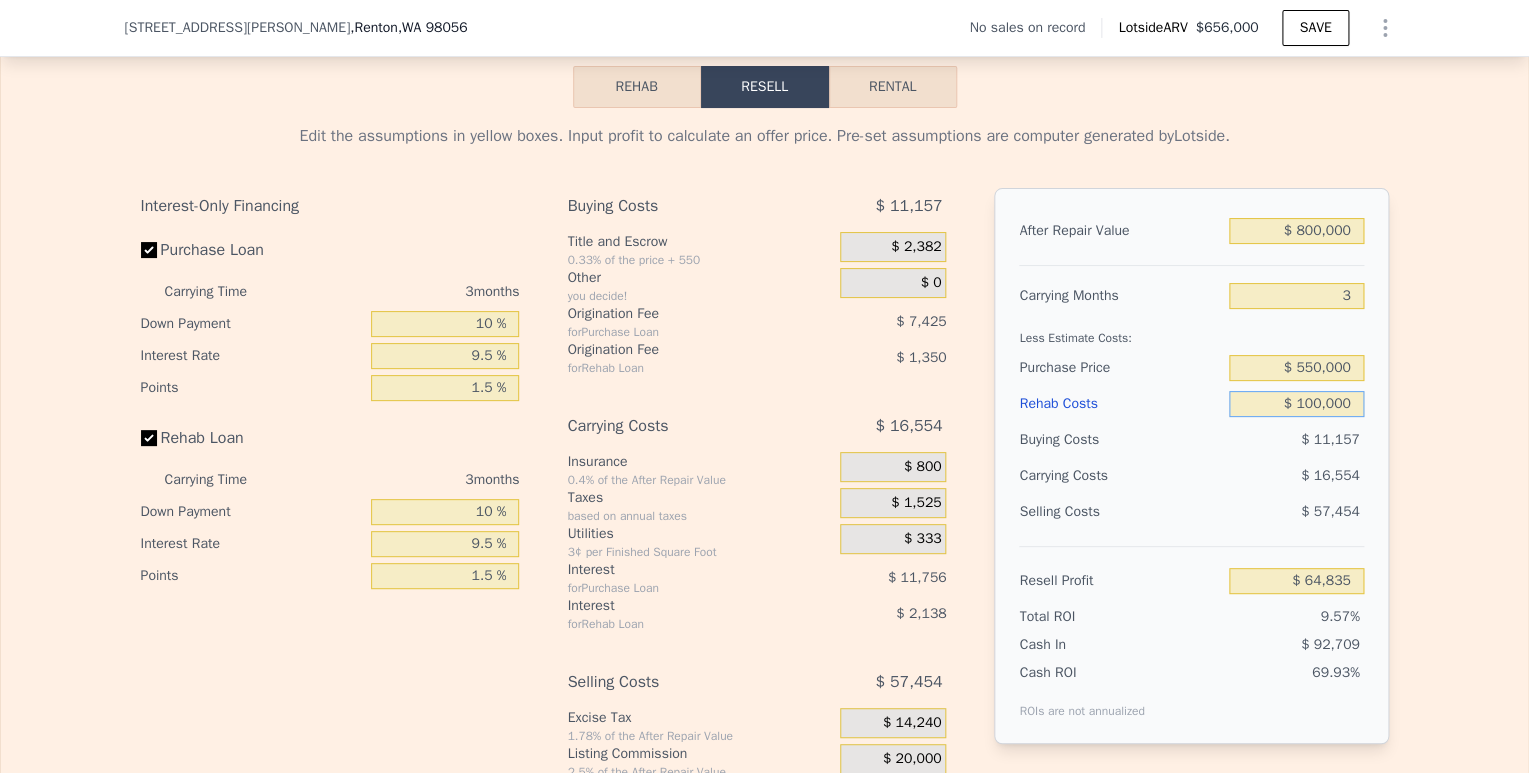 type on "$ 1,000,000" 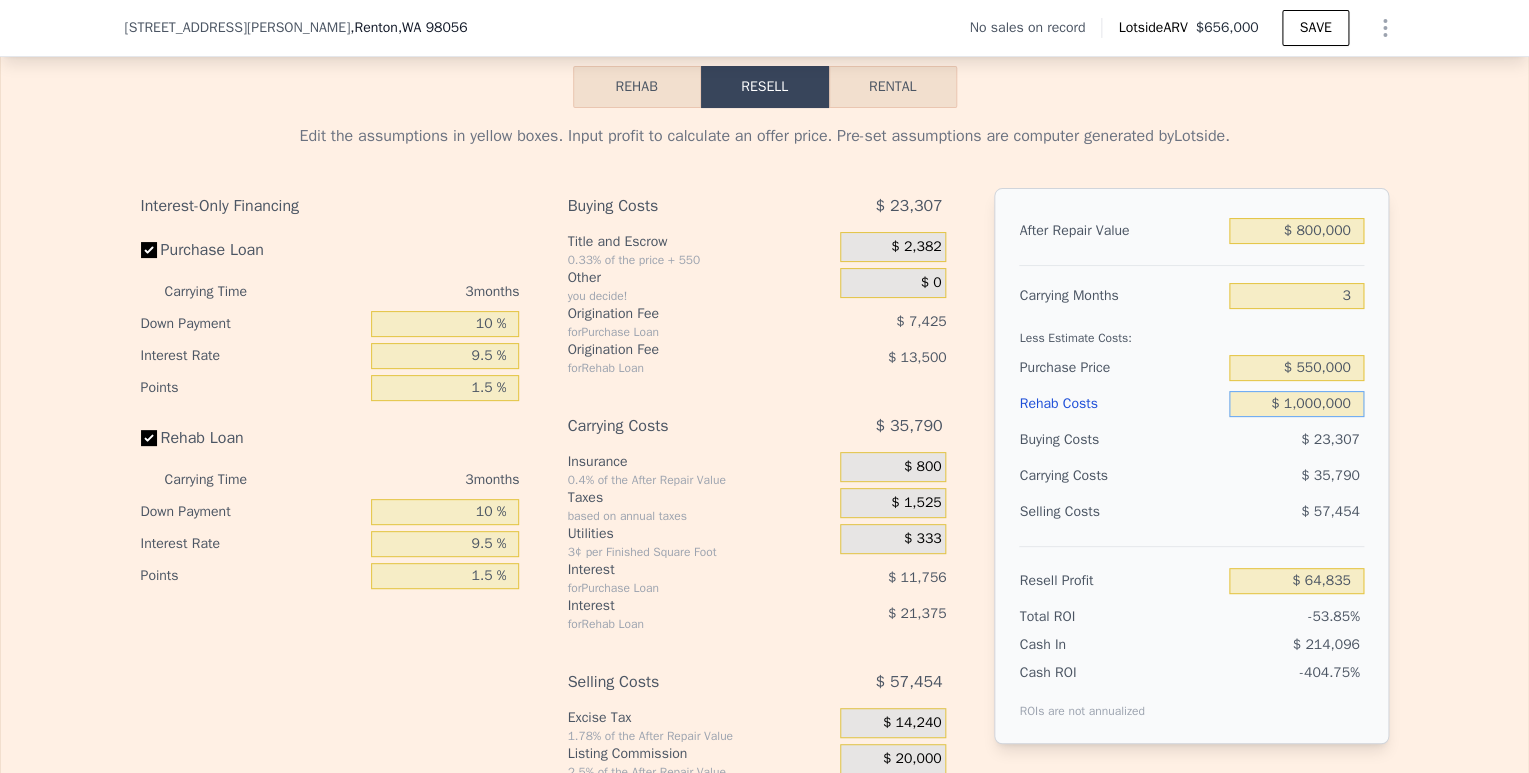 type on "-$ 866,551" 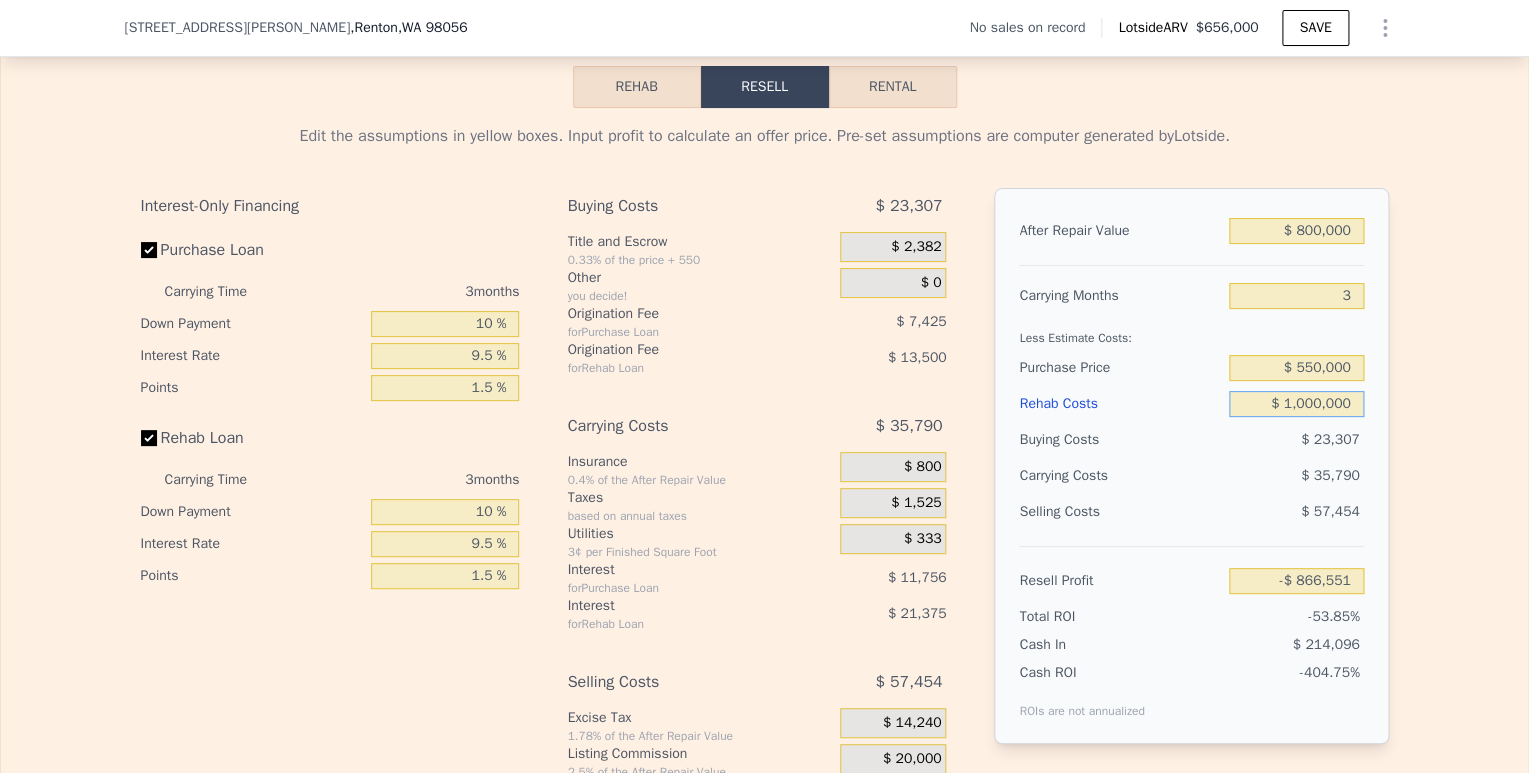 type on "$ 100,000" 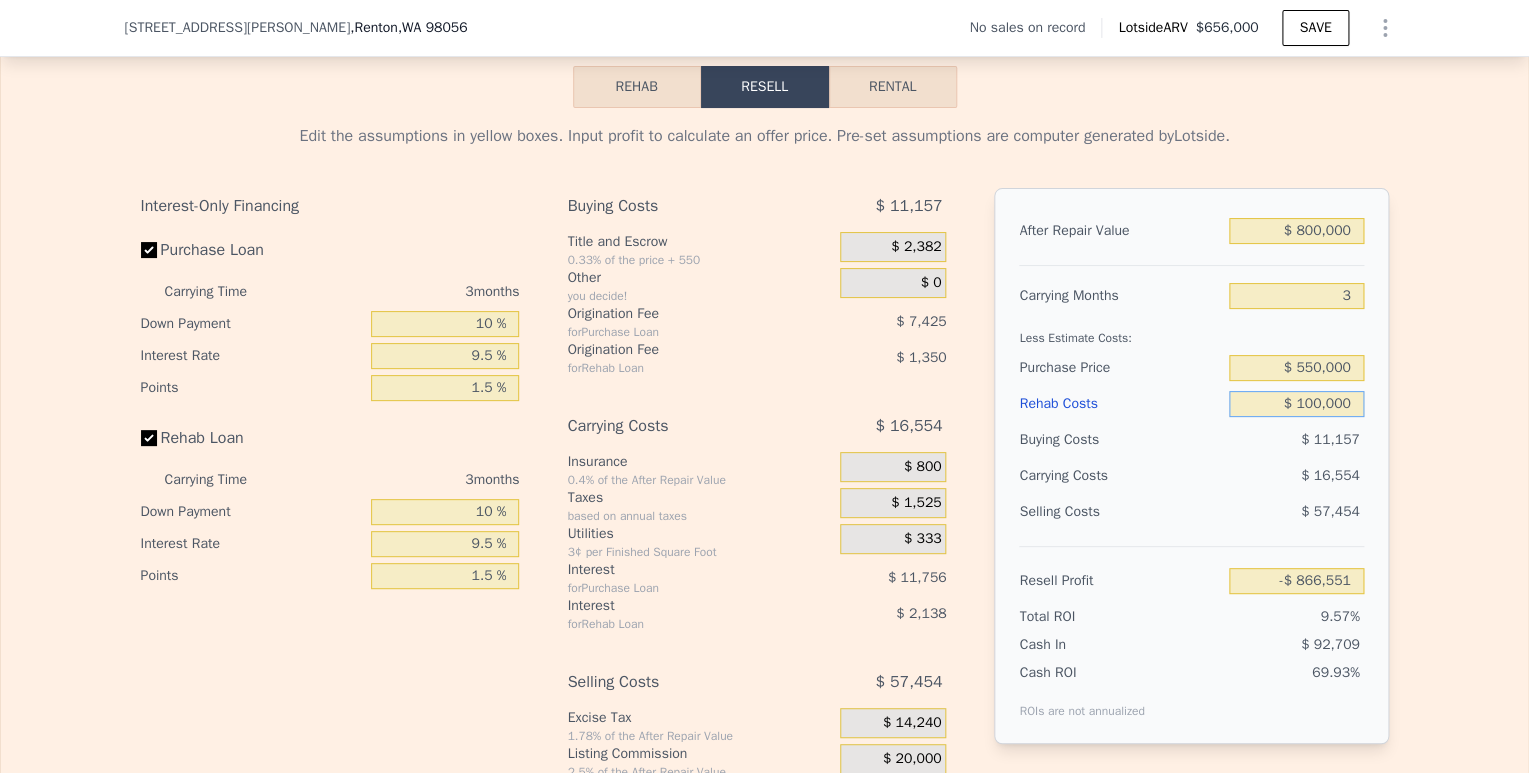 type on "$ 64,835" 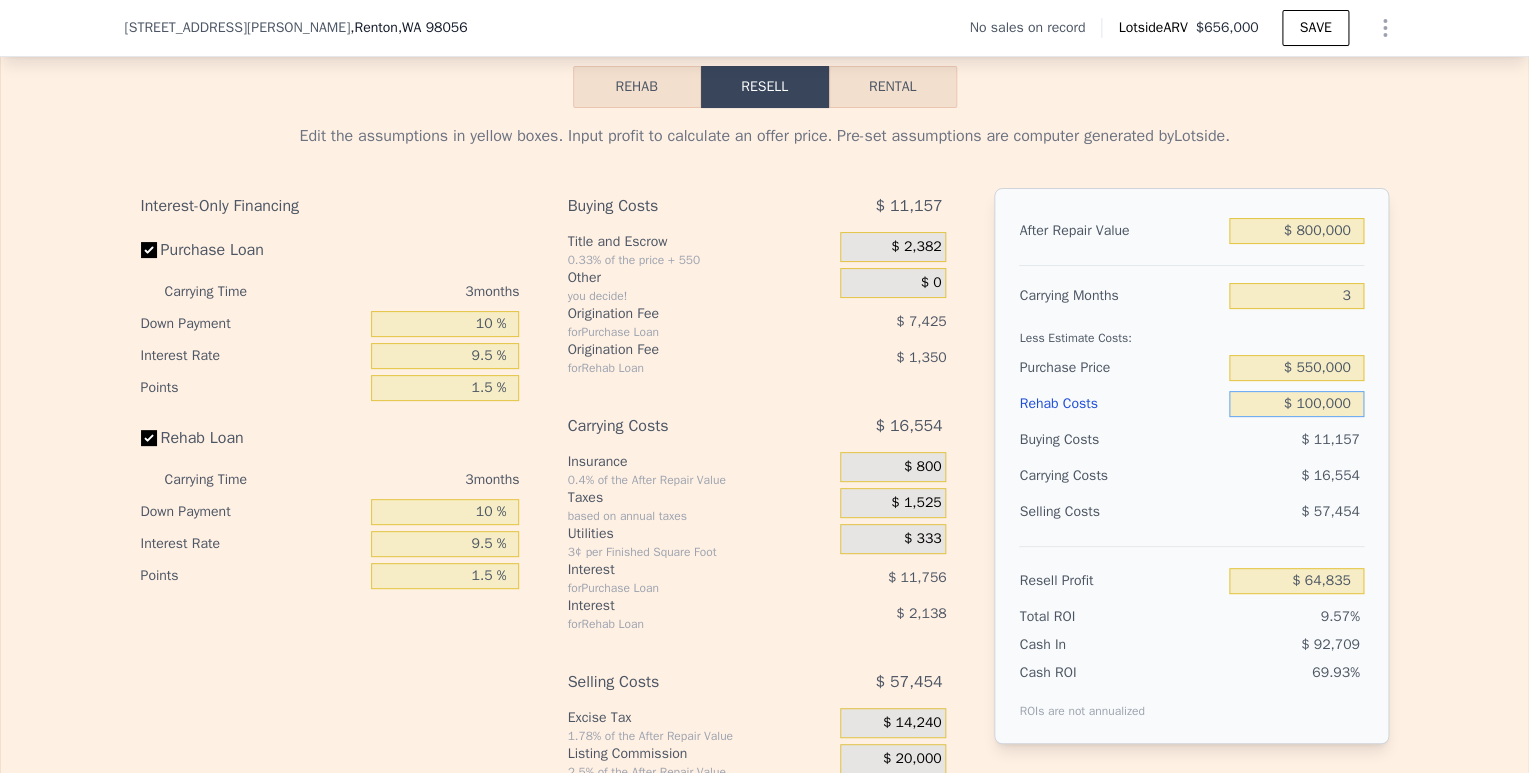 type on "$ 100,000" 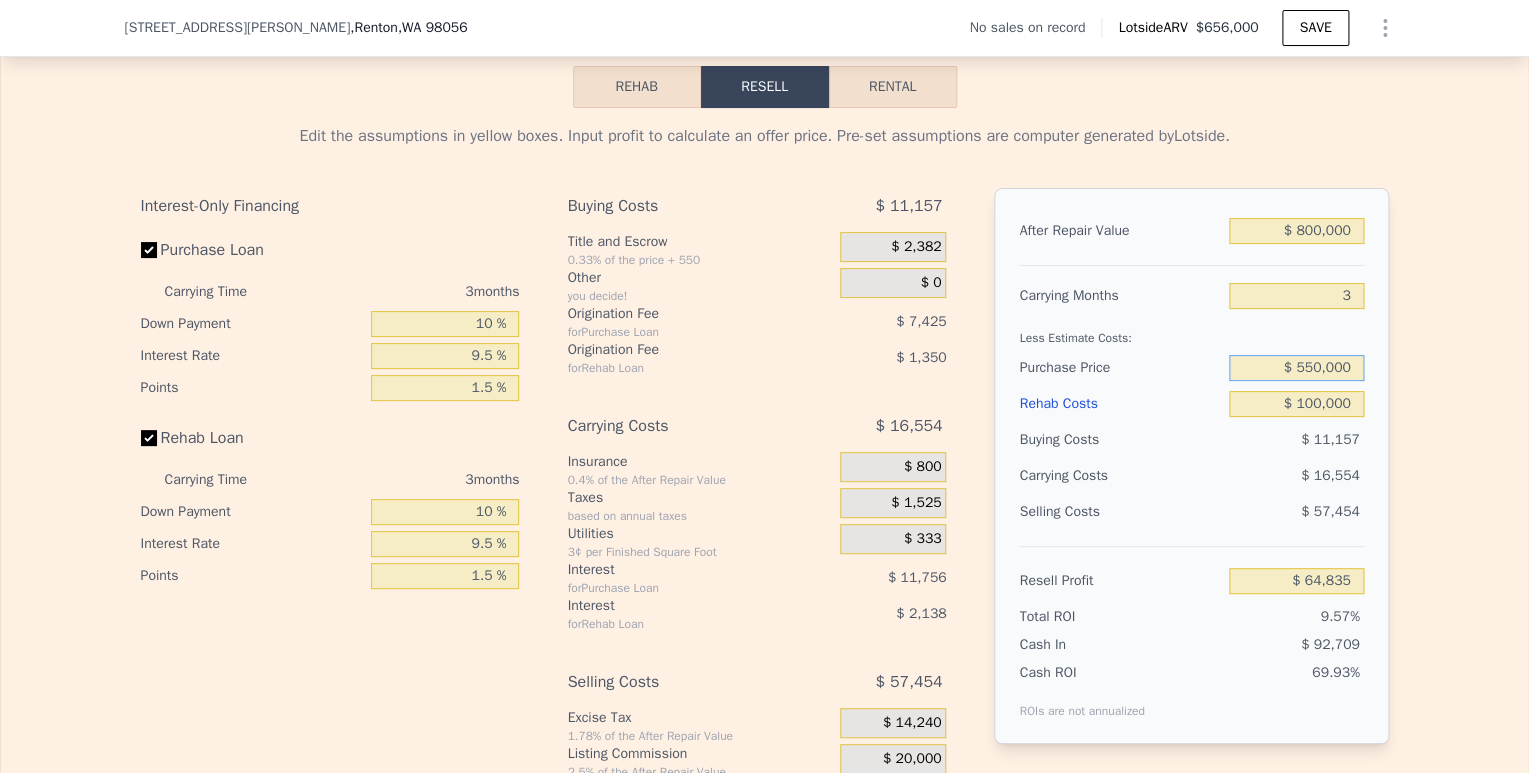 click on "$ 550,000" at bounding box center [1296, 368] 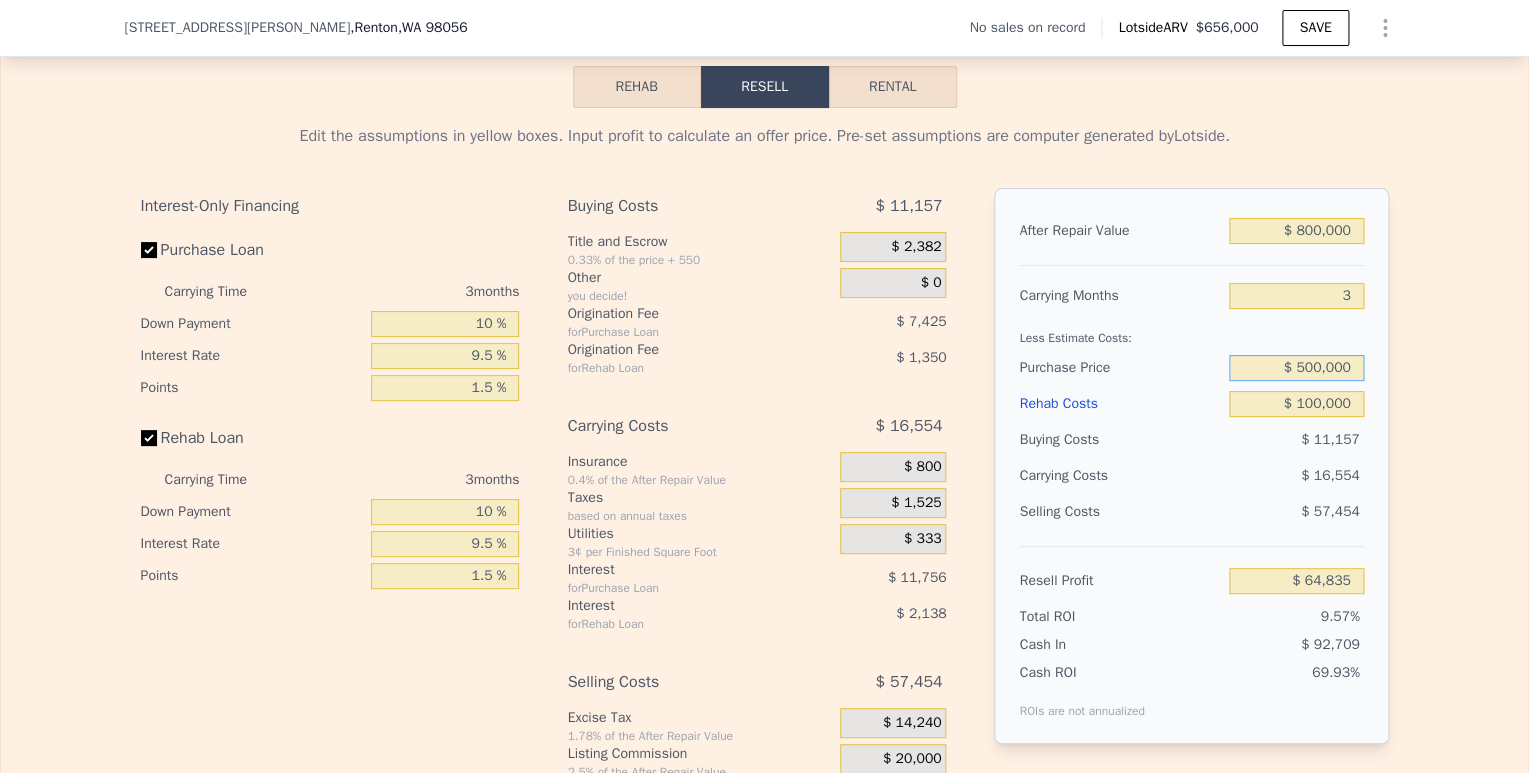 type on "$ 500,000" 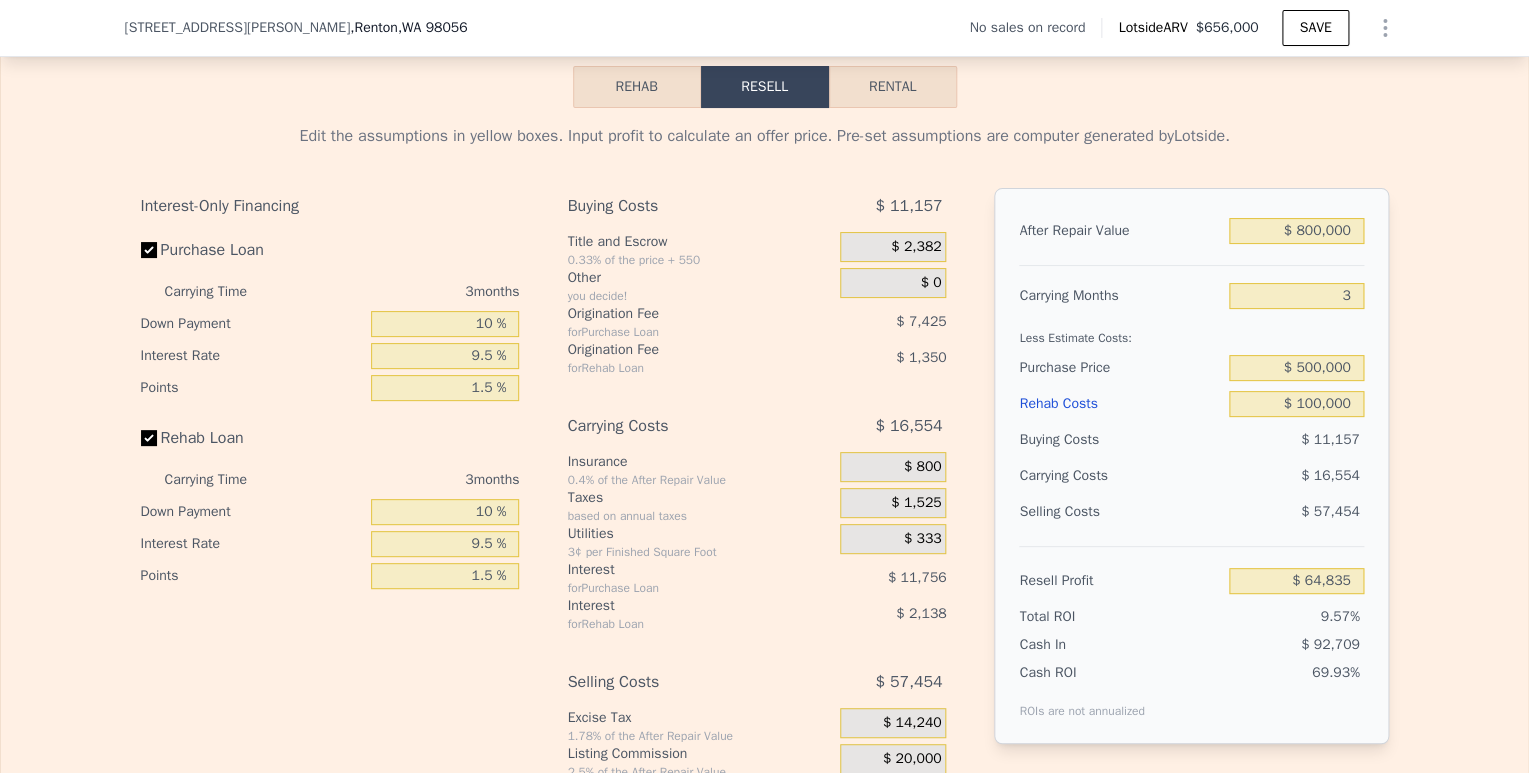 click on "$ 11,157" at bounding box center [1296, 440] 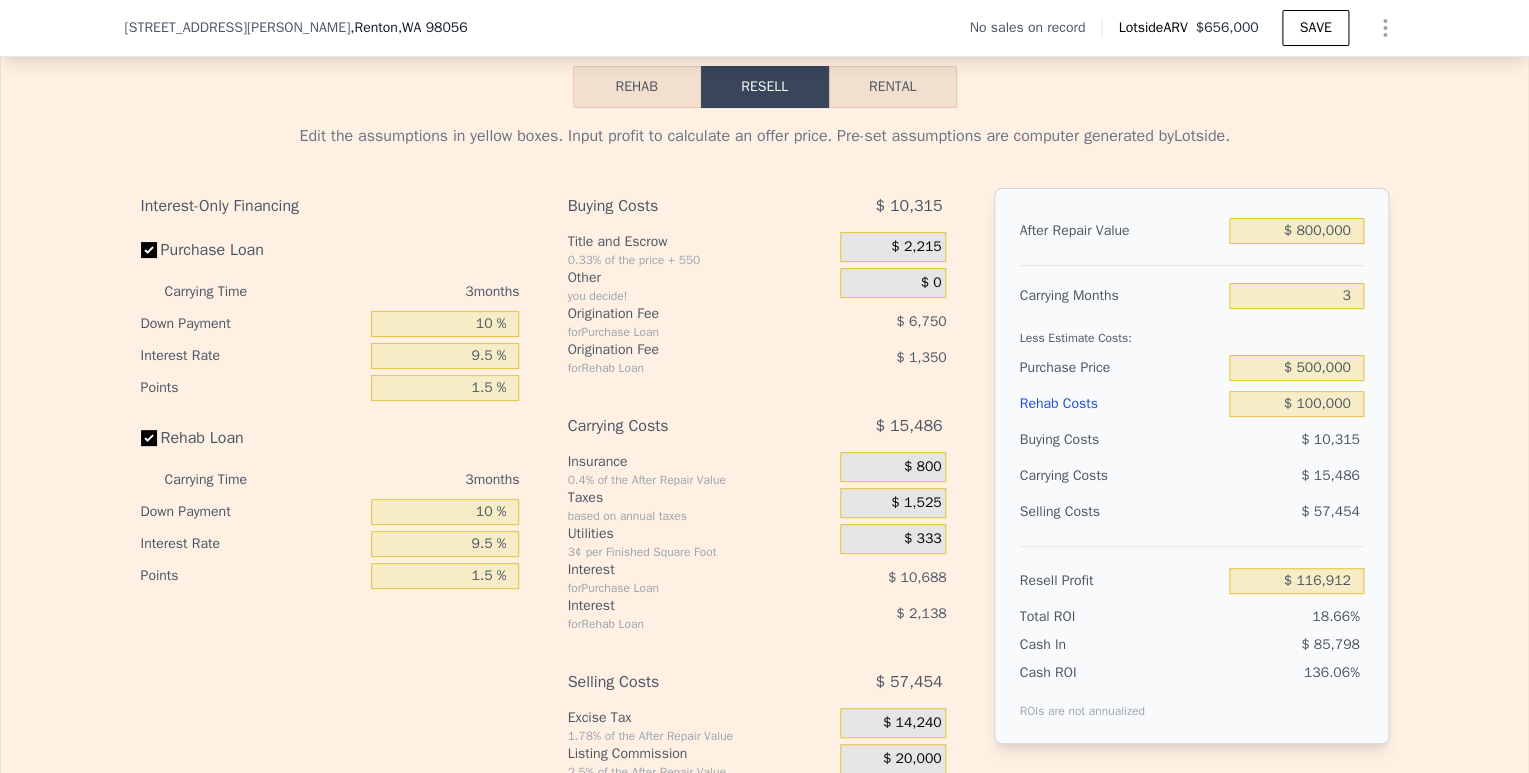 type on "$ 116,745" 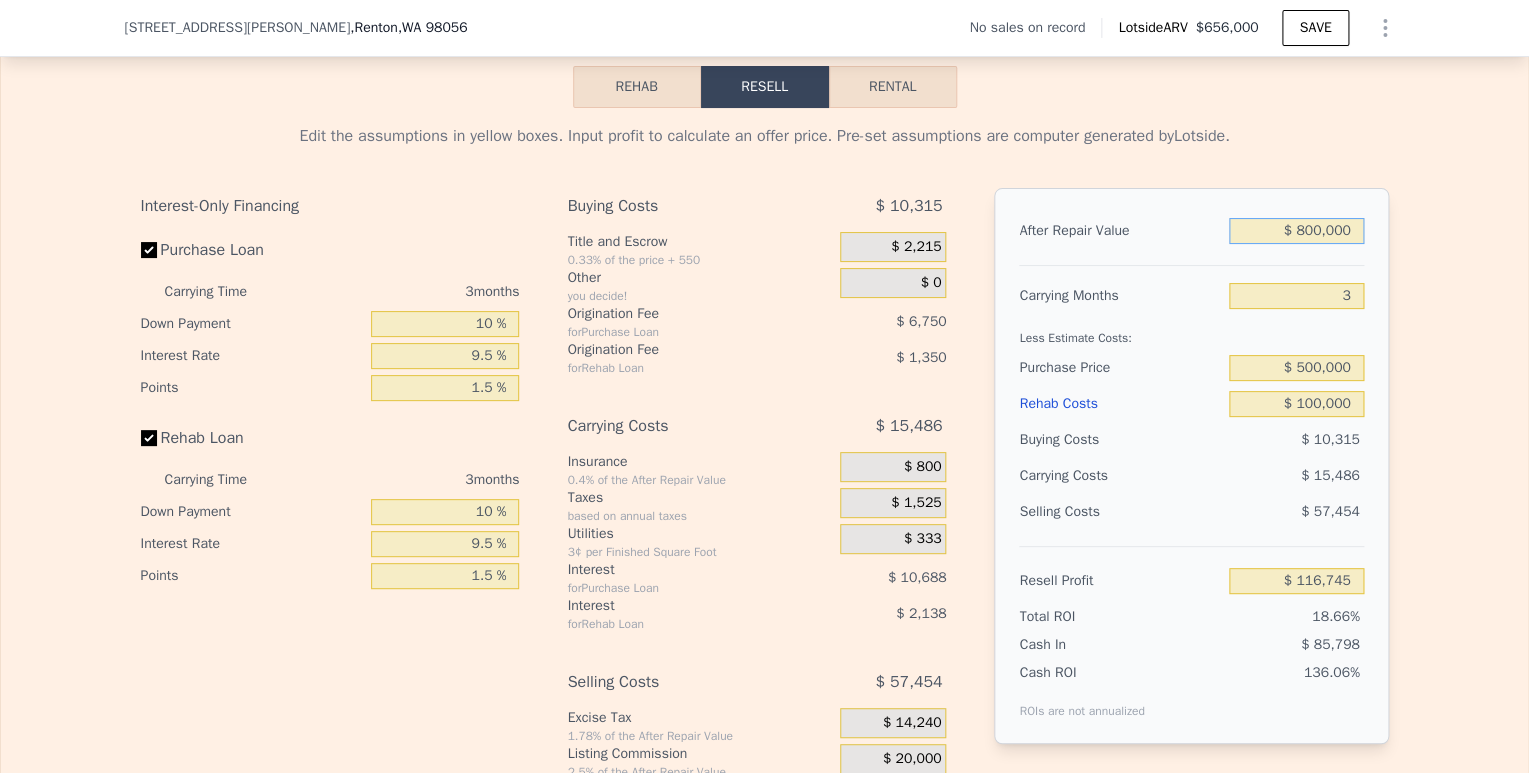 click on "$ 800,000" at bounding box center [1296, 231] 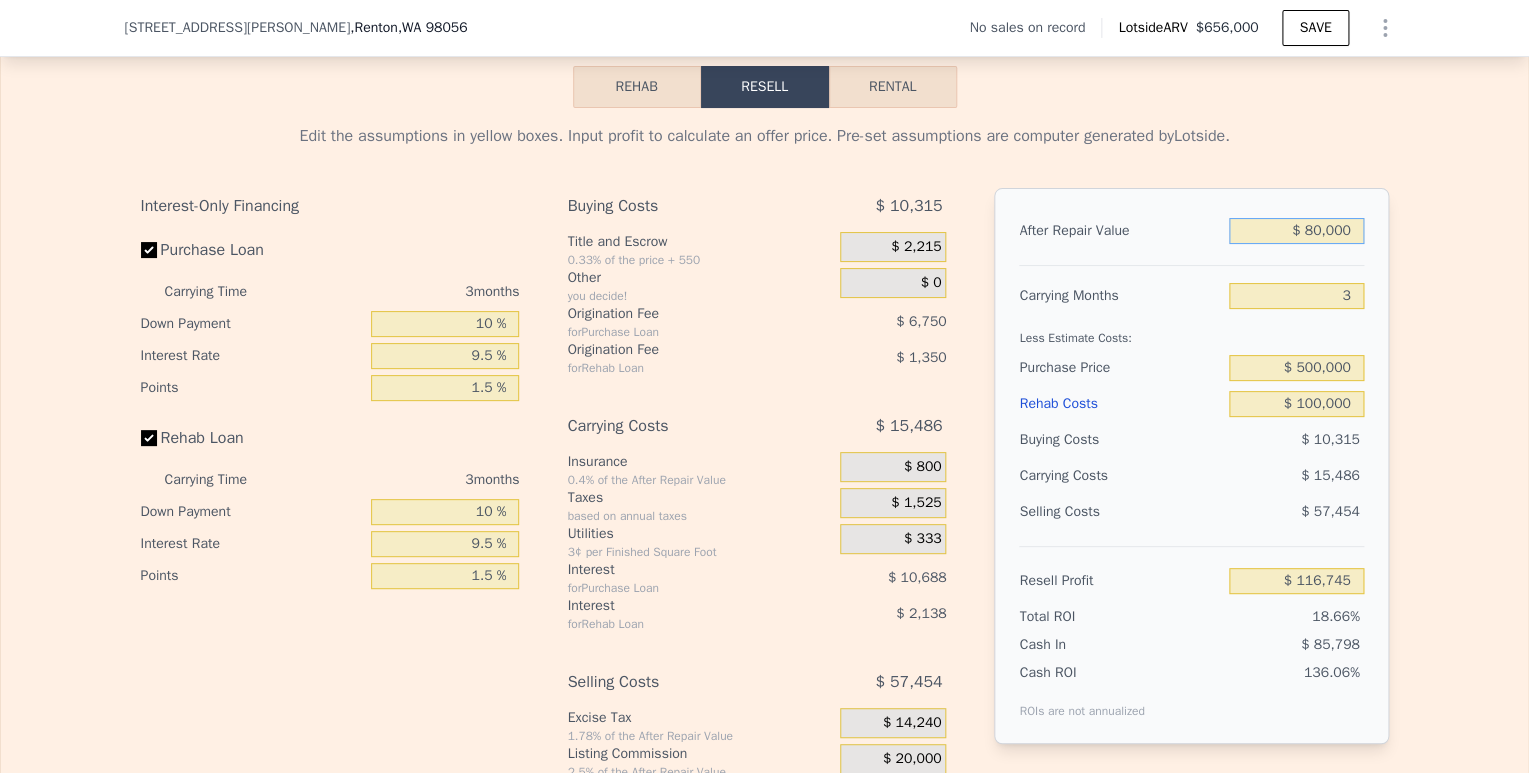type on "-$ 551,321" 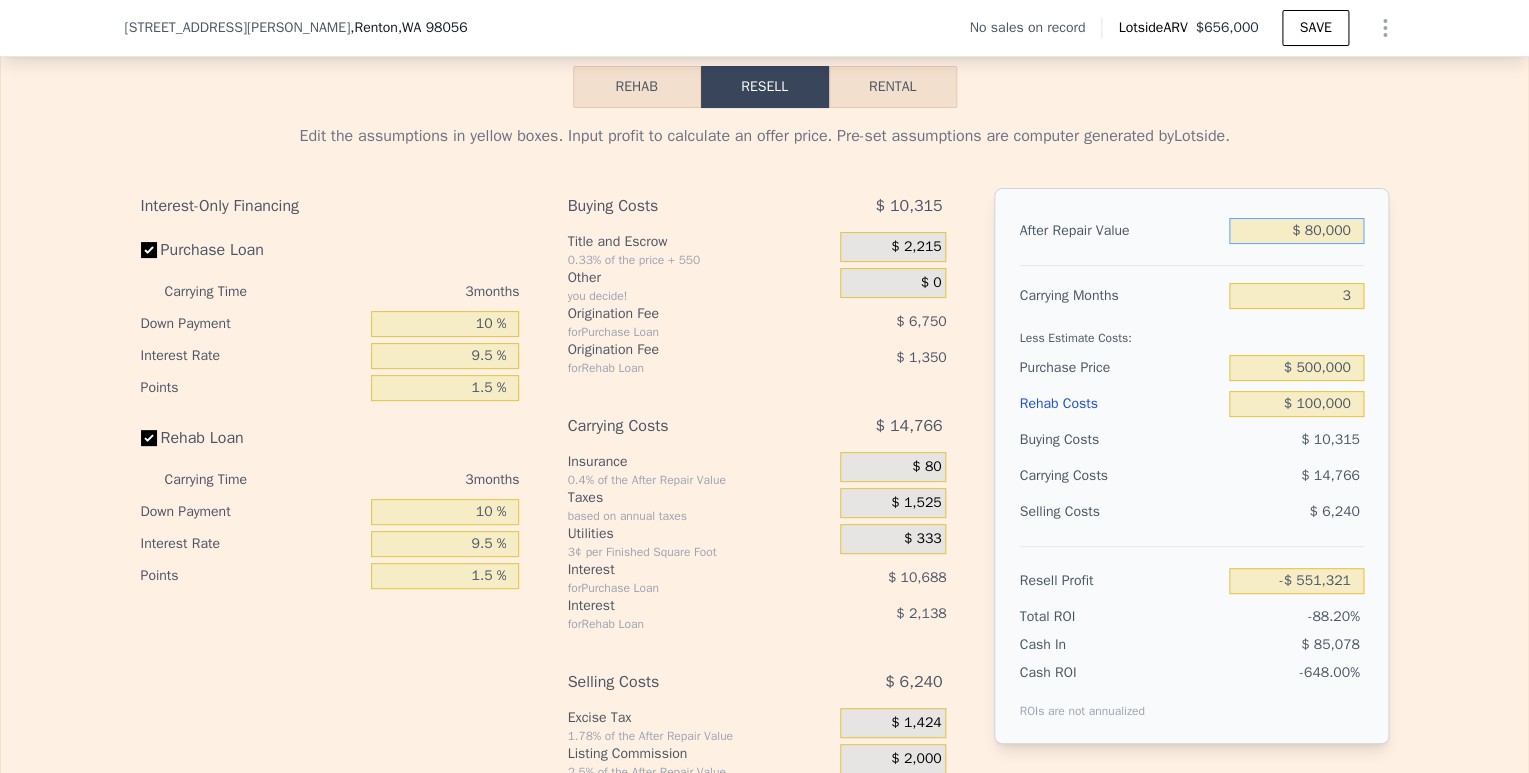 type on "$ 0000" 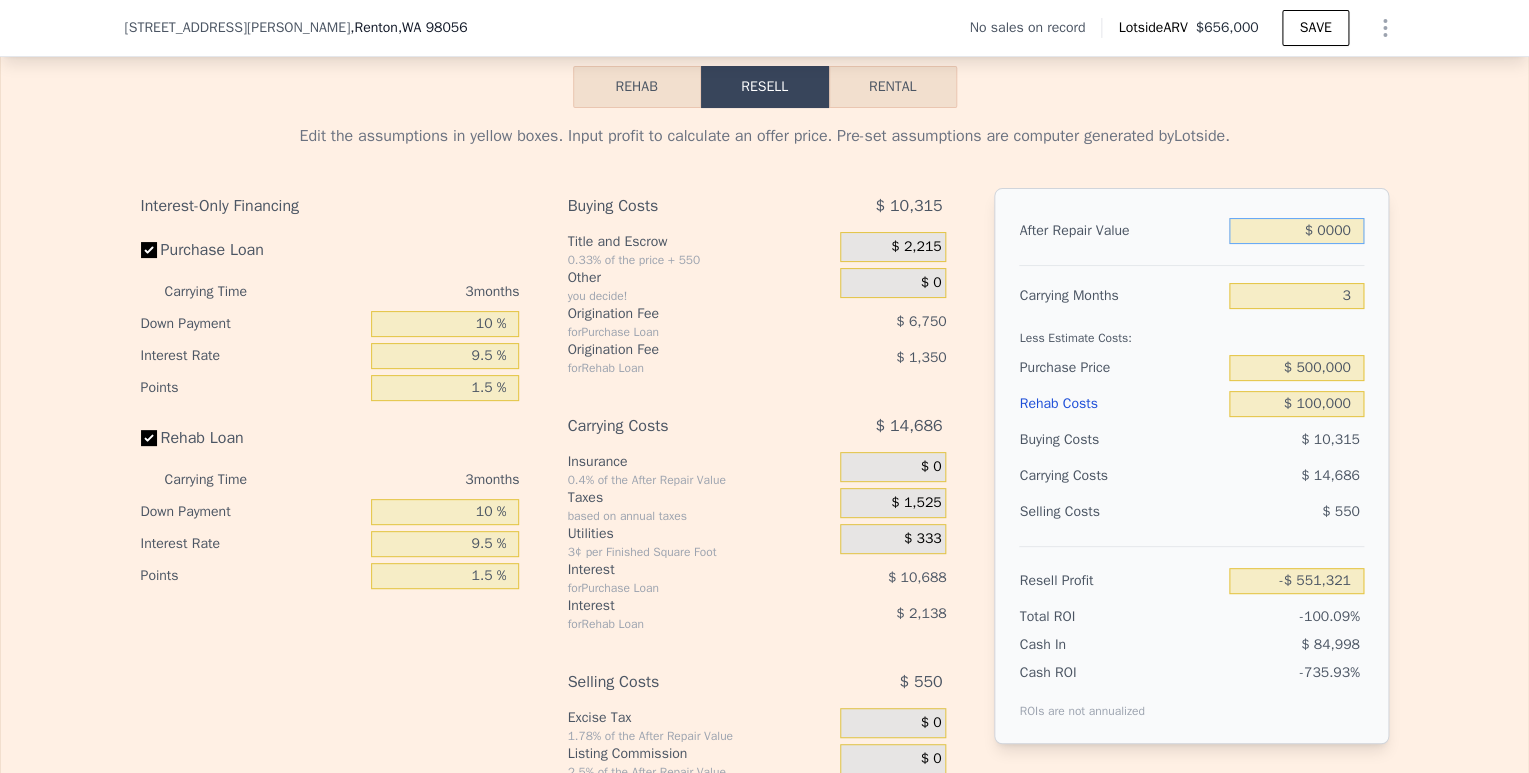 type on "-$ 625,551" 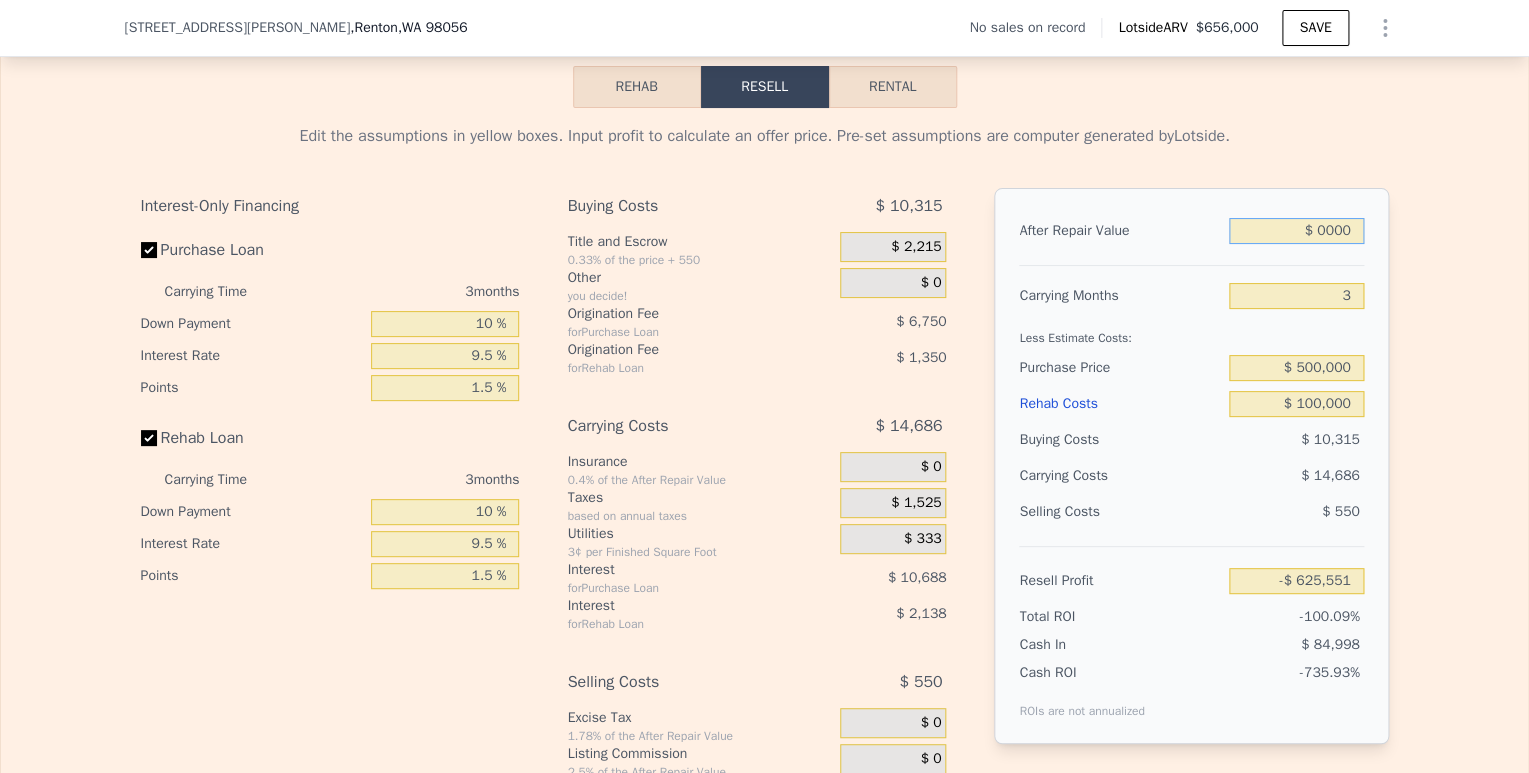 type on "$ 70,000" 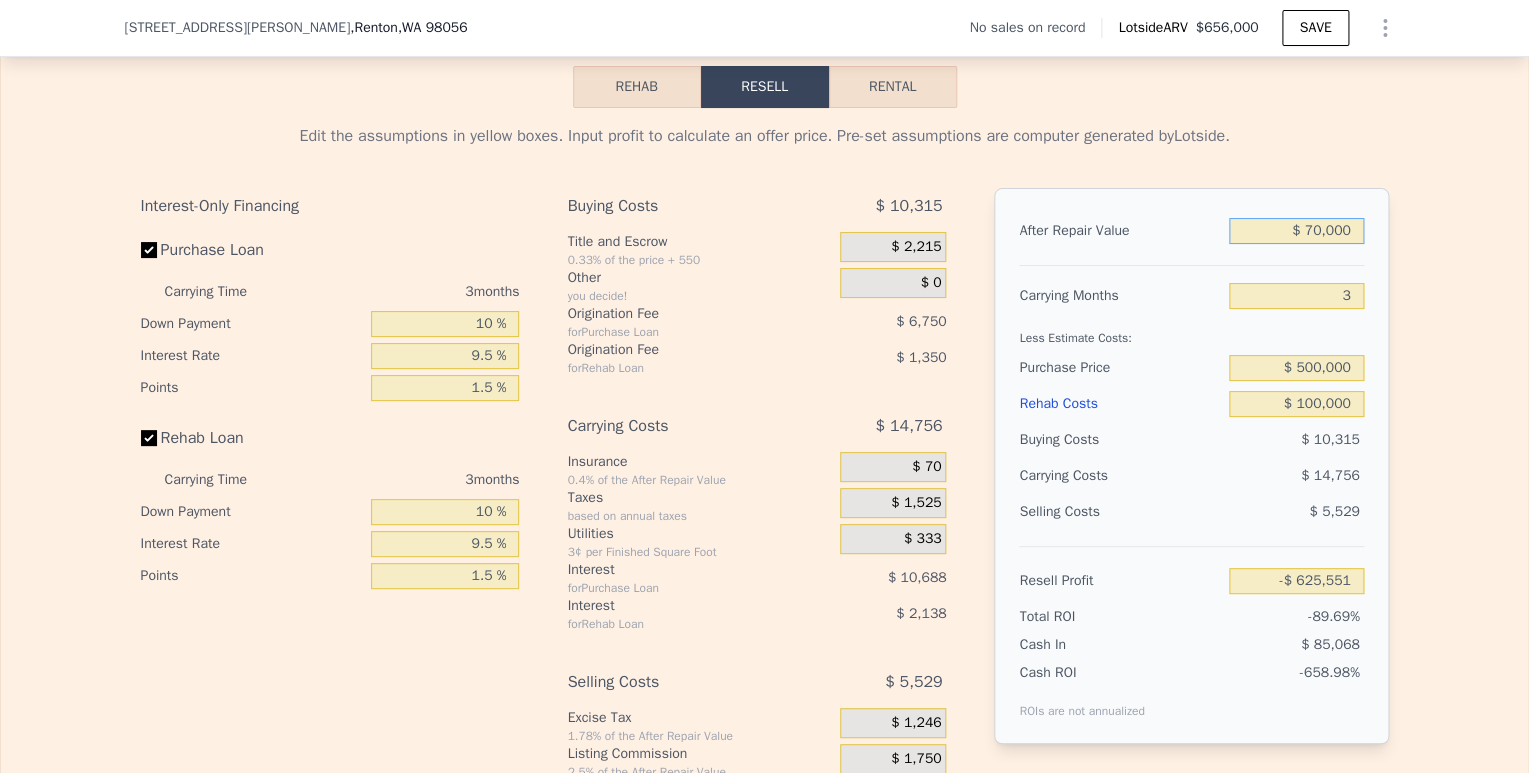 type on "-$ 560,600" 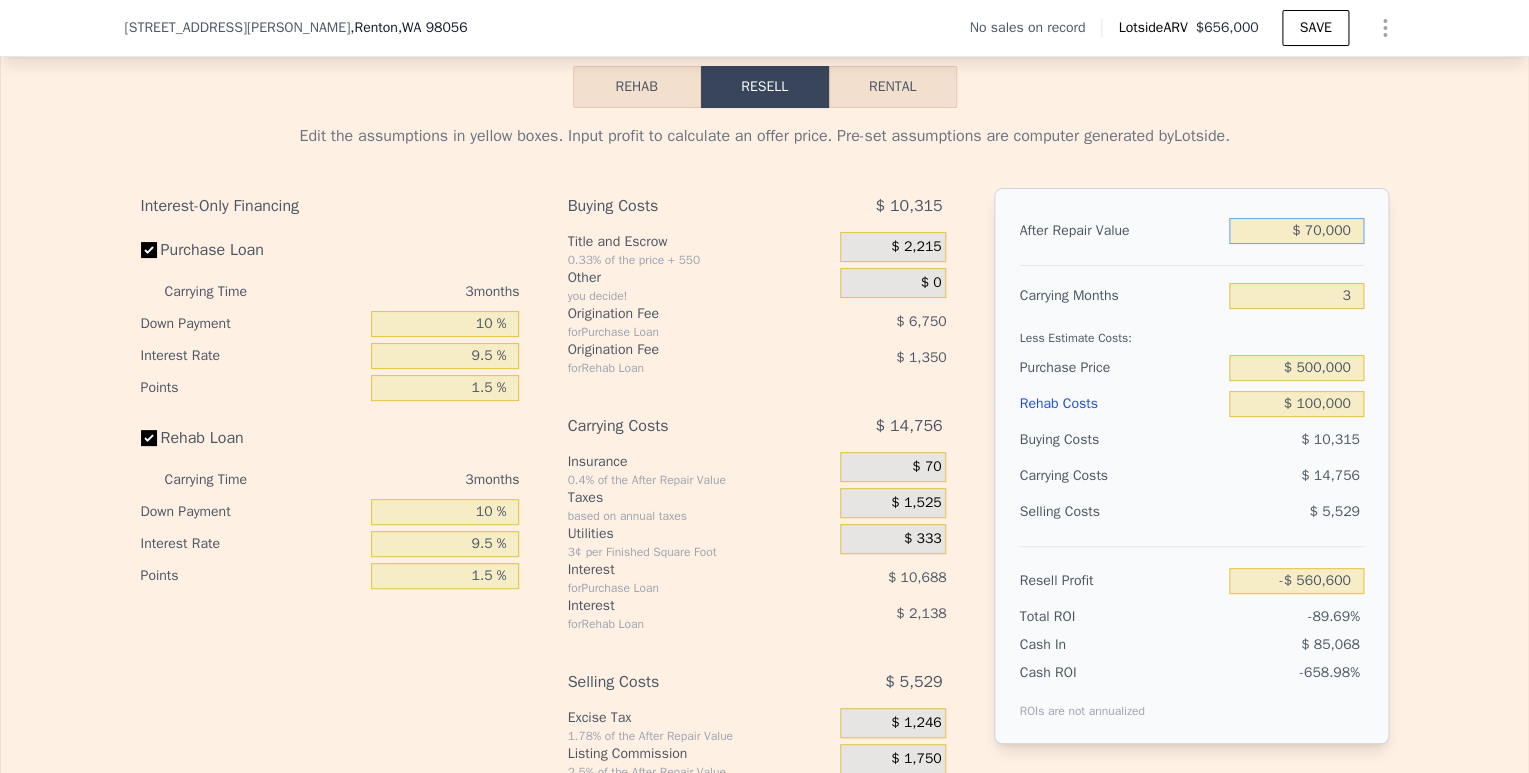 type on "$ 780,000" 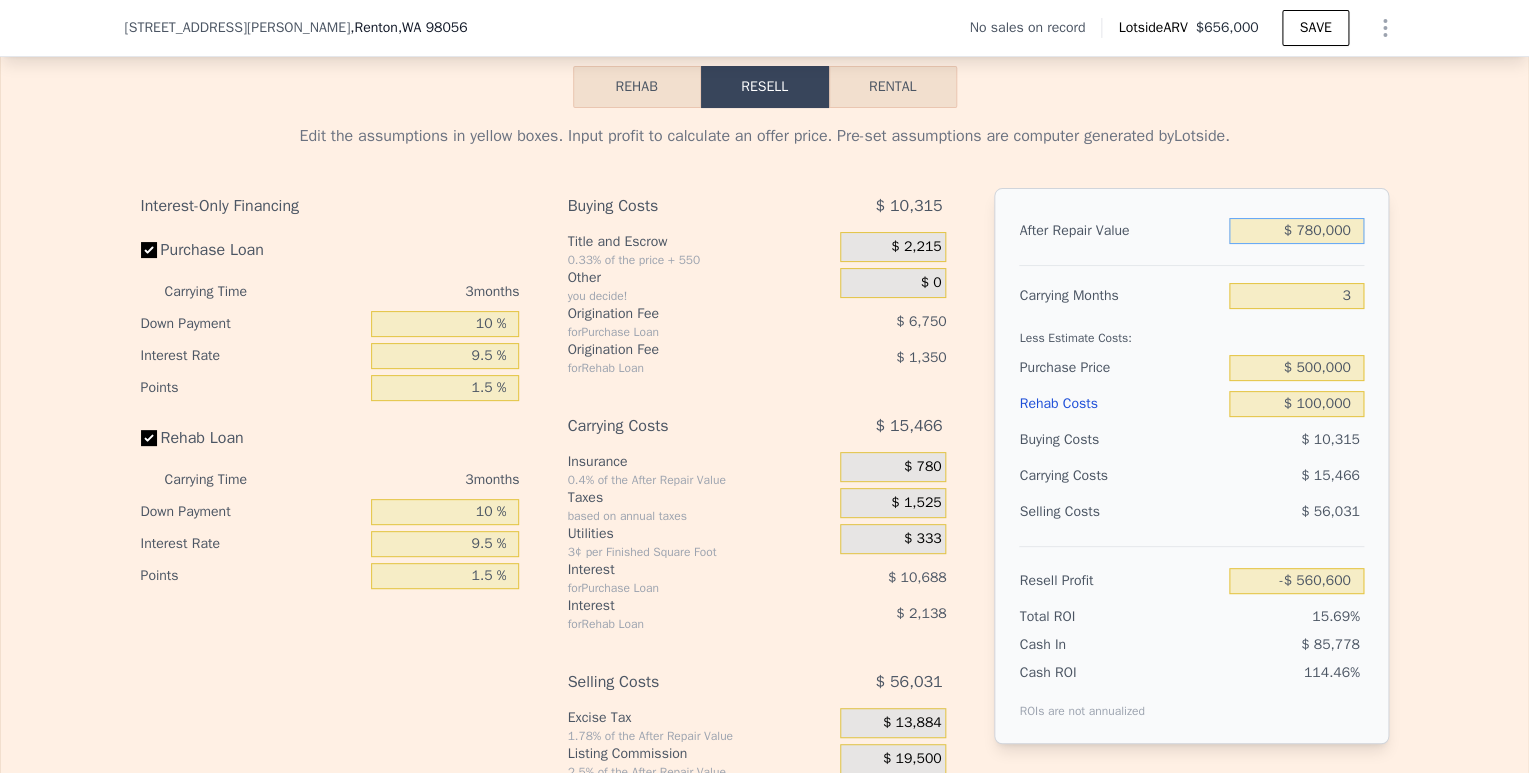 type on "$ 98,188" 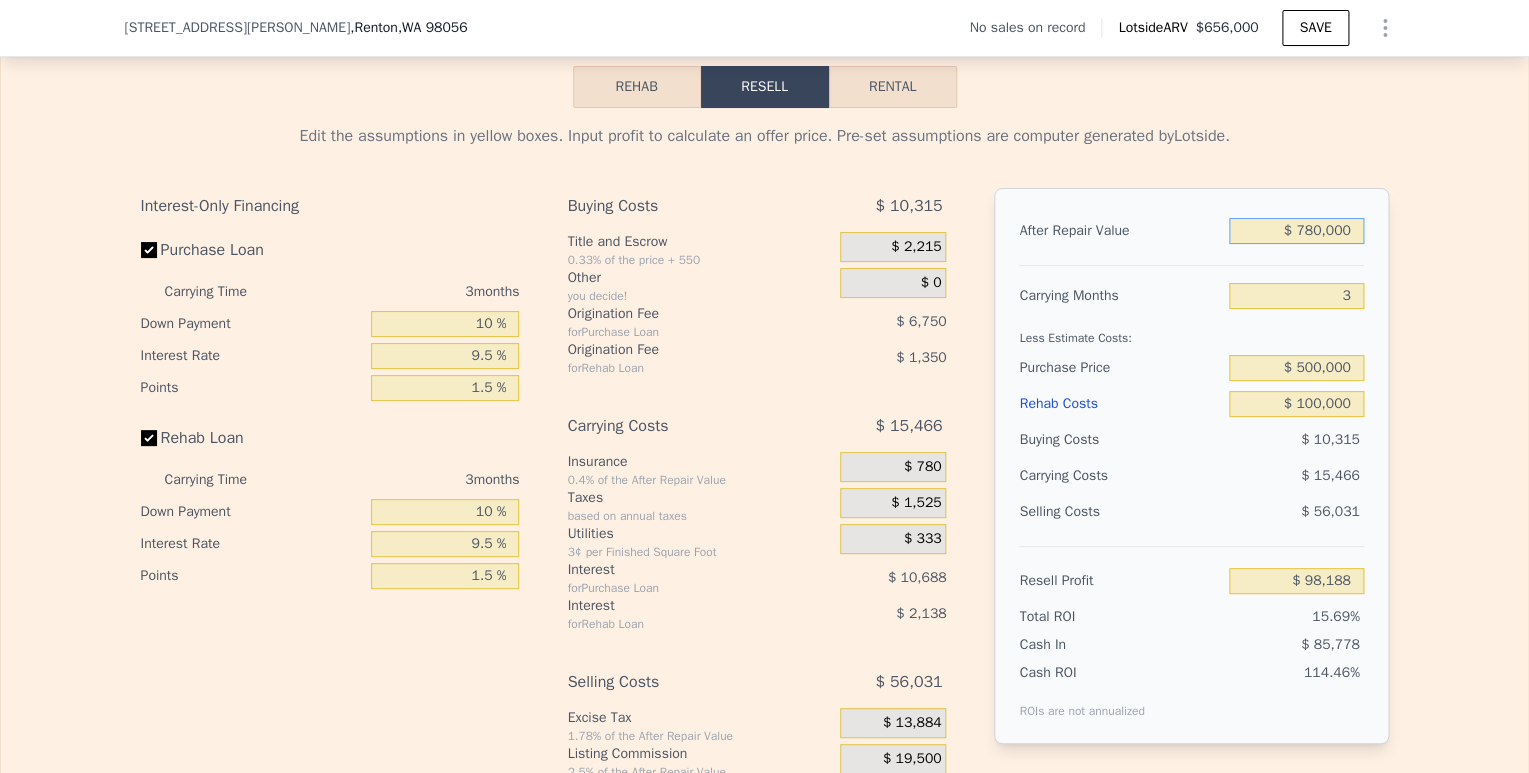 type on "$ 780,000" 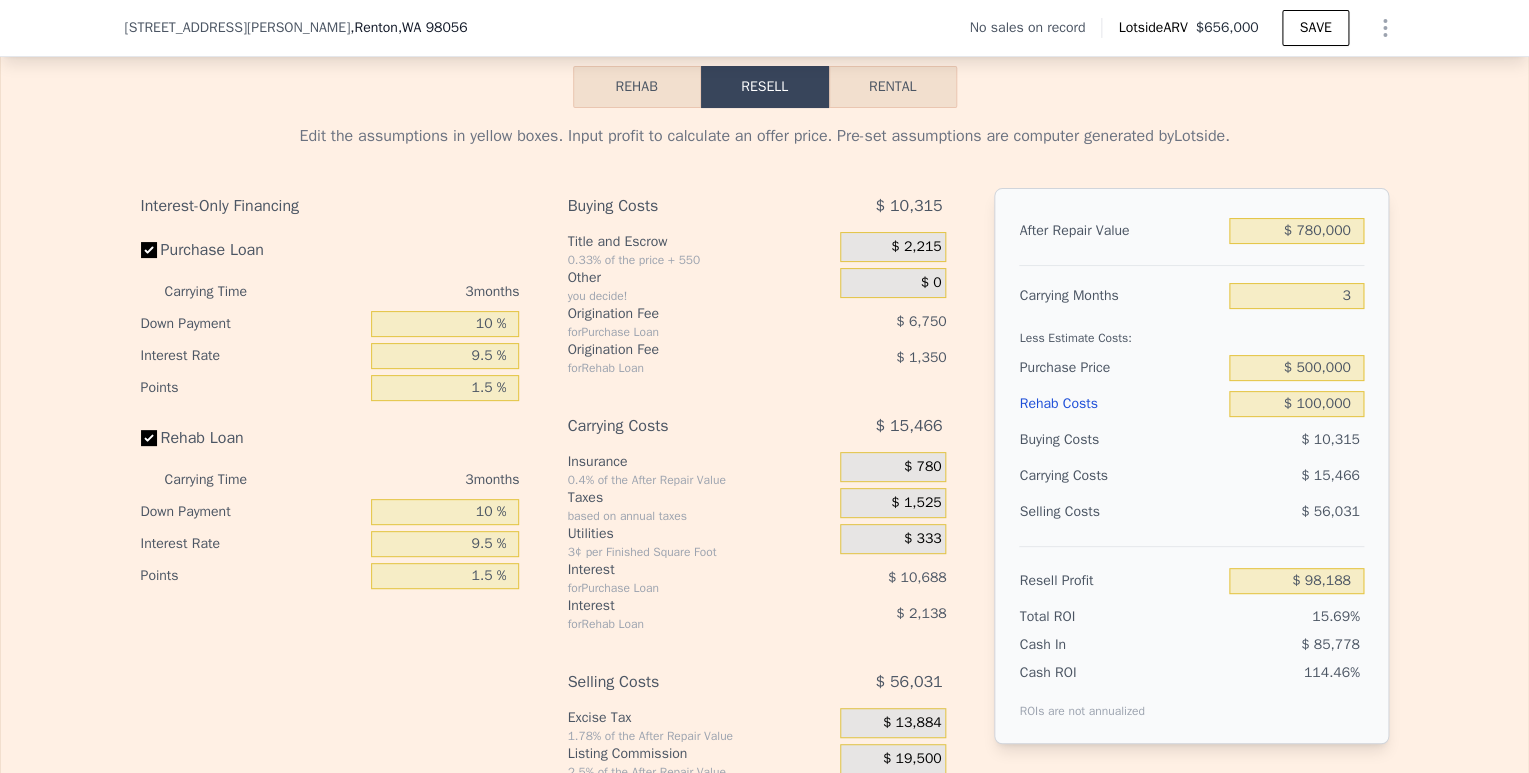 click at bounding box center [1191, 257] 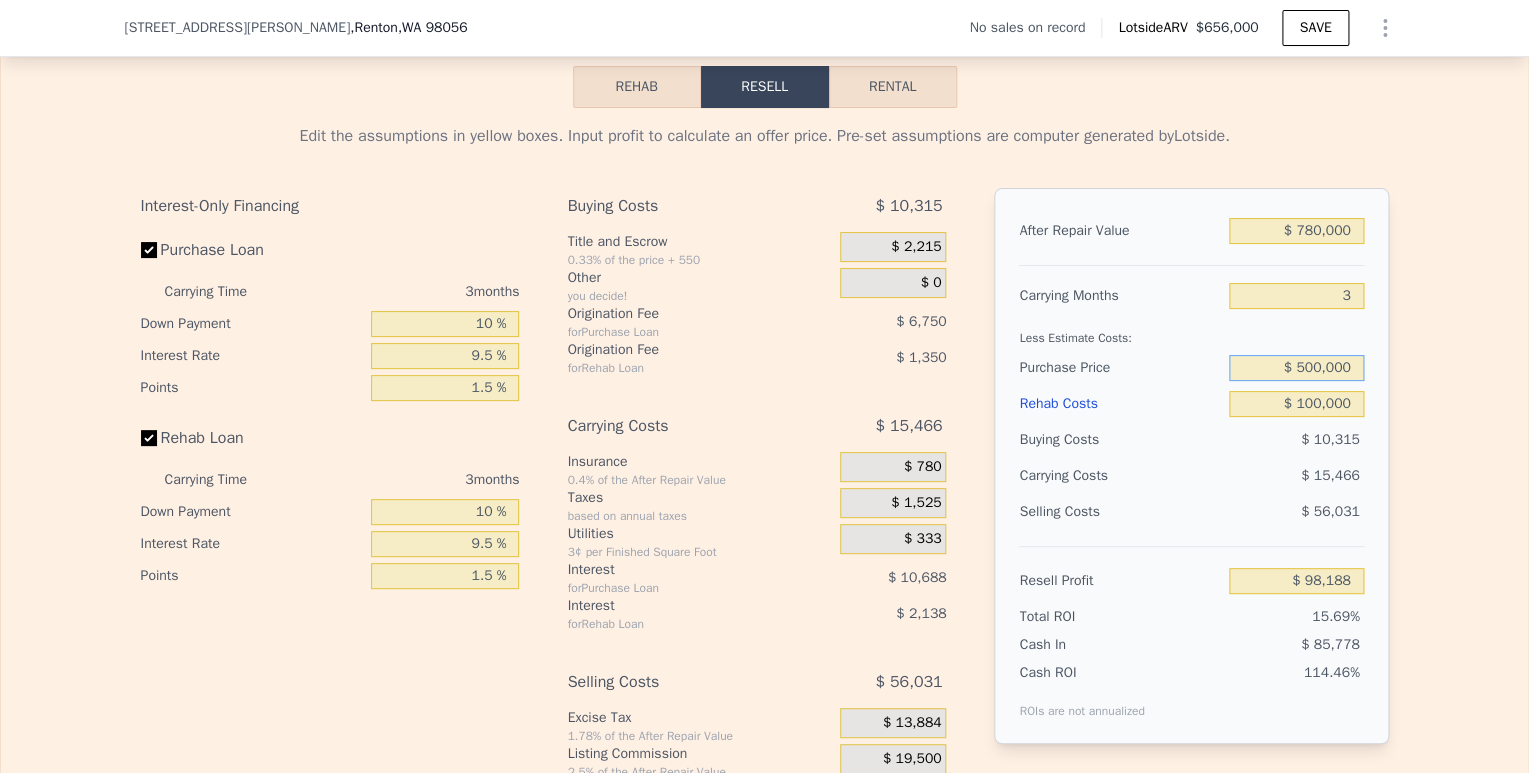 click on "$ 500,000" at bounding box center (1296, 368) 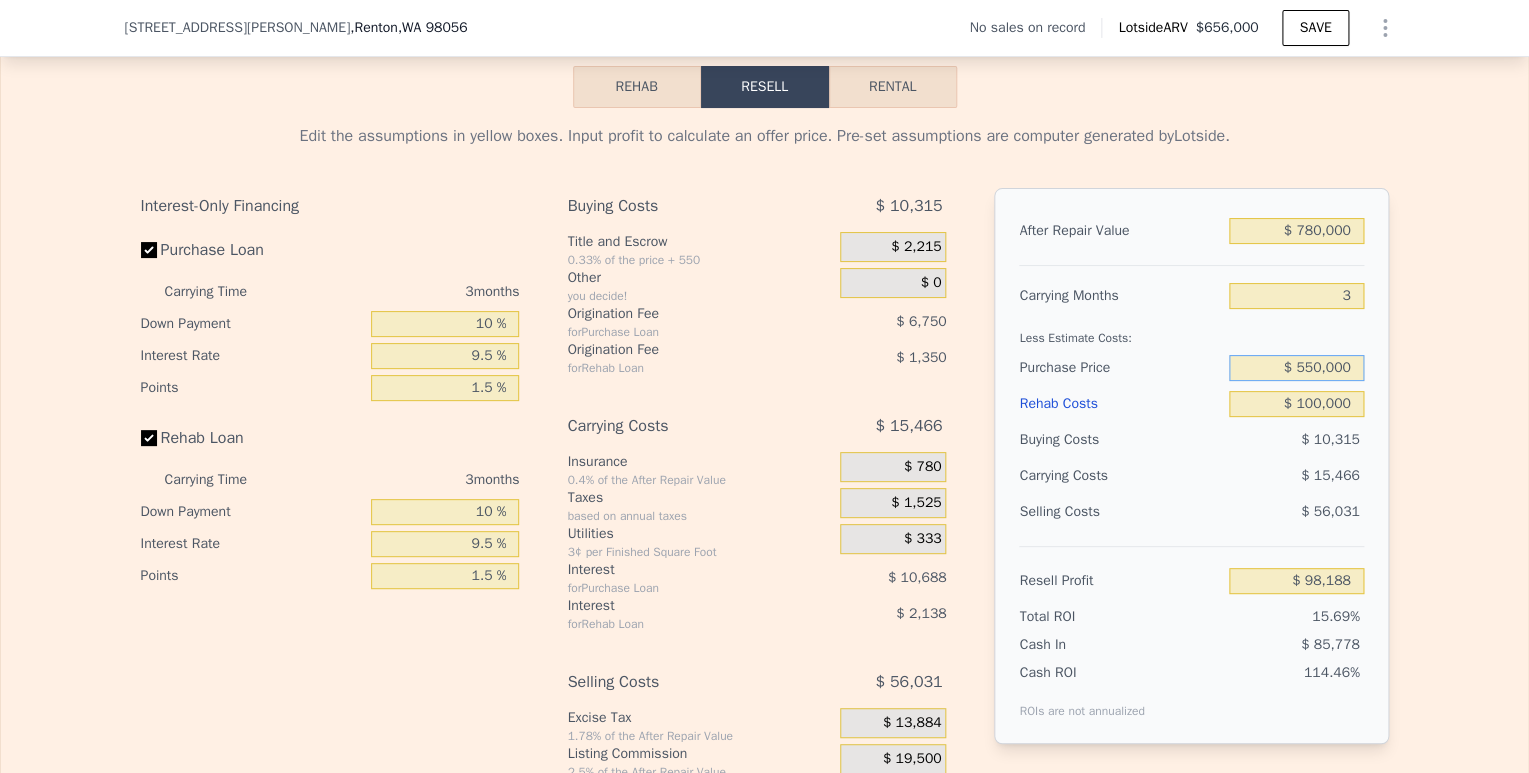 type on "$ 550,000" 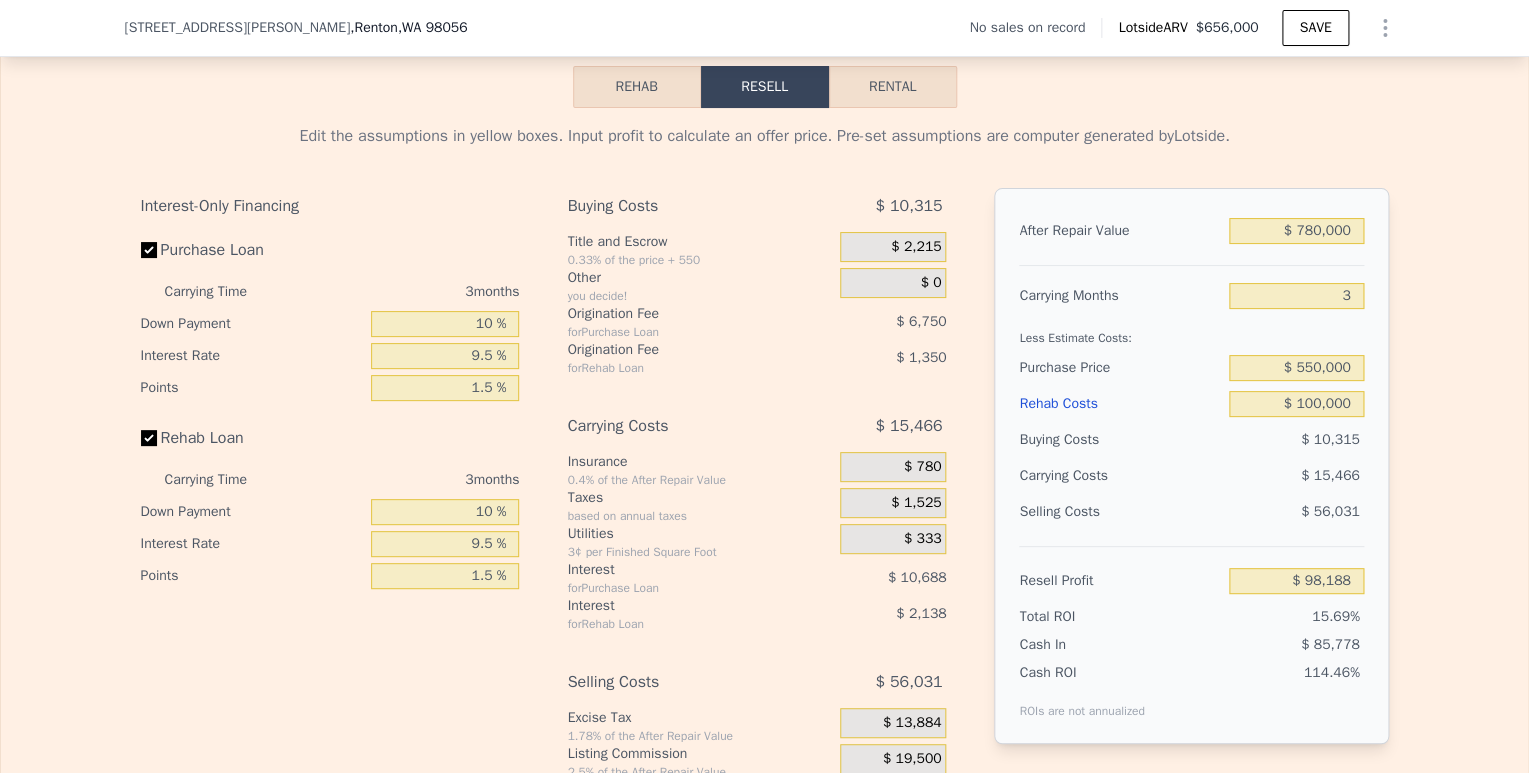click on "$ 10,315" at bounding box center [1296, 440] 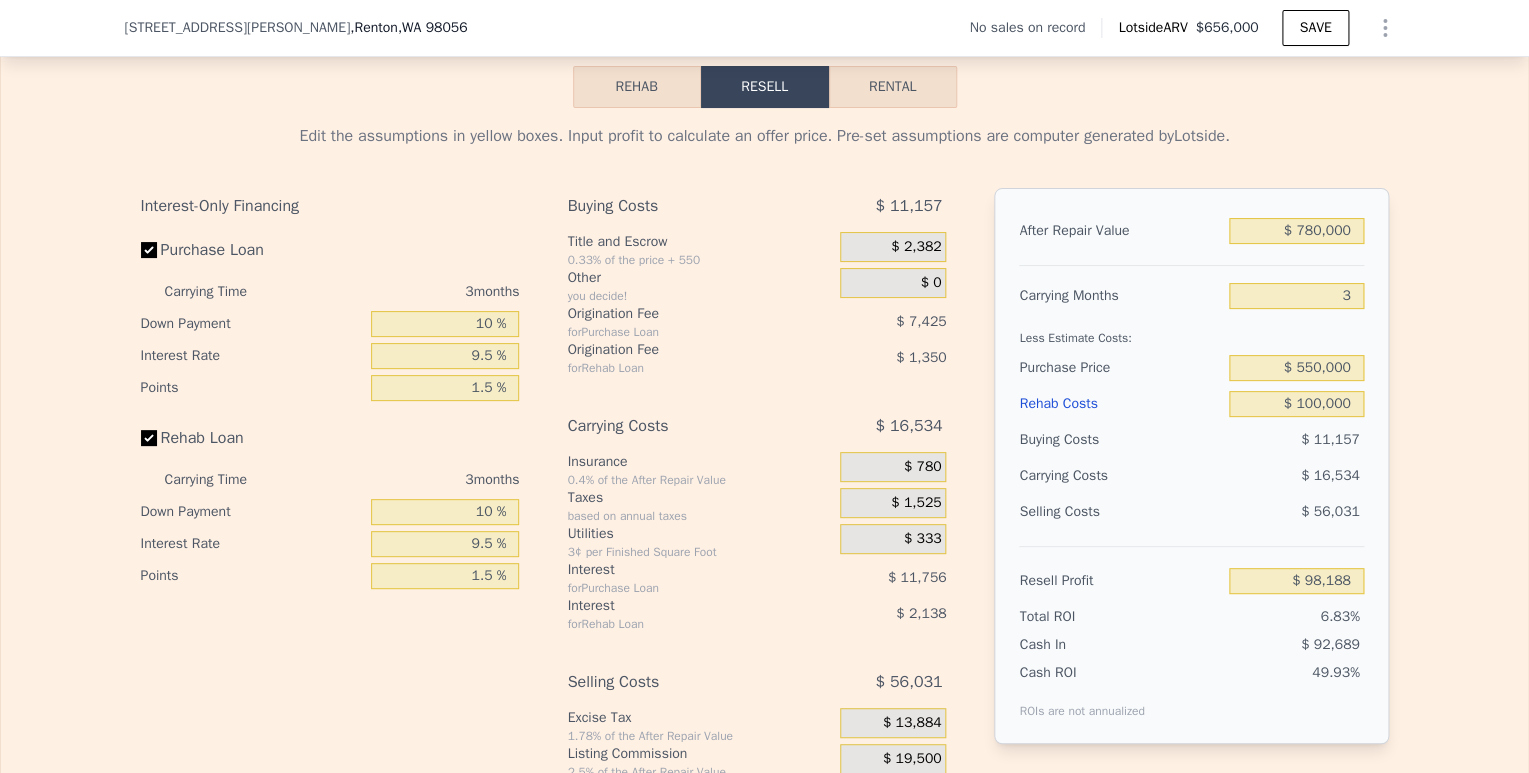 type on "$ 46,278" 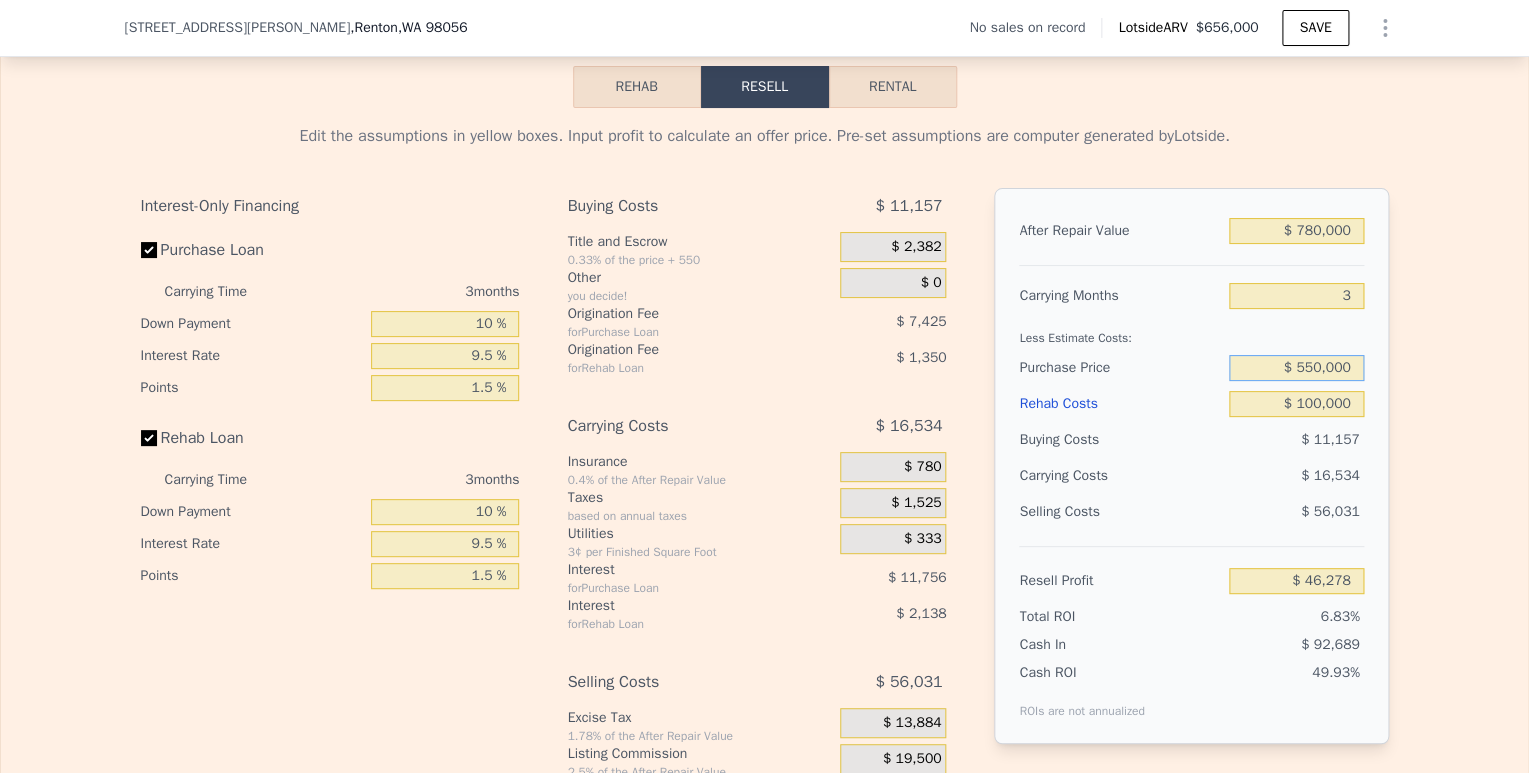 click on "$ 550,000" at bounding box center [1296, 368] 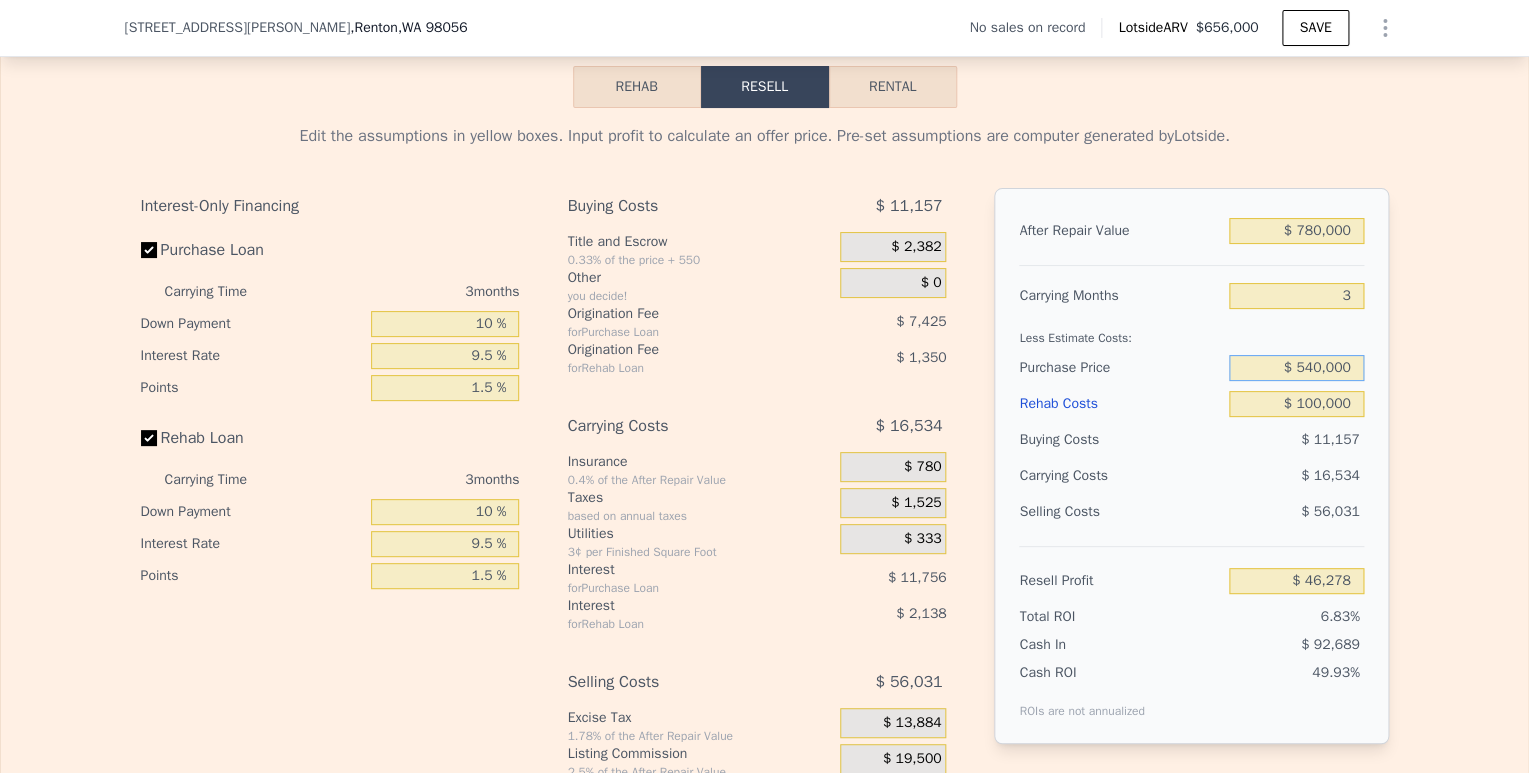 type on "$ 540,000" 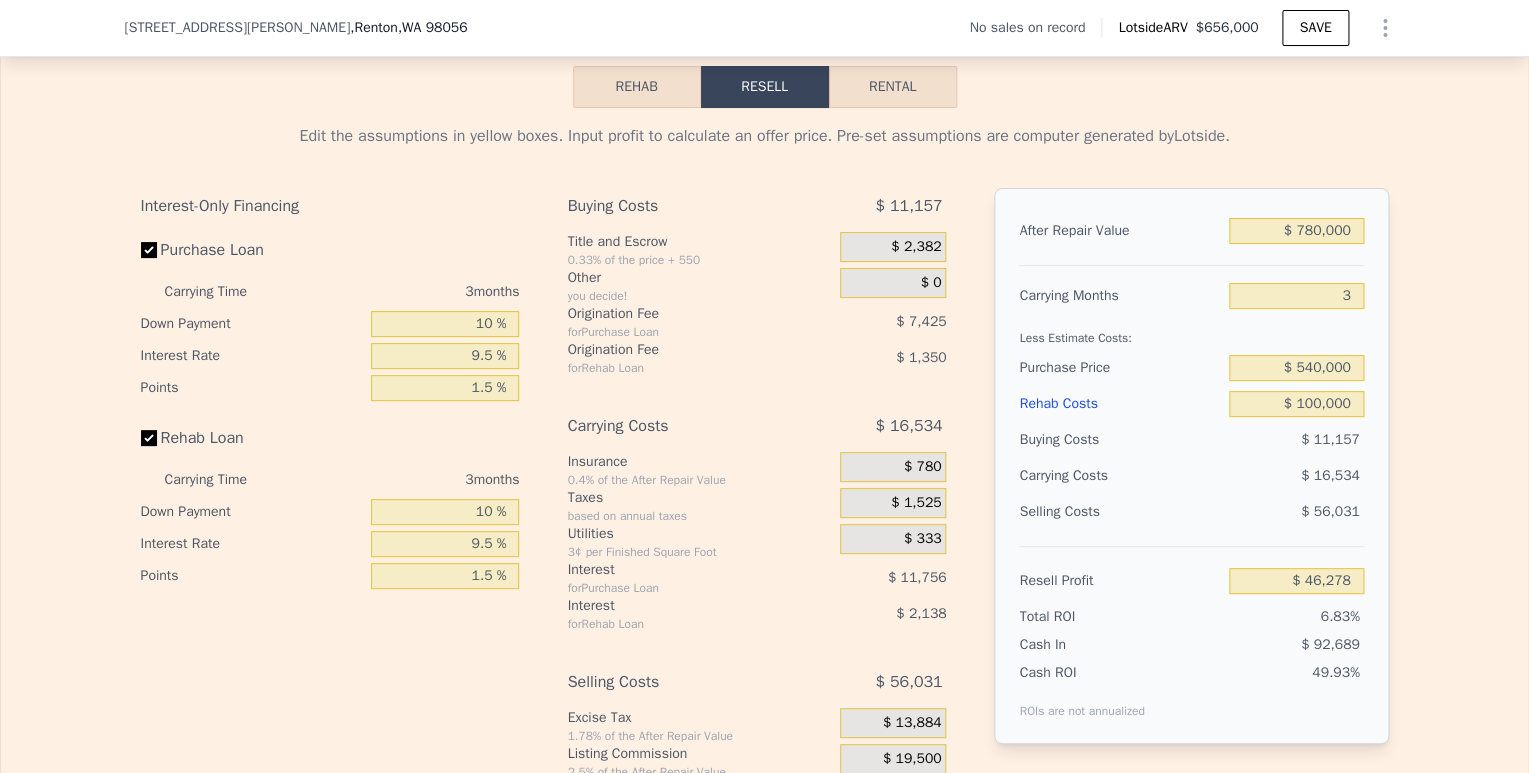 click on "$ 56,031" at bounding box center (1296, 512) 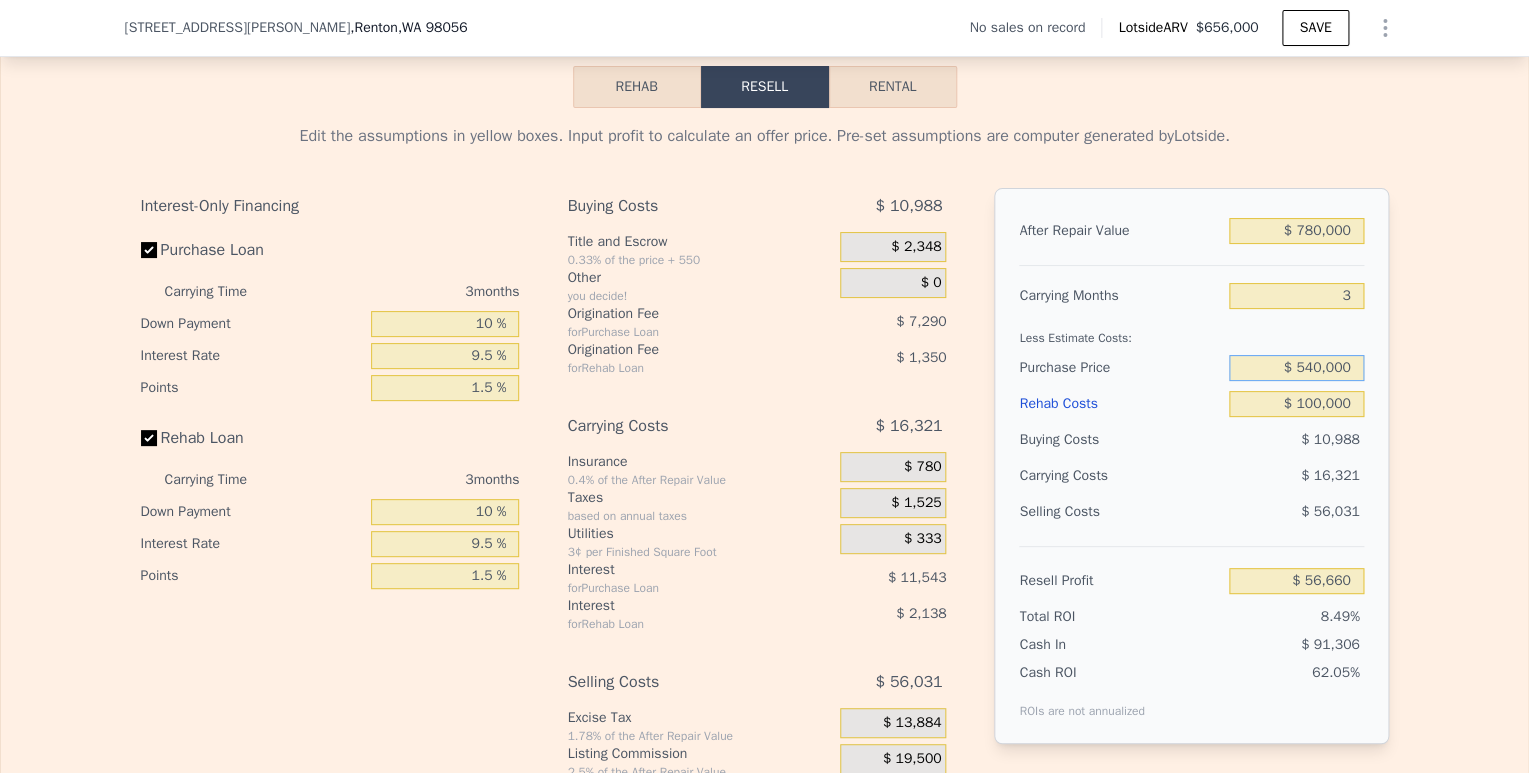 click on "$ 540,000" at bounding box center (1296, 368) 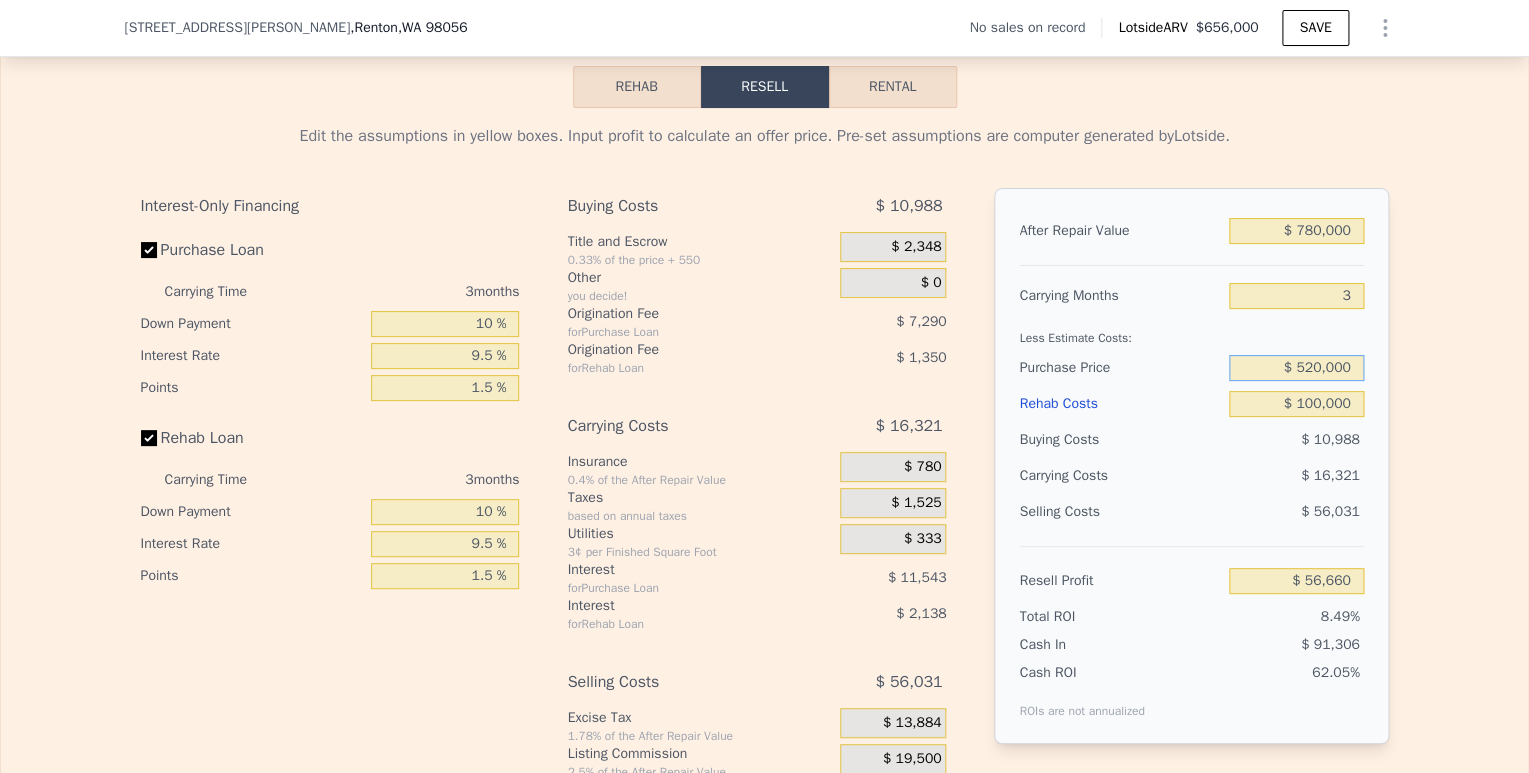 type on "$ 520,000" 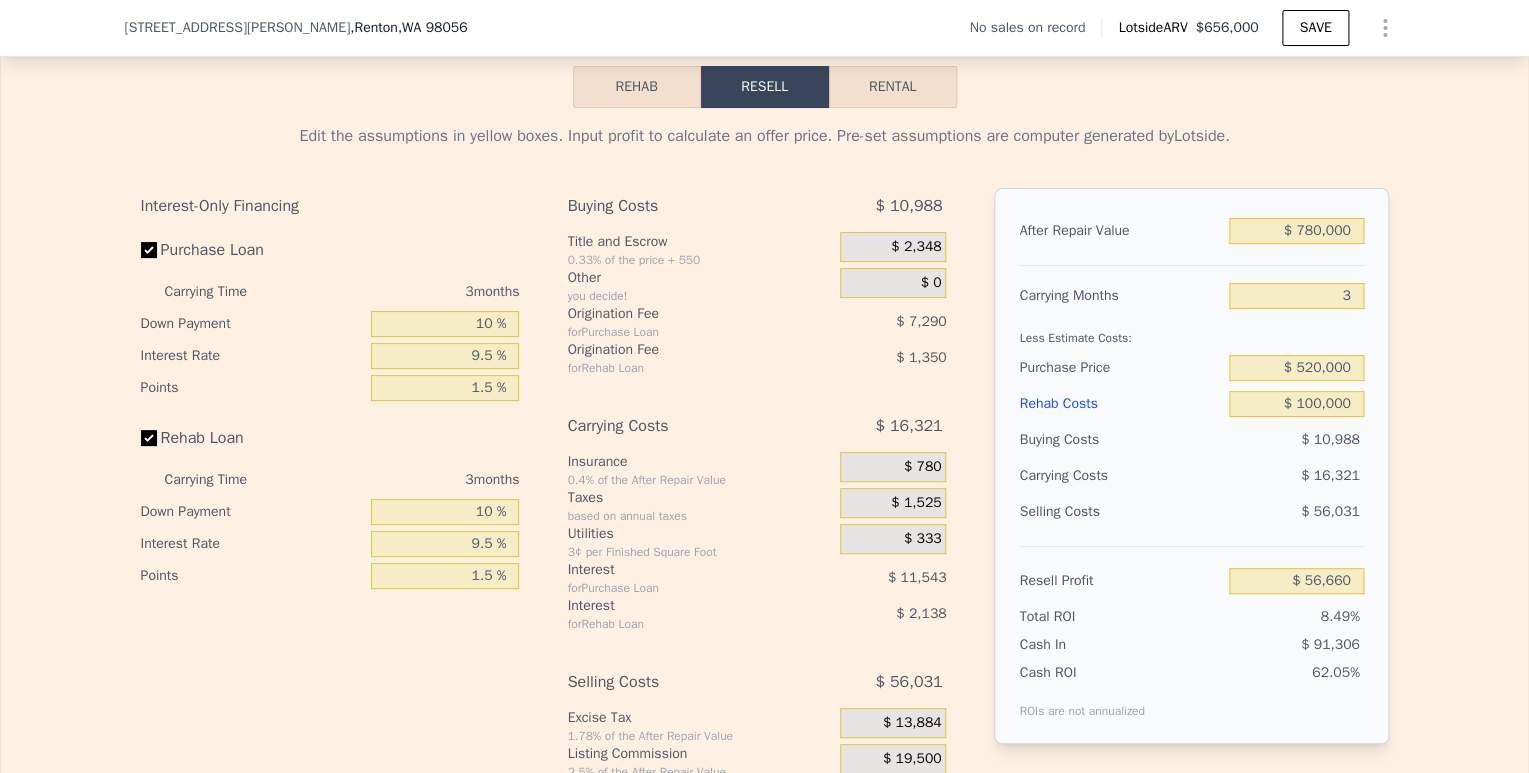 click on "$ 16,321" at bounding box center (1258, 476) 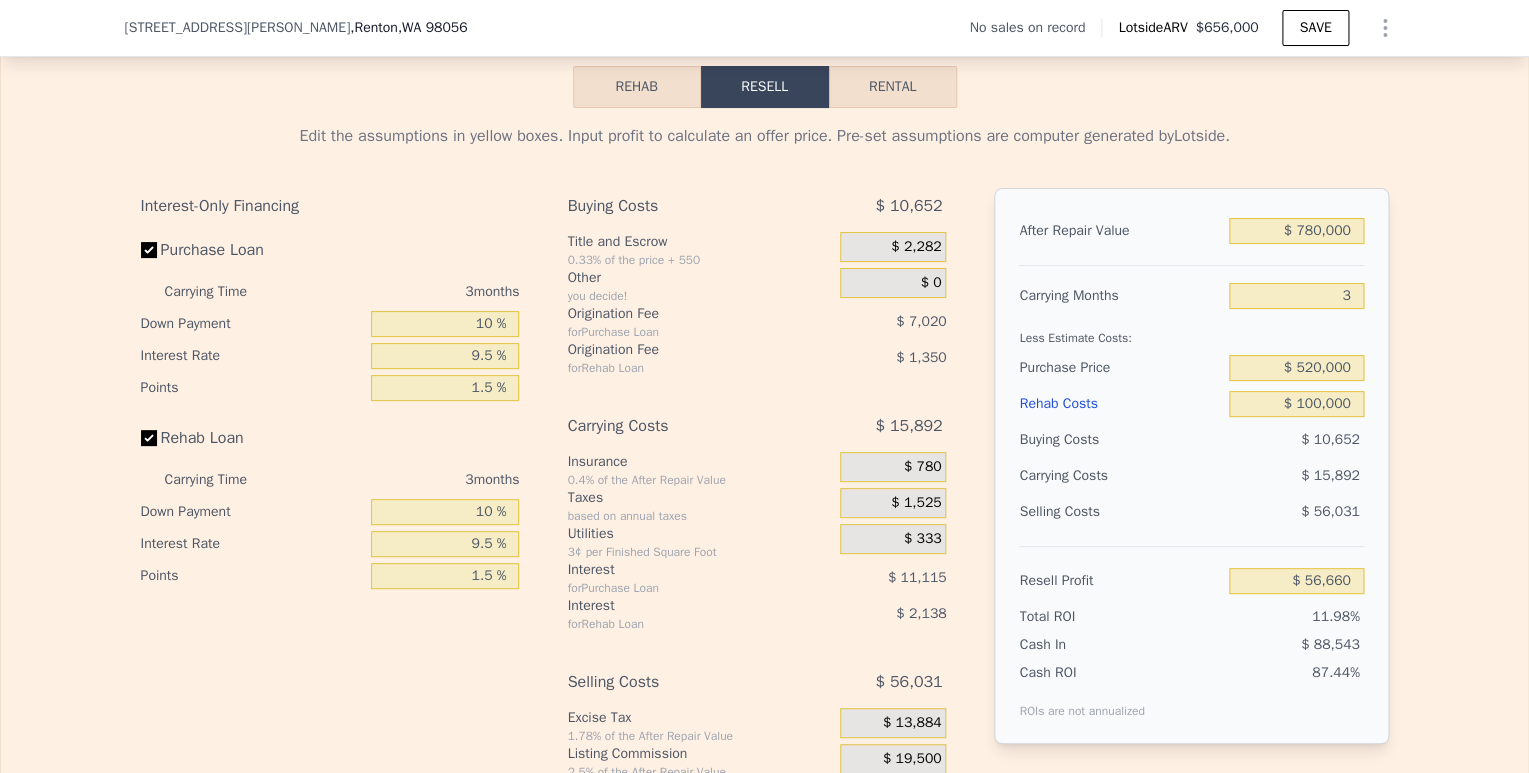 type on "$ 77,425" 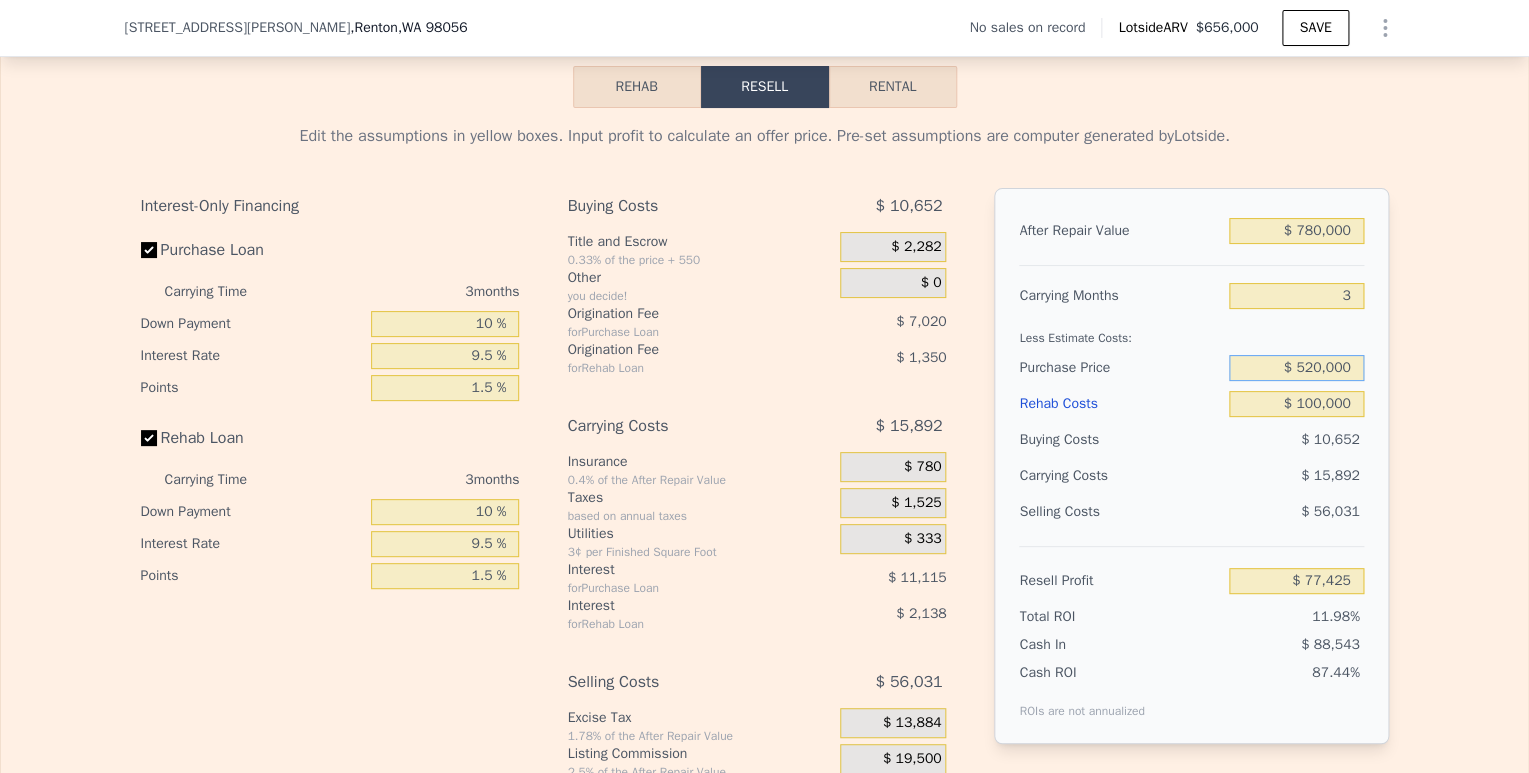 click on "$ 520,000" at bounding box center (1296, 368) 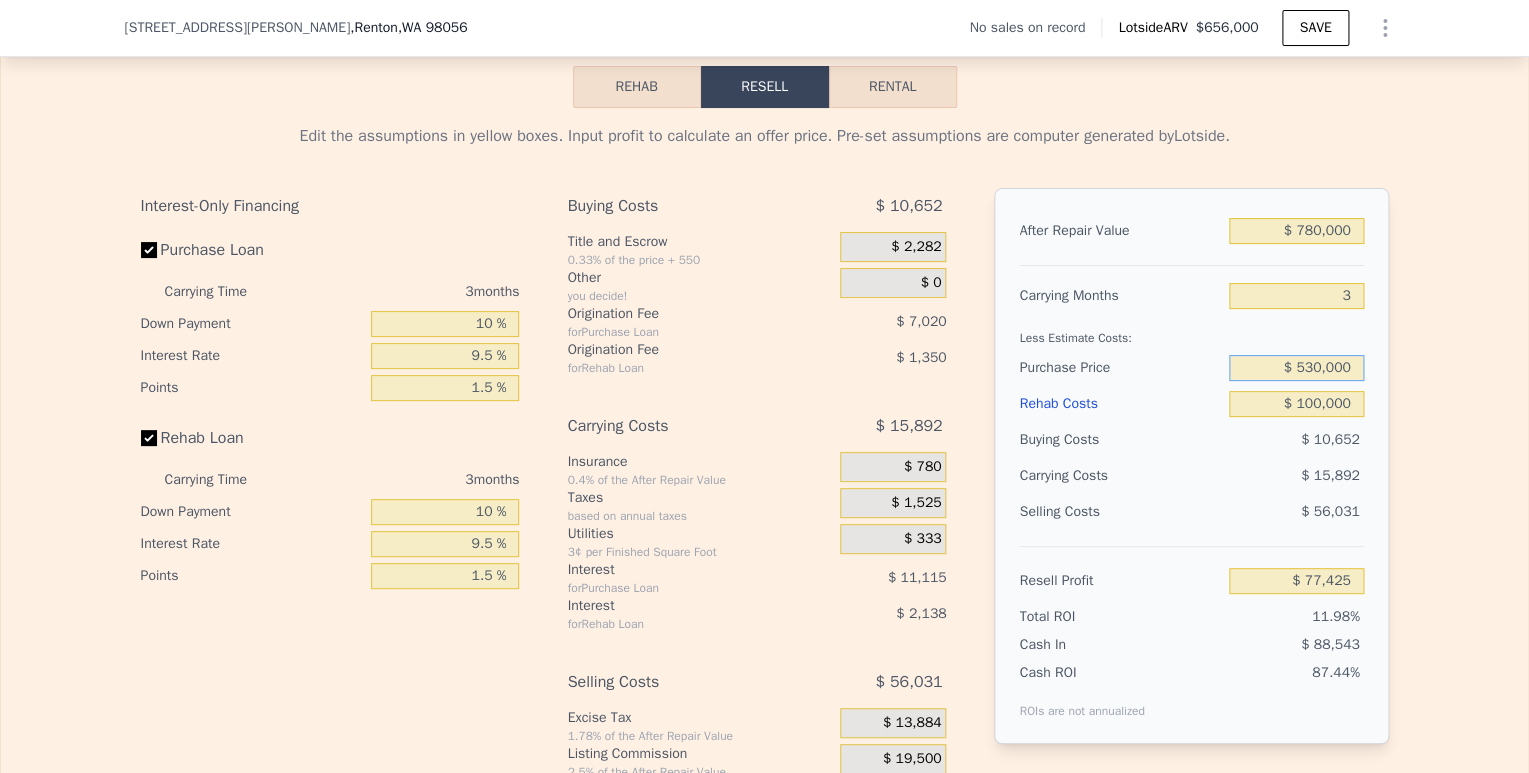 type on "$ 530,000" 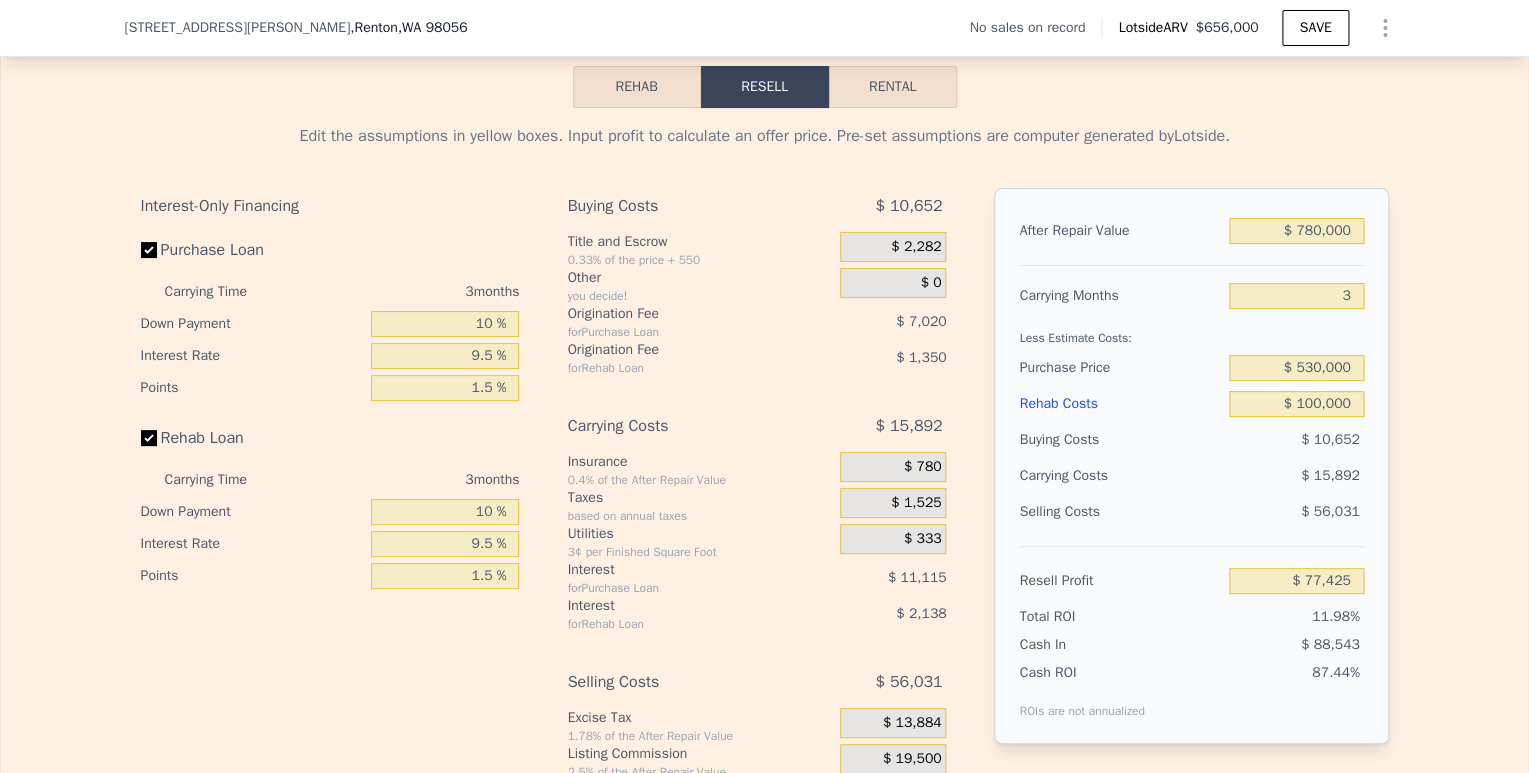 click on "Buying Costs" at bounding box center [1120, 440] 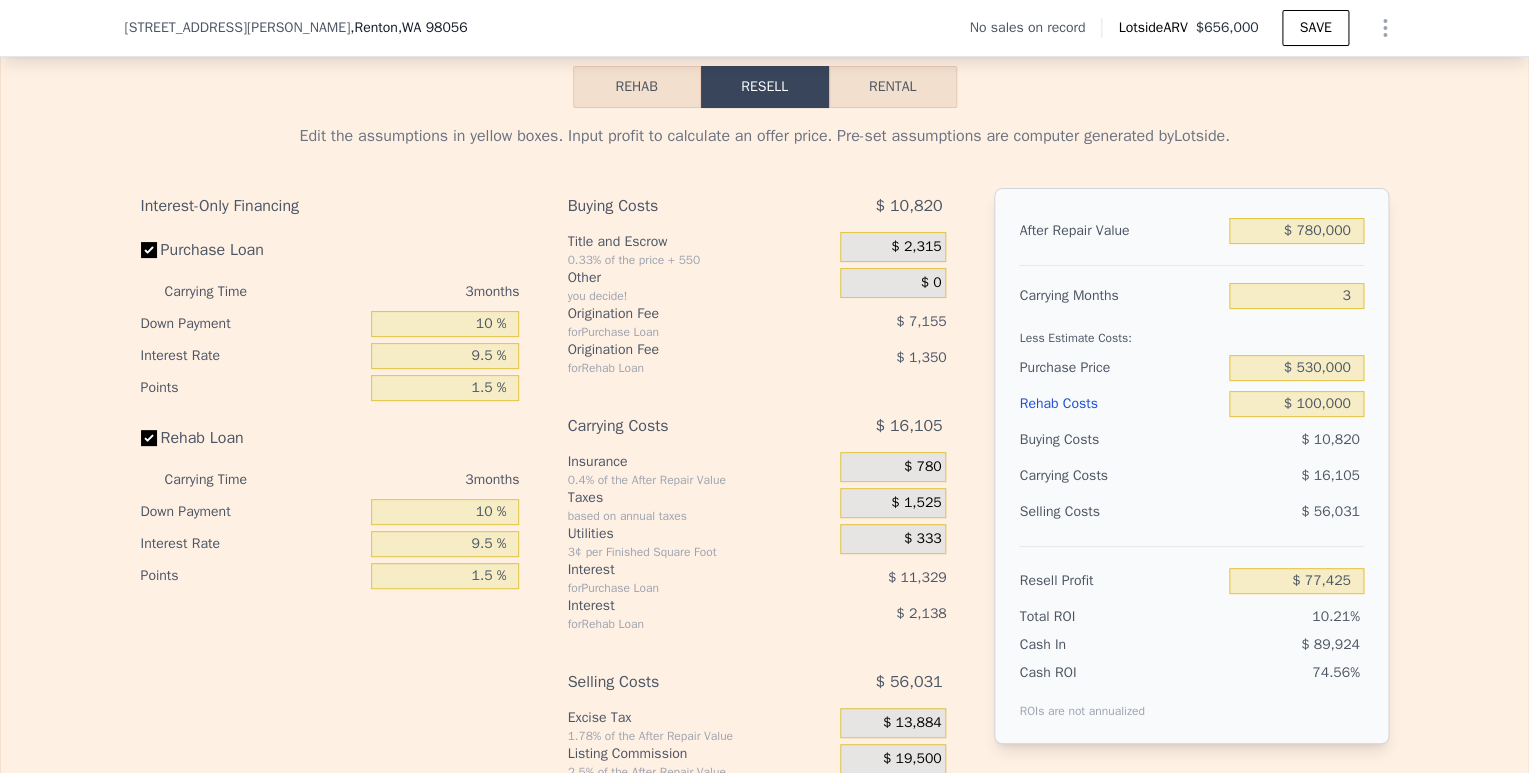 type on "$ 67,044" 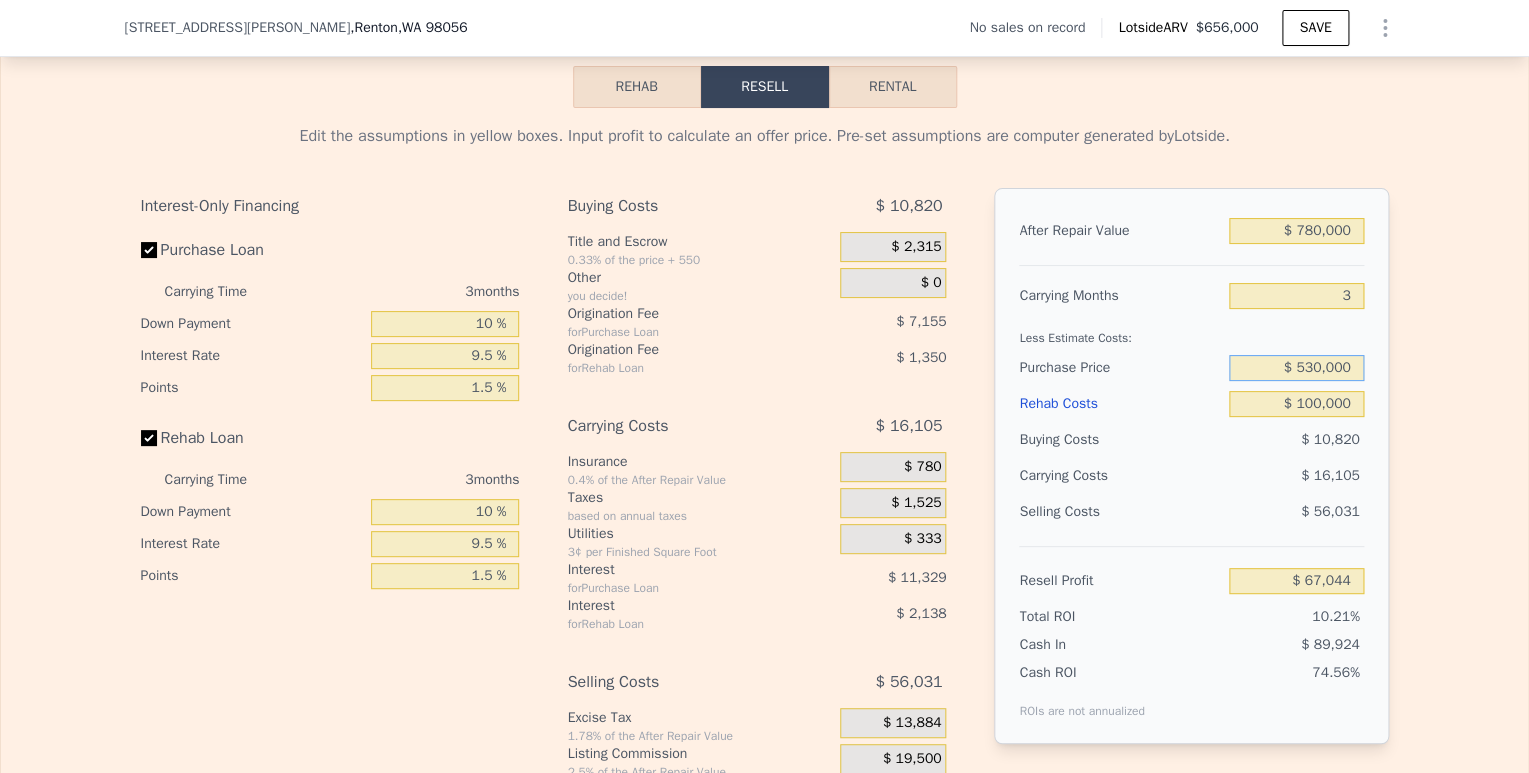 click on "$ 530,000" at bounding box center [1296, 368] 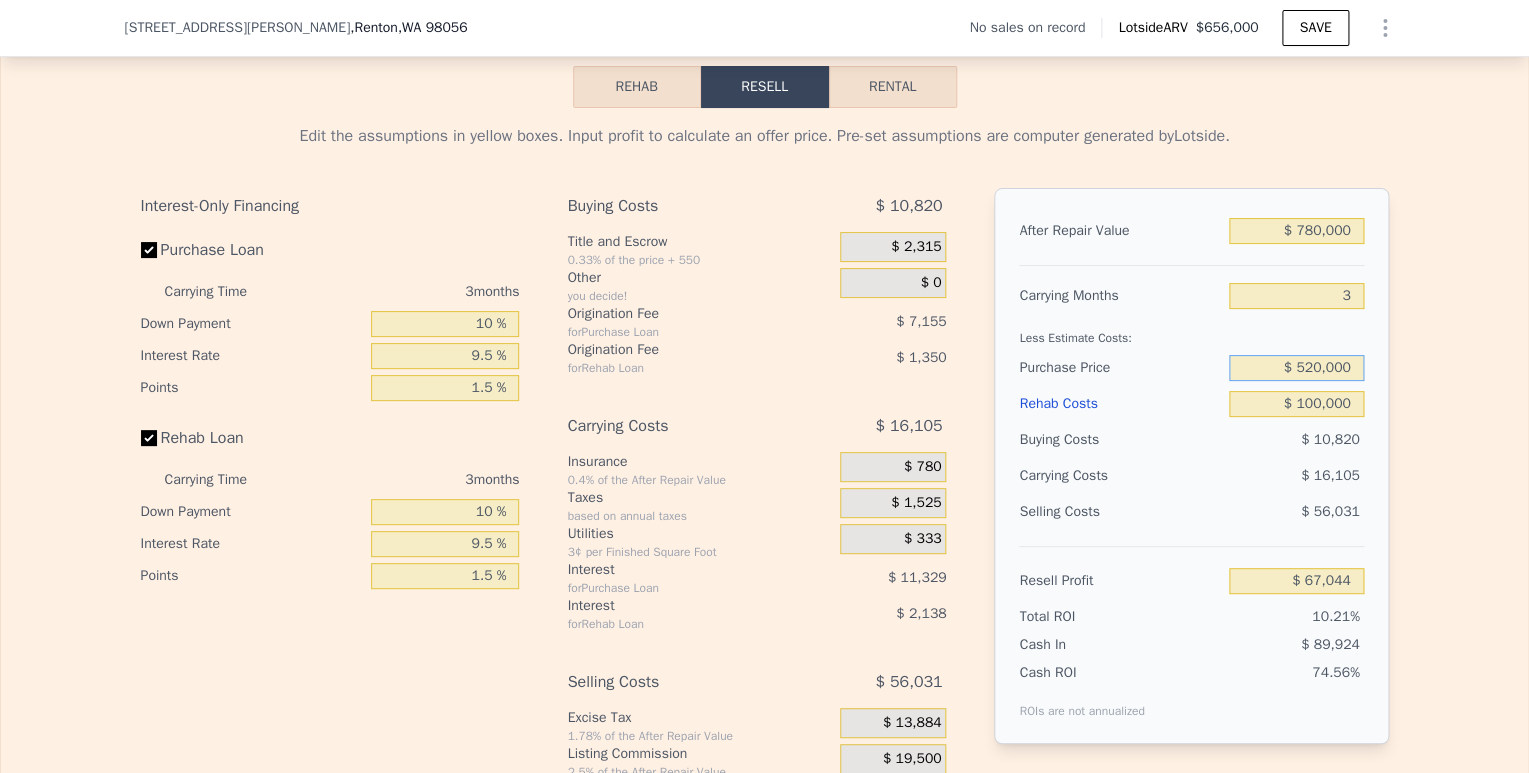 type on "$ 520,000" 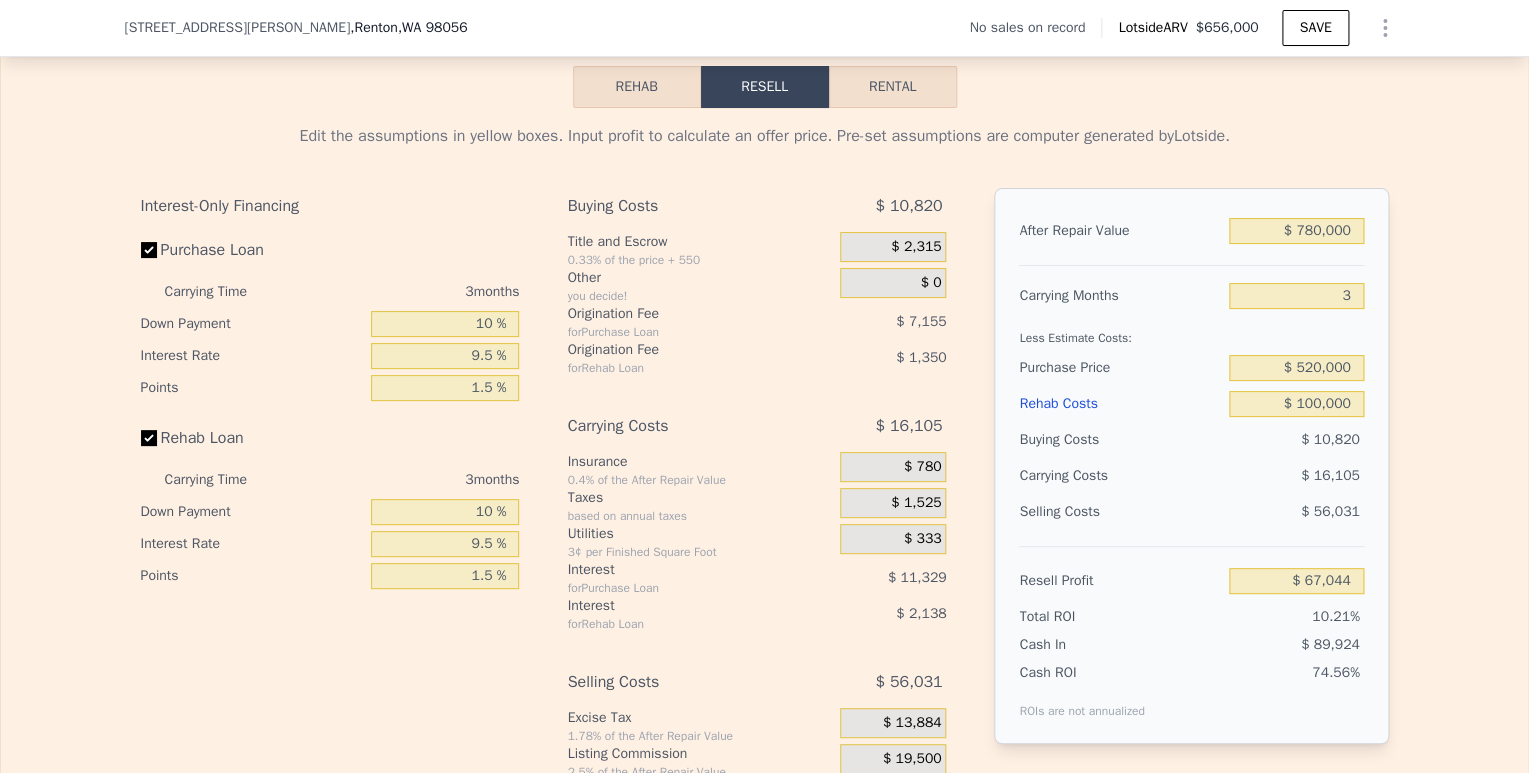 click on "$ 16,105" at bounding box center (1258, 476) 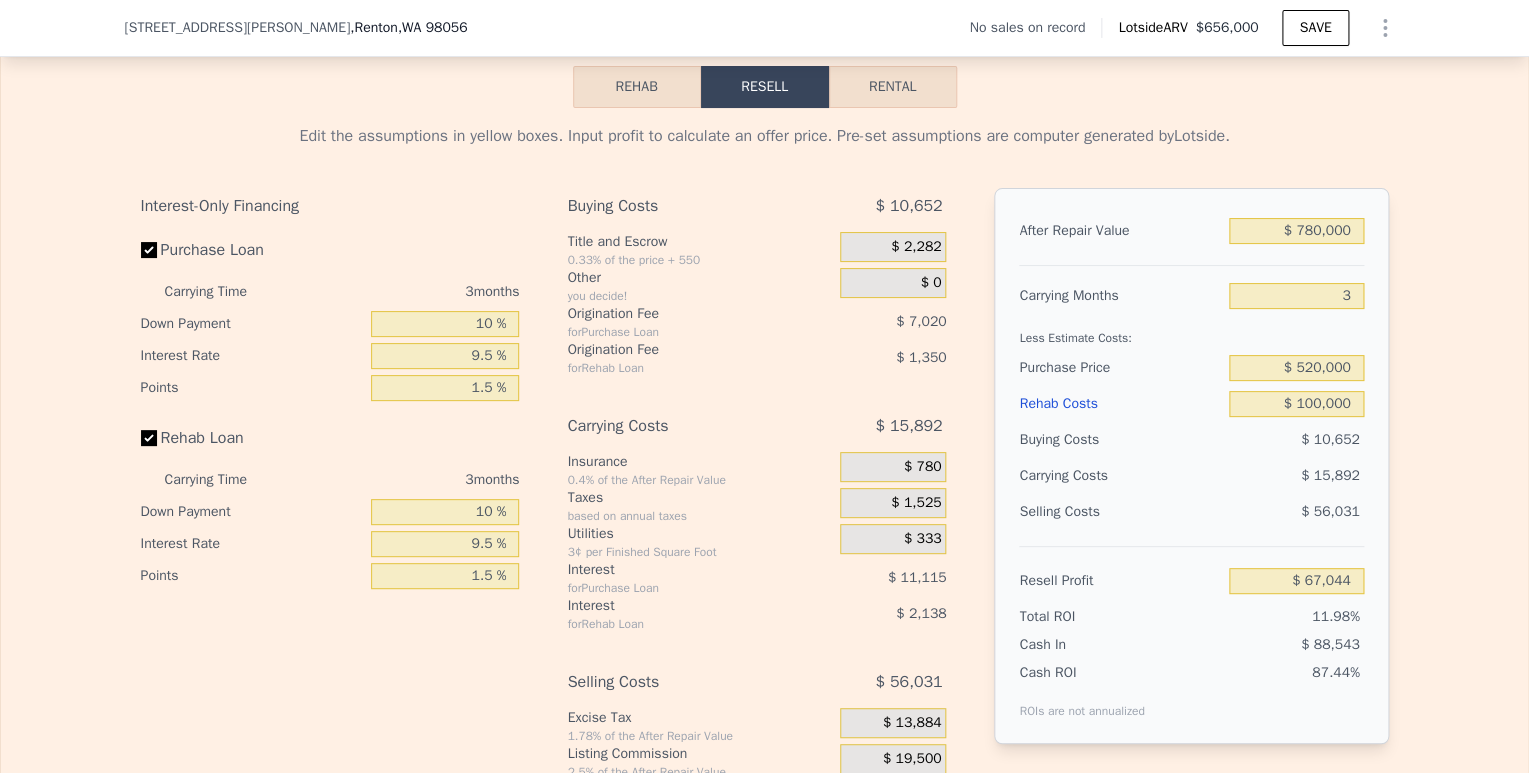 type on "$ 77,425" 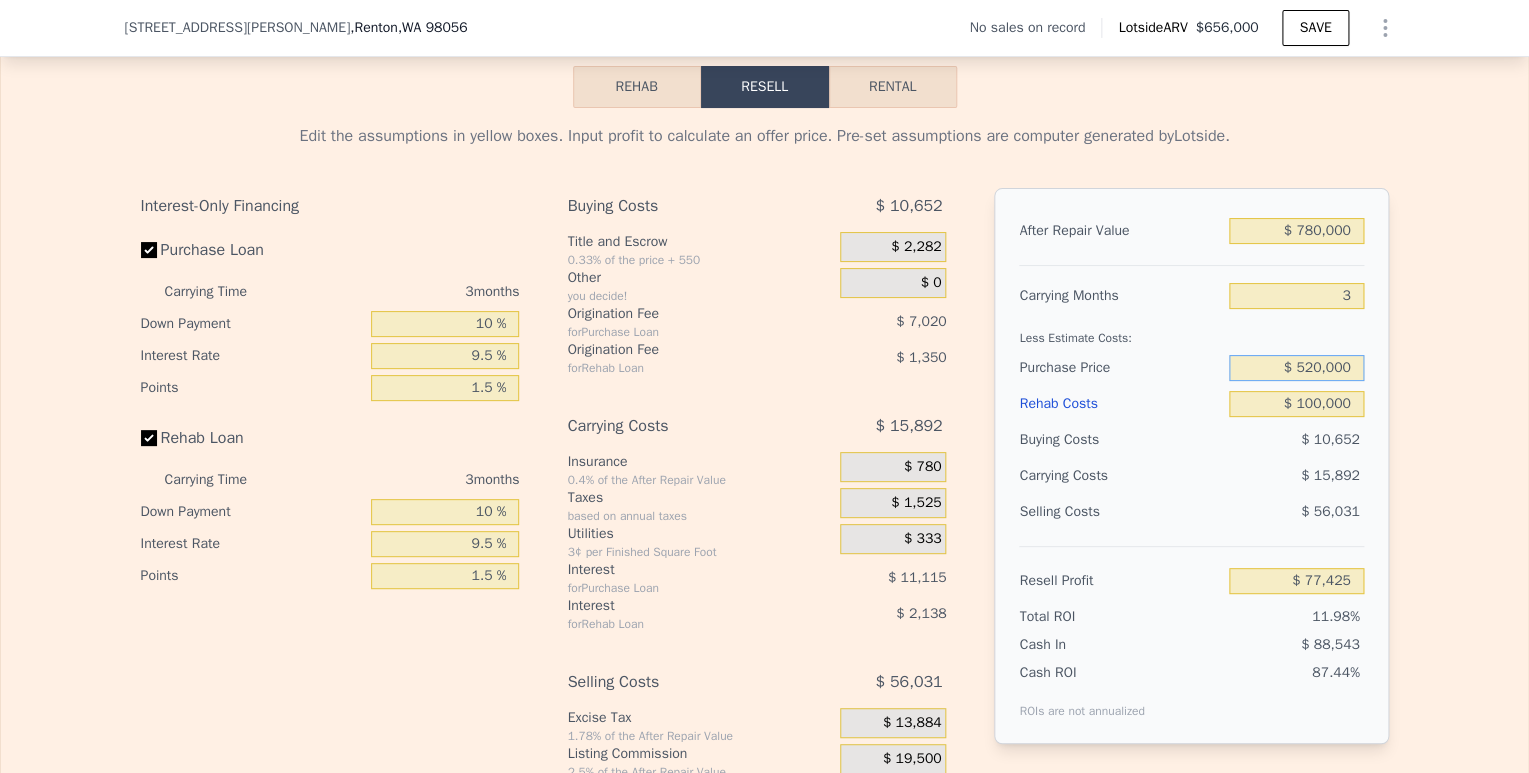 click on "$ 520,000" at bounding box center [1296, 368] 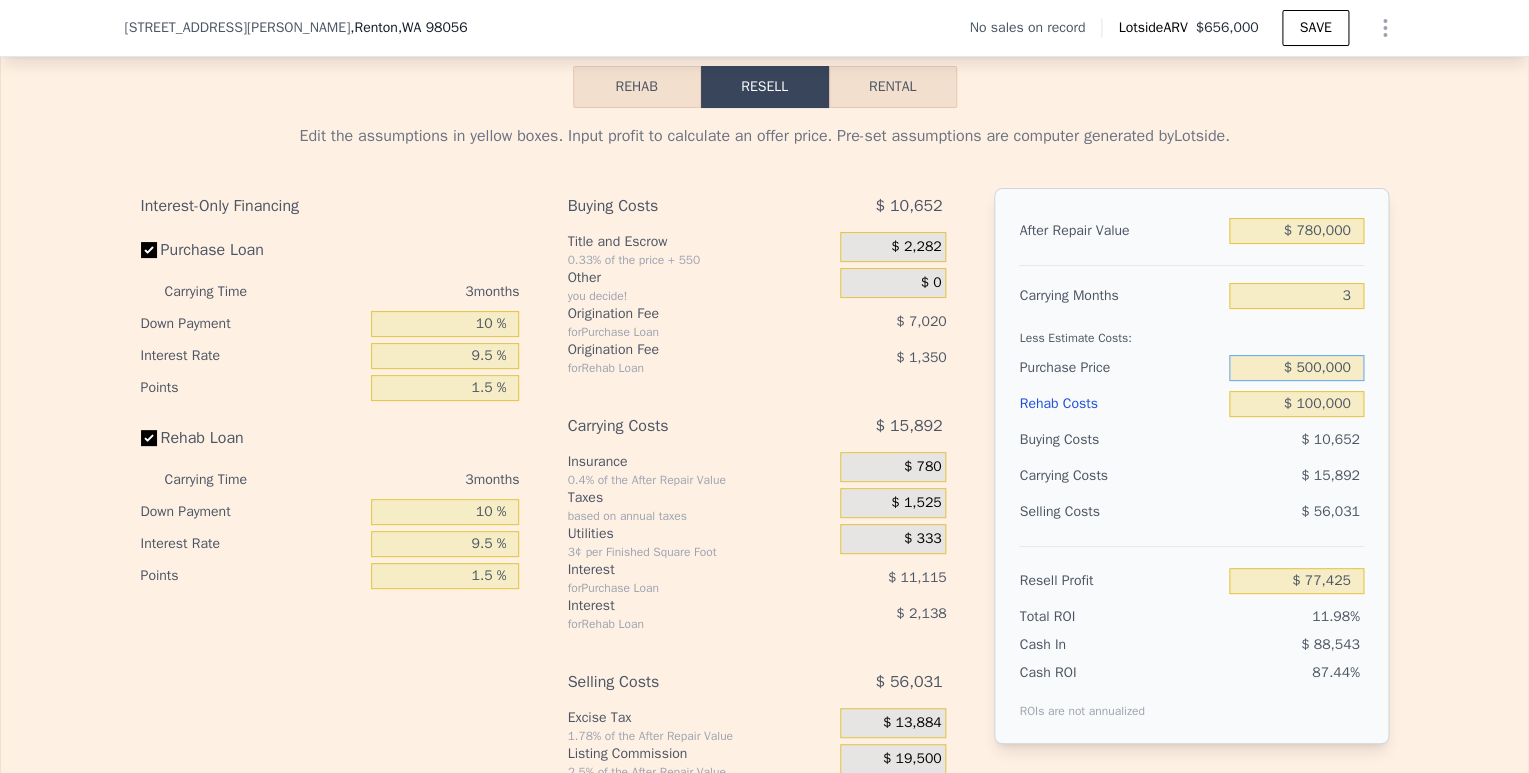 type on "$ 500,000" 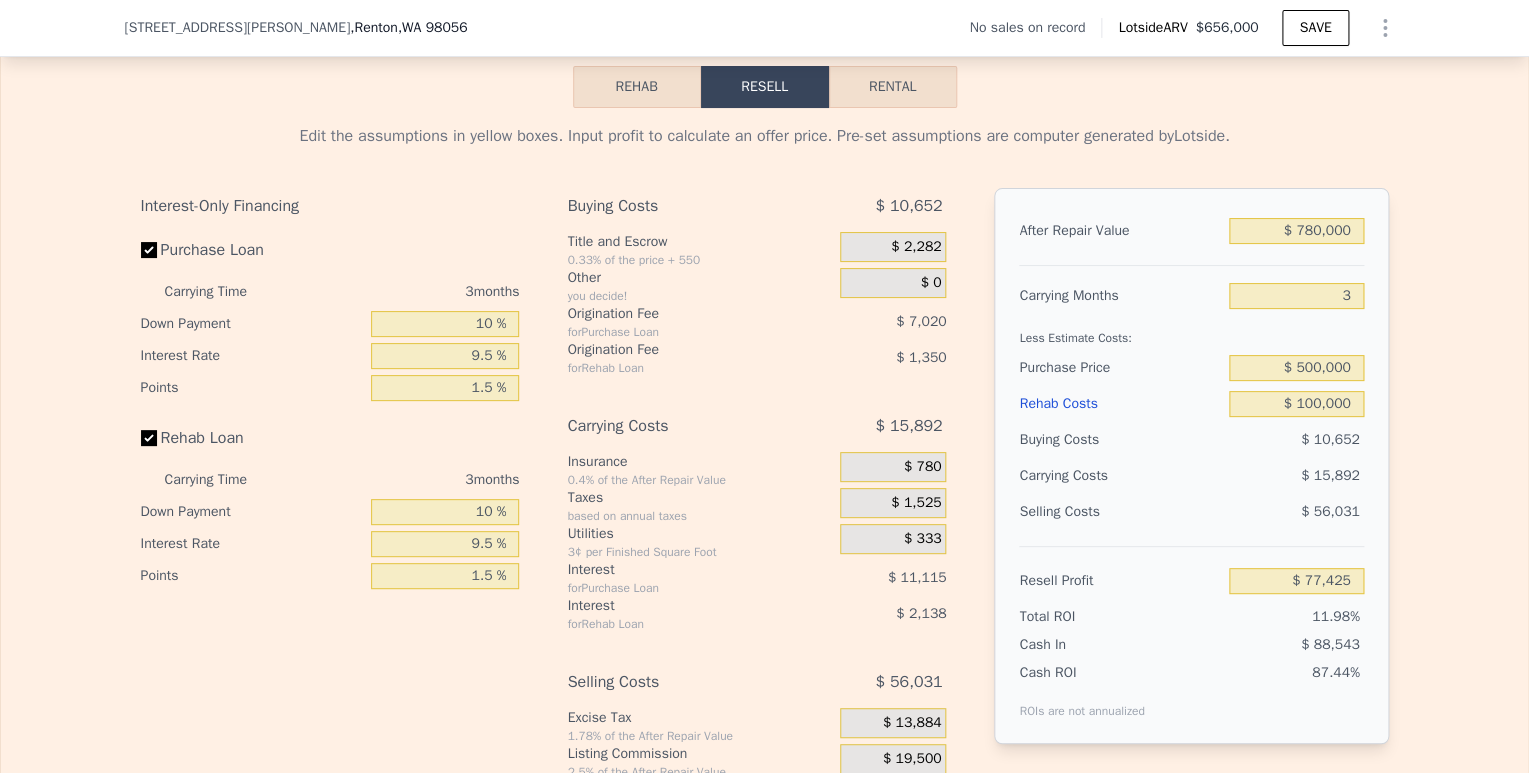 click on "$ 10,652" at bounding box center [1296, 440] 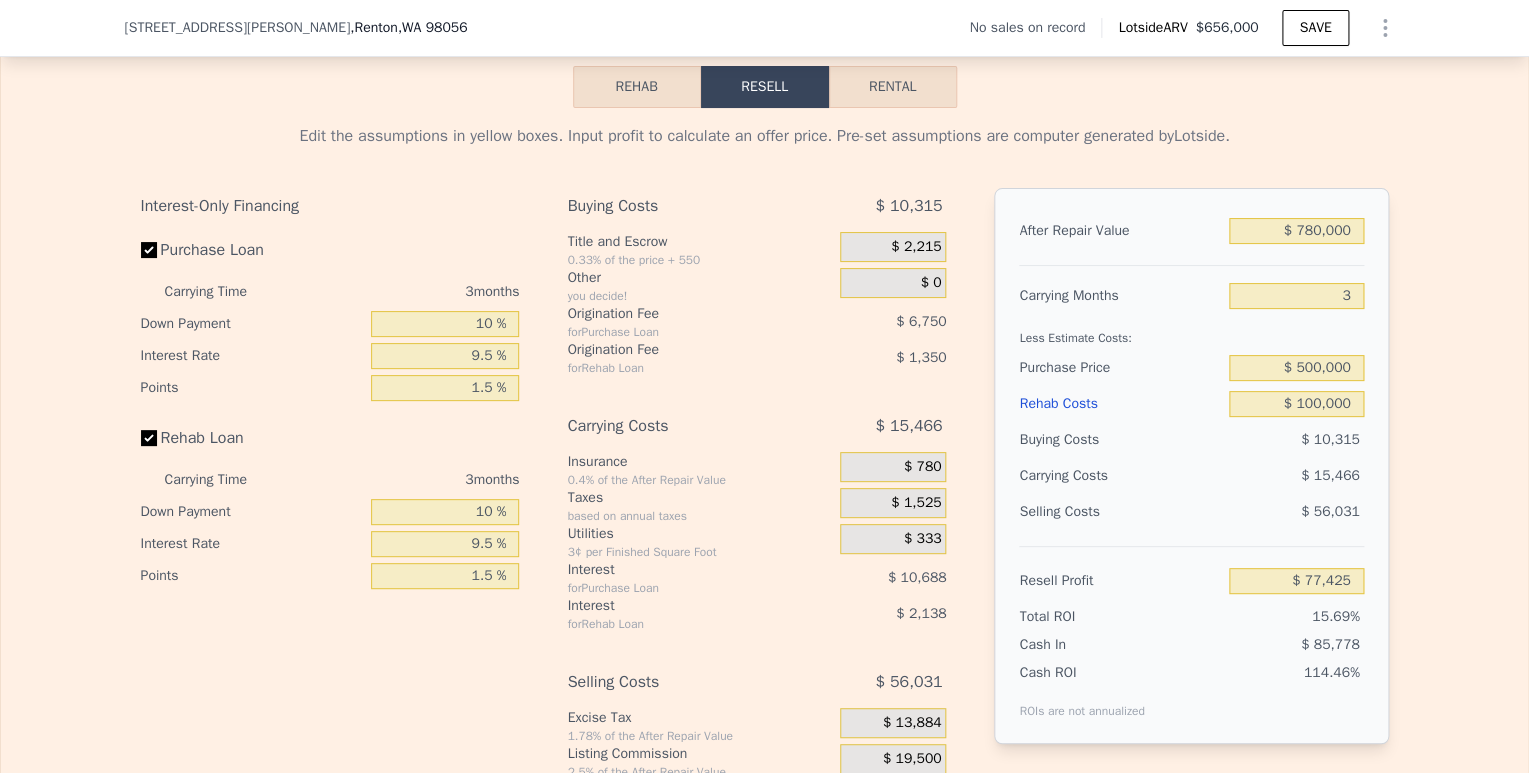 type on "$ 98,188" 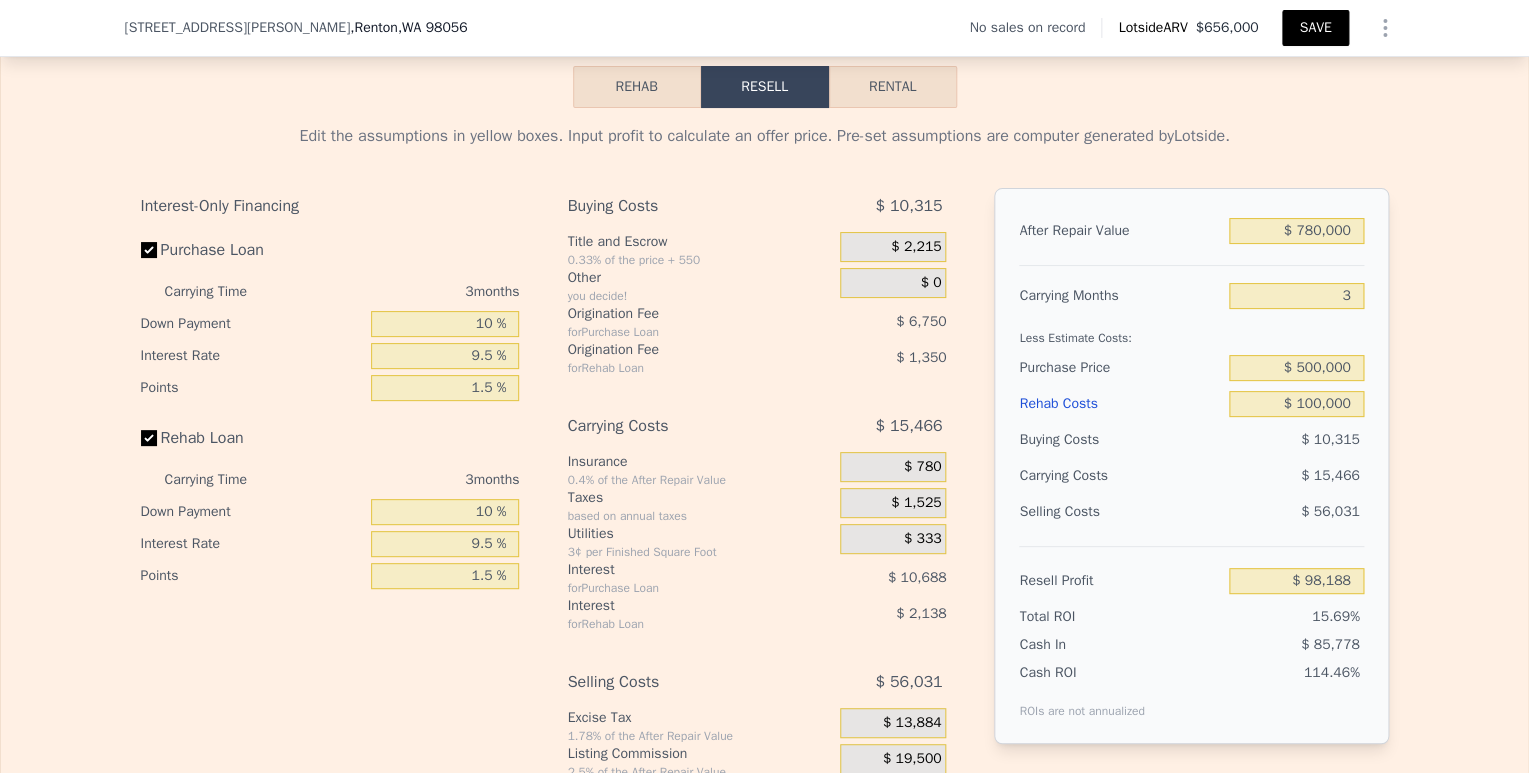 click on "SAVE" at bounding box center [1315, 28] 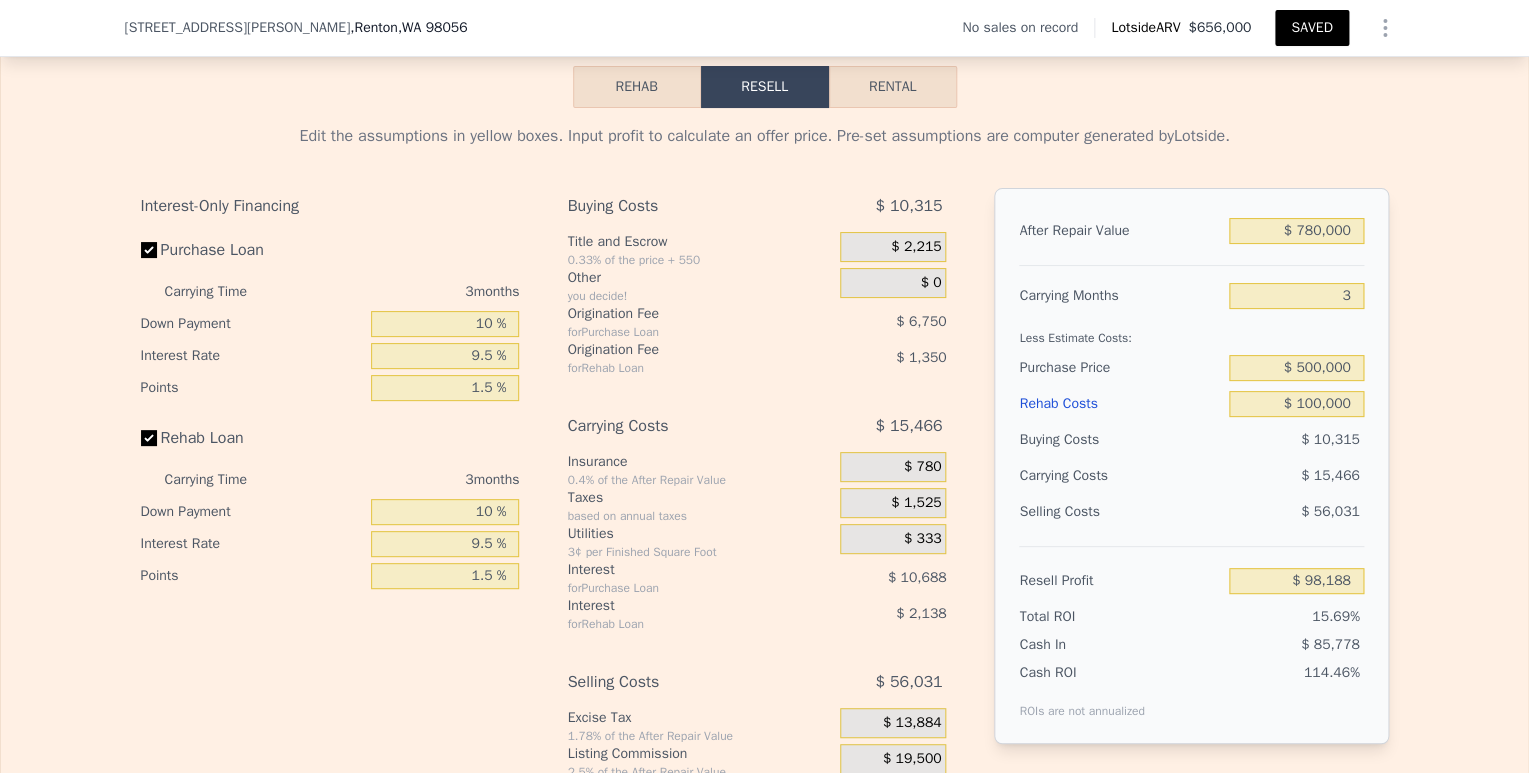 click 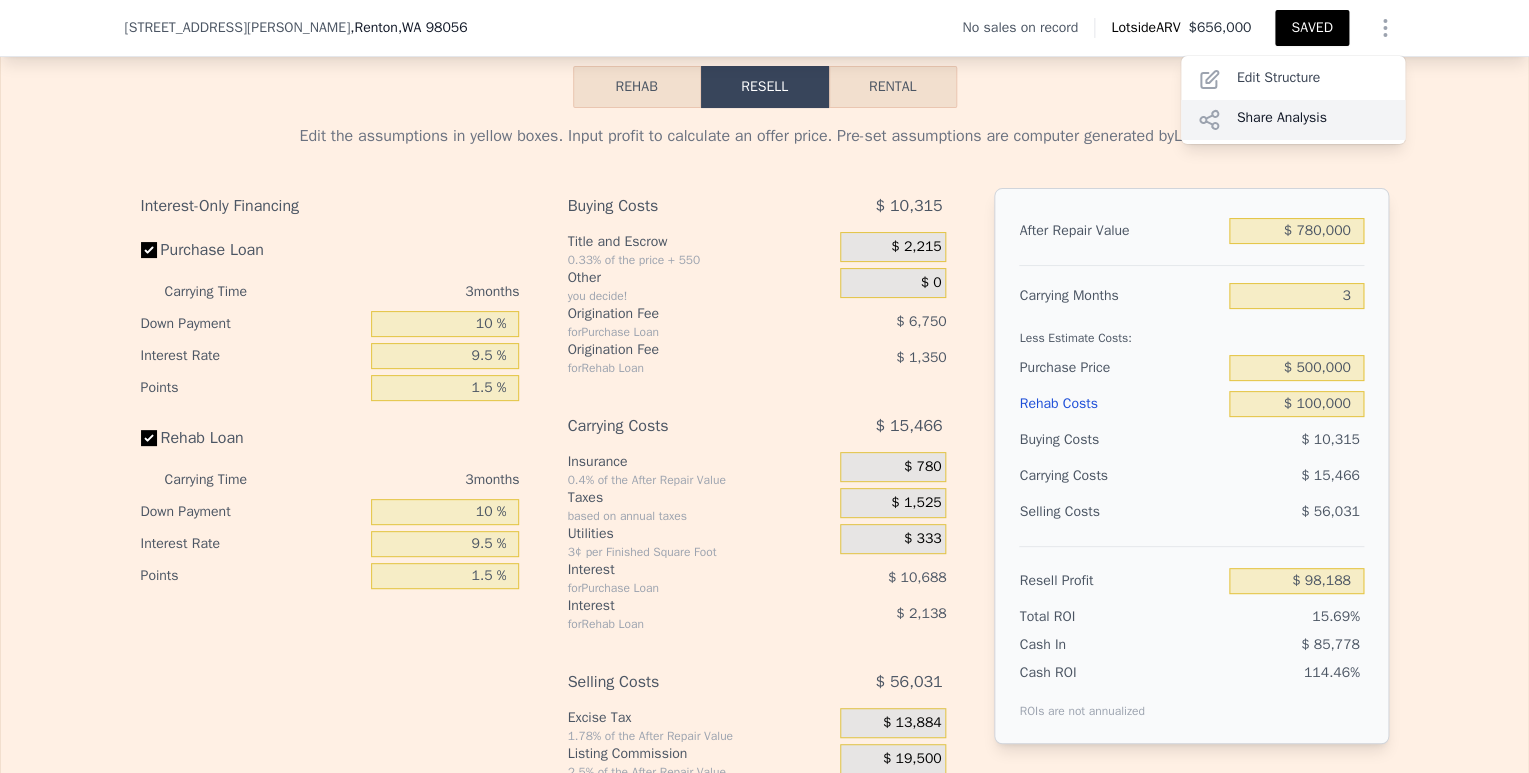 click on "Share Analysis" at bounding box center [1293, 120] 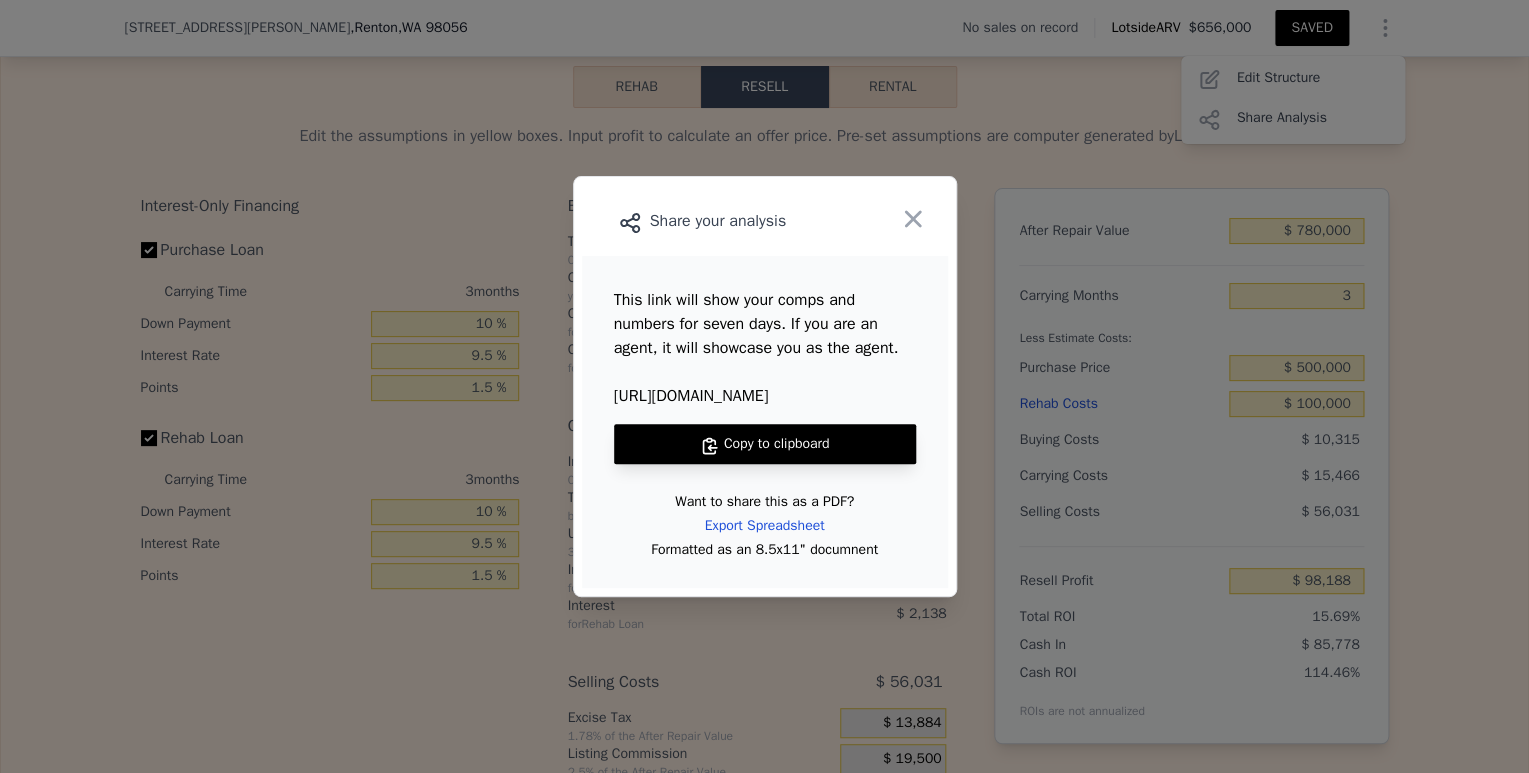 click on "Copy to clipboard" at bounding box center (765, 444) 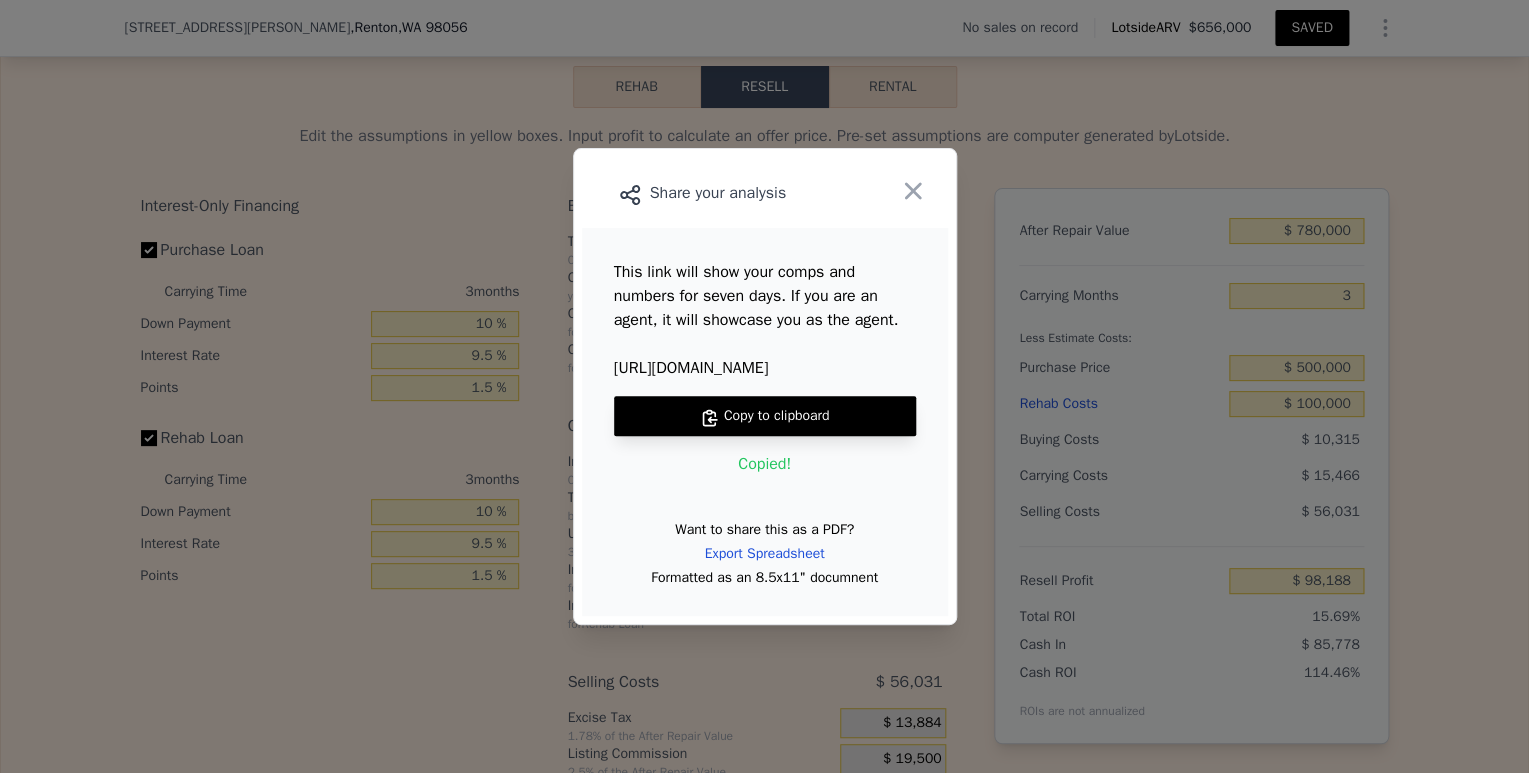 click on "Copy to clipboard" at bounding box center (765, 416) 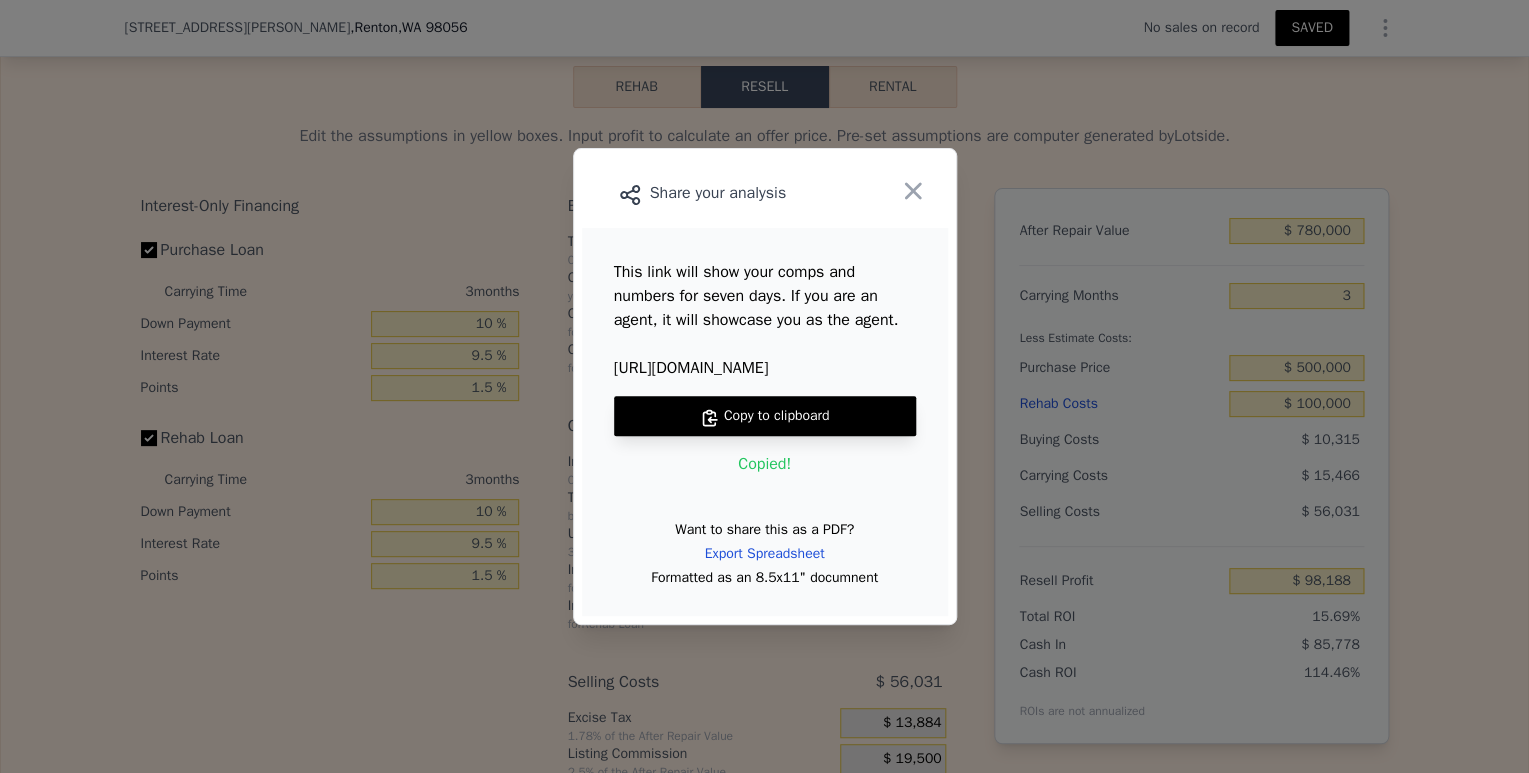 click on "Copy to clipboard" at bounding box center [765, 416] 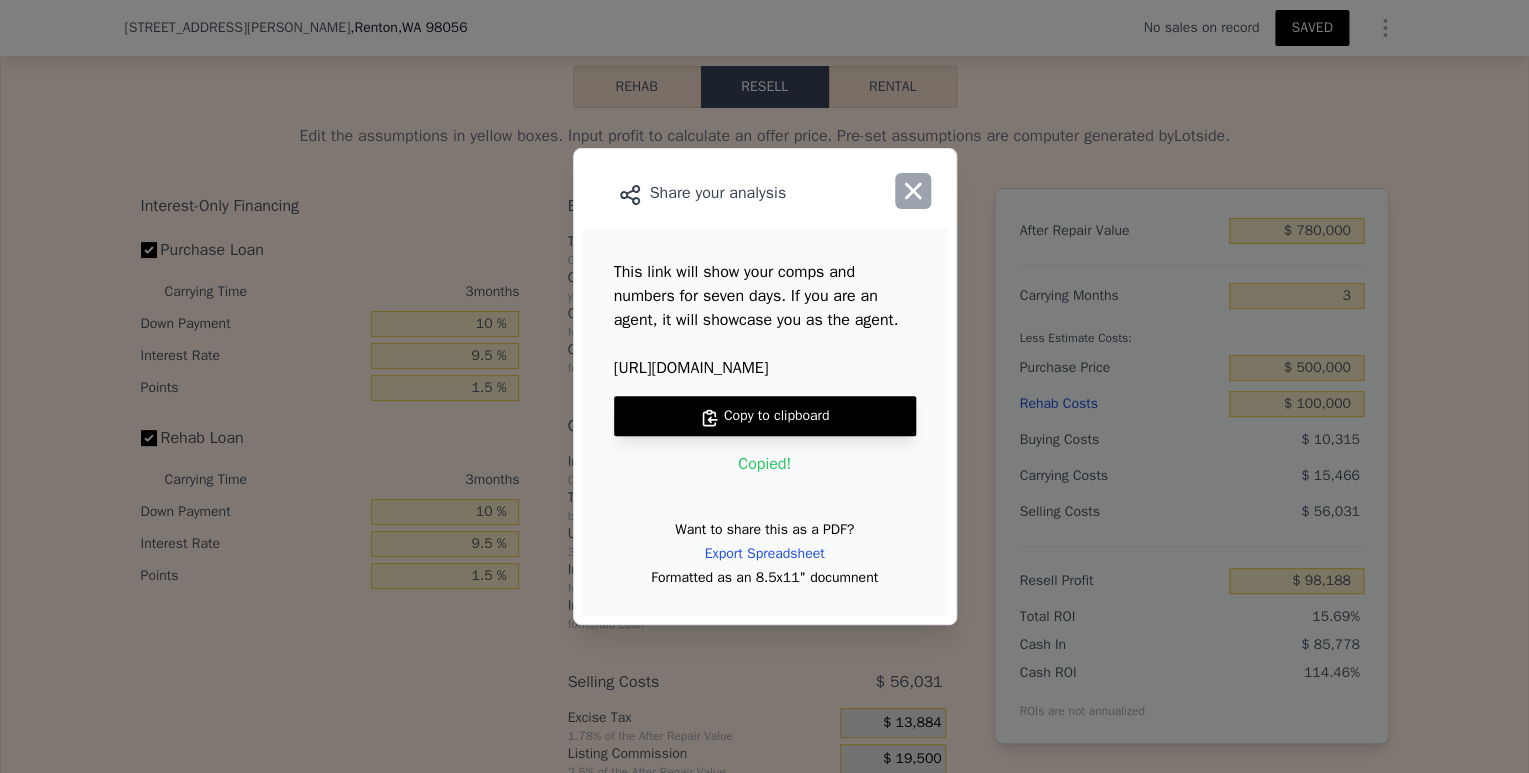 click 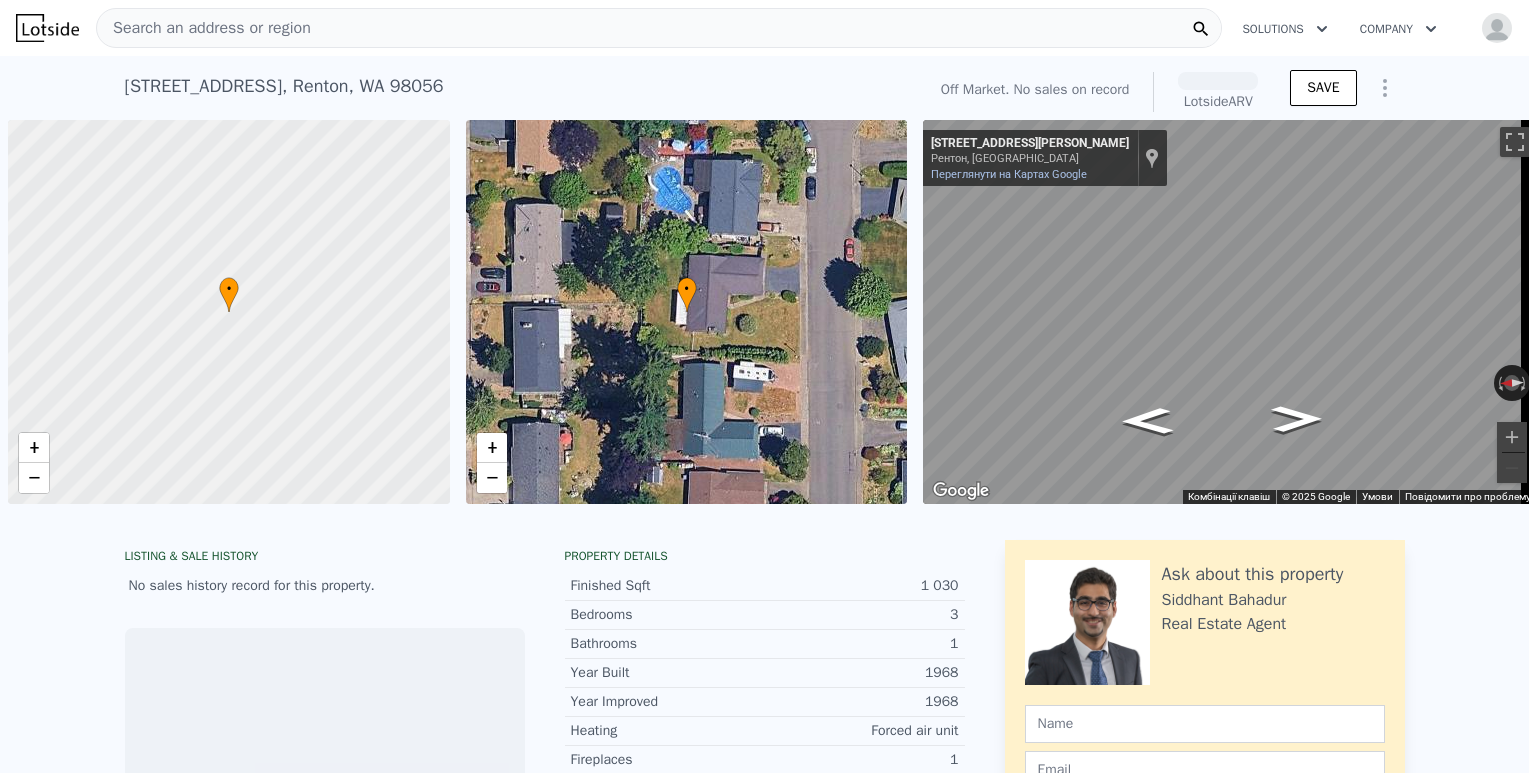 scroll, scrollTop: 0, scrollLeft: 0, axis: both 